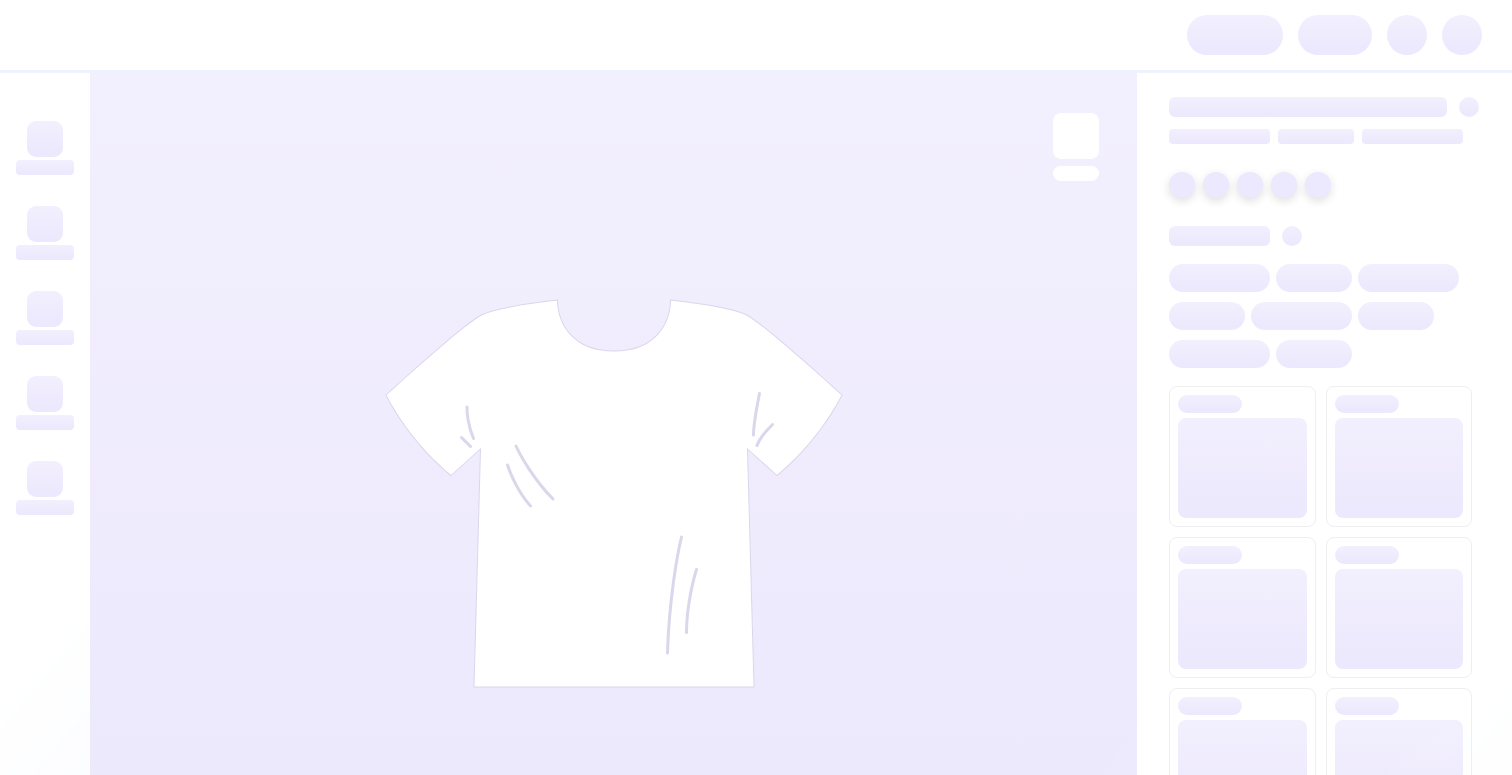scroll, scrollTop: 0, scrollLeft: 0, axis: both 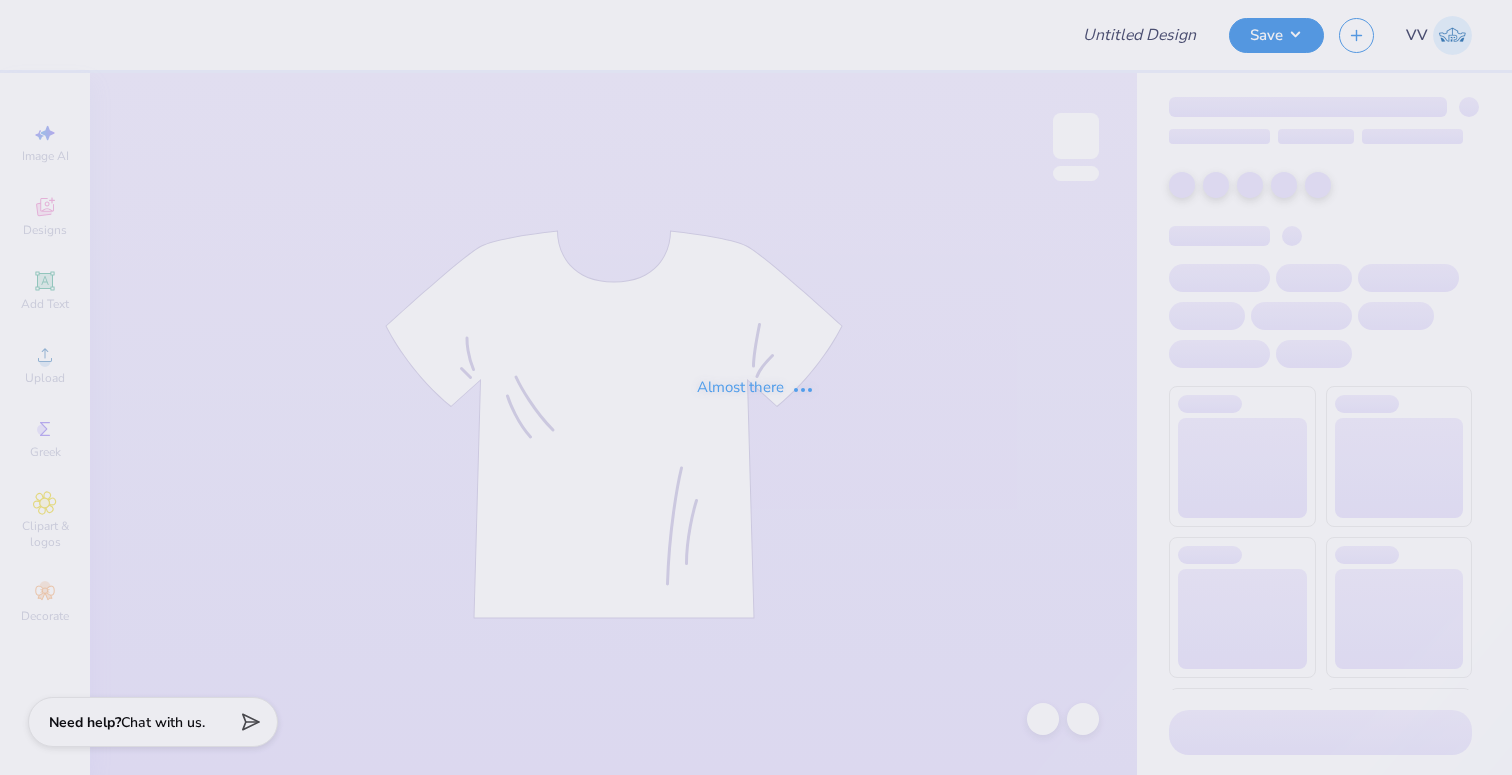 type on "Fall rush shirts!" 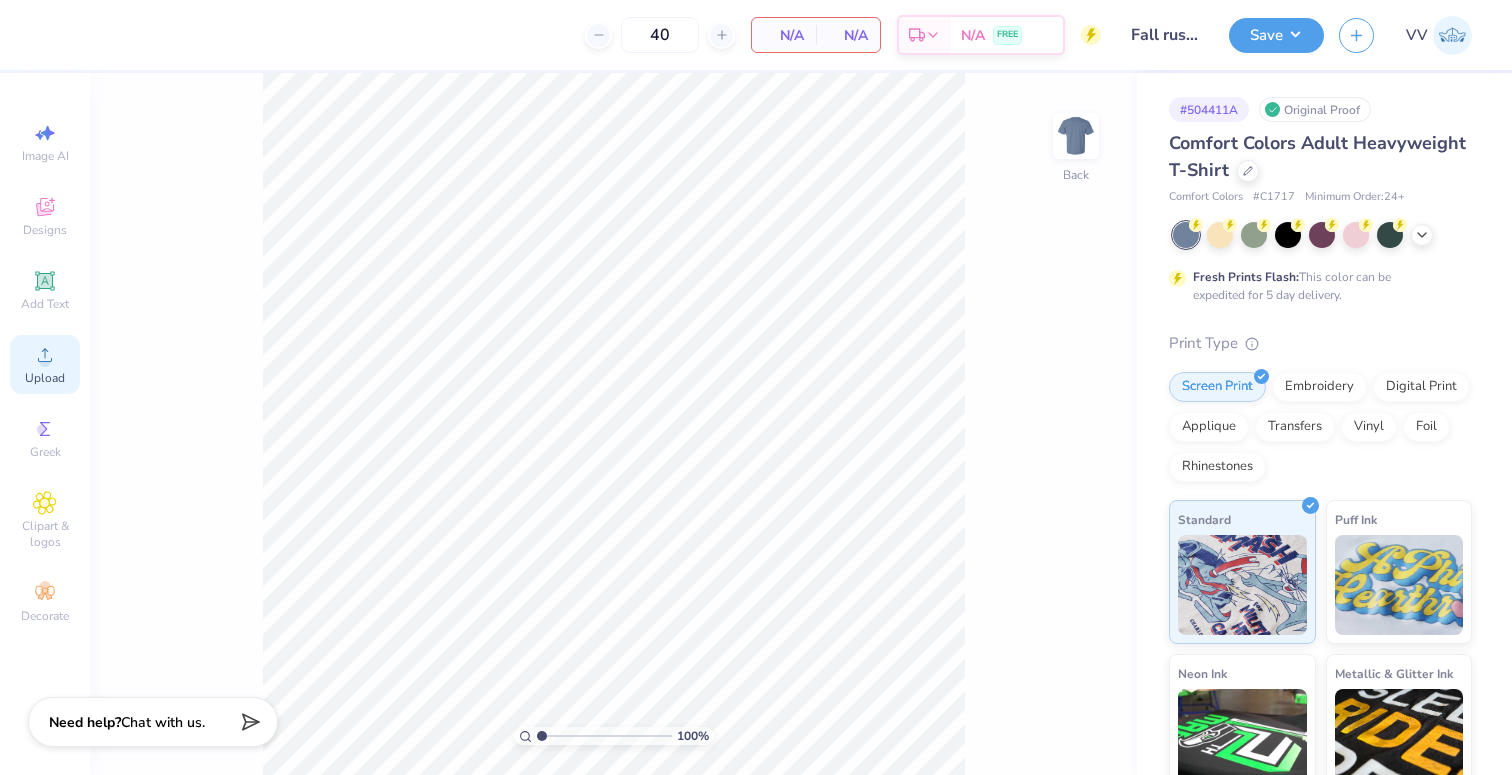 click 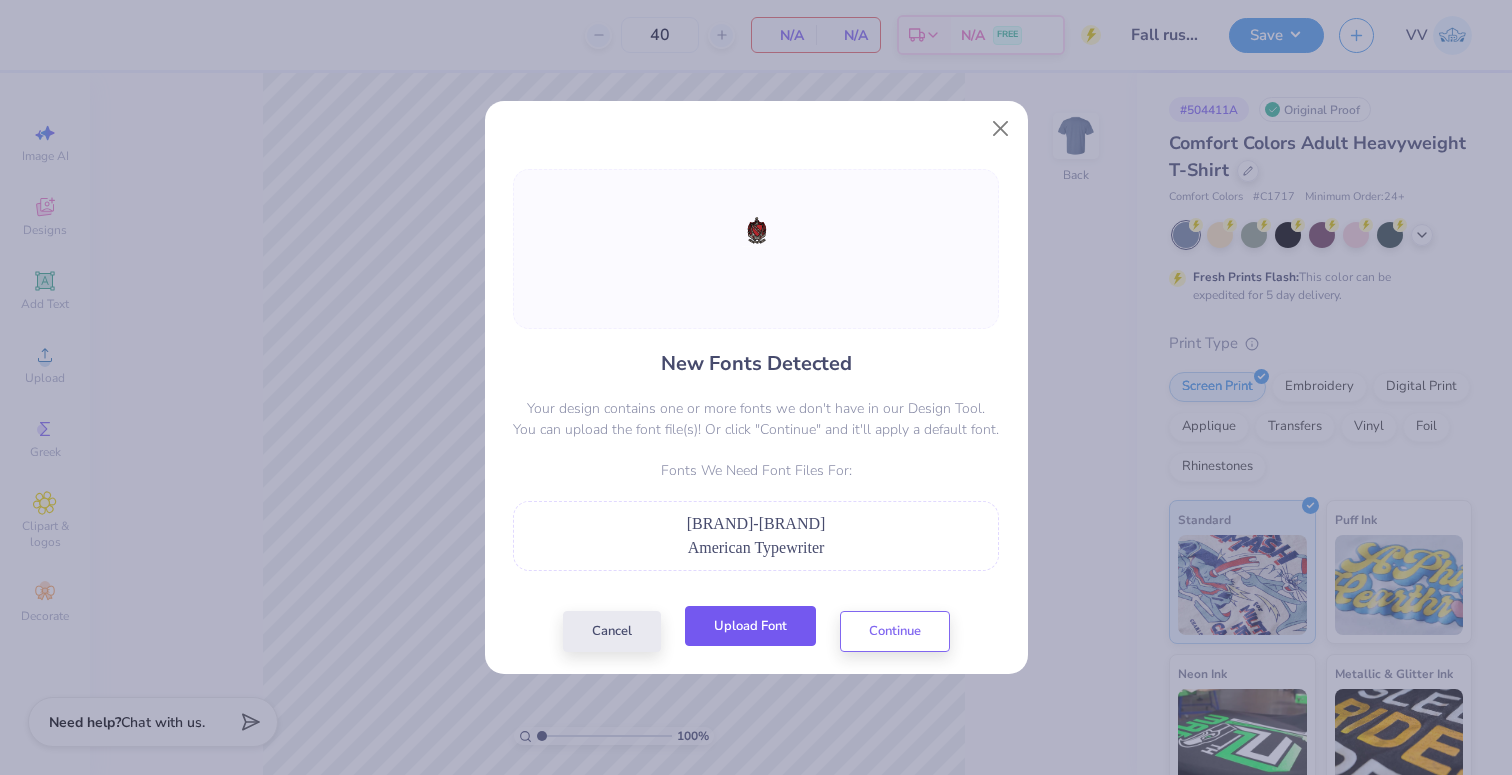 click on "Upload Font" at bounding box center (750, 626) 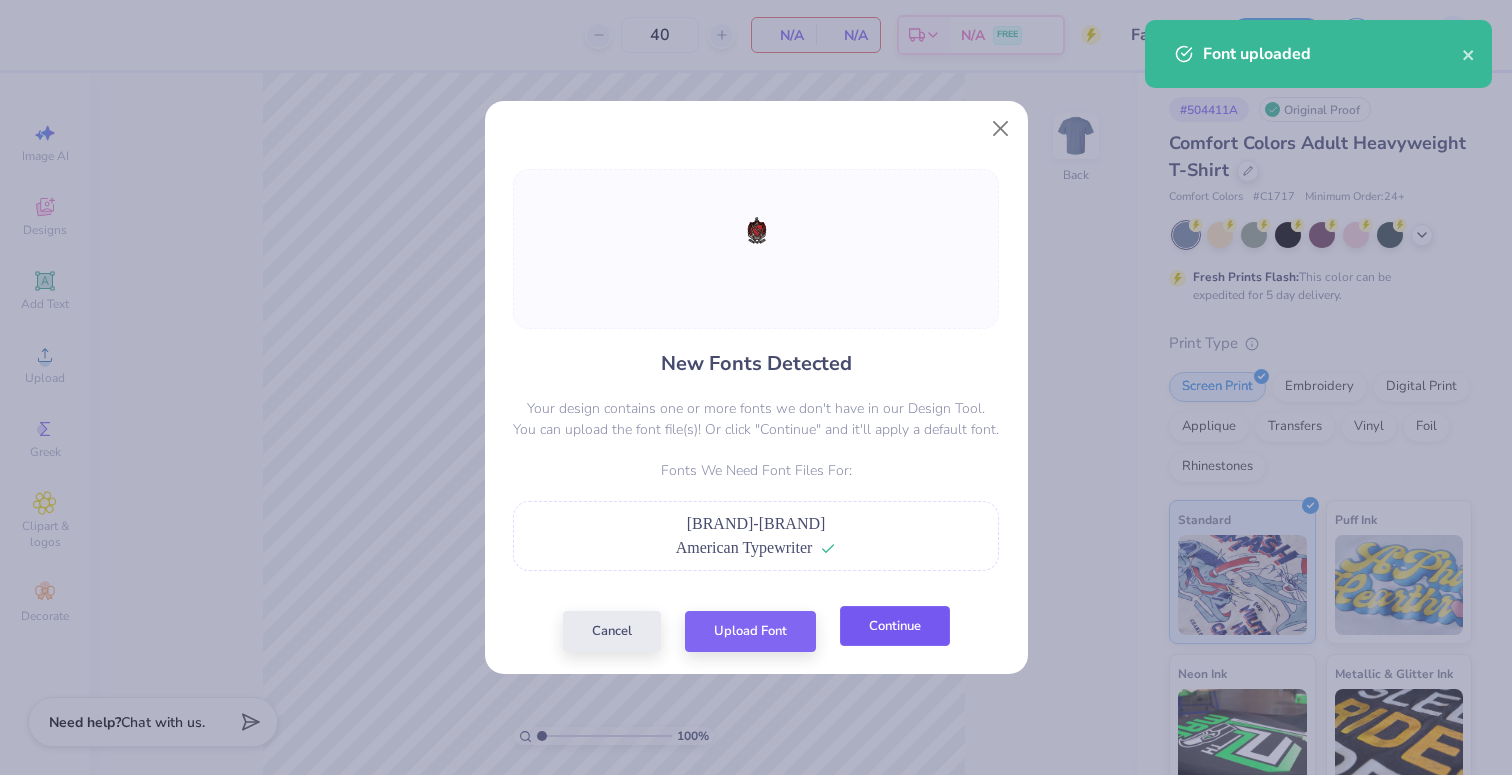 click on "Continue" at bounding box center (895, 626) 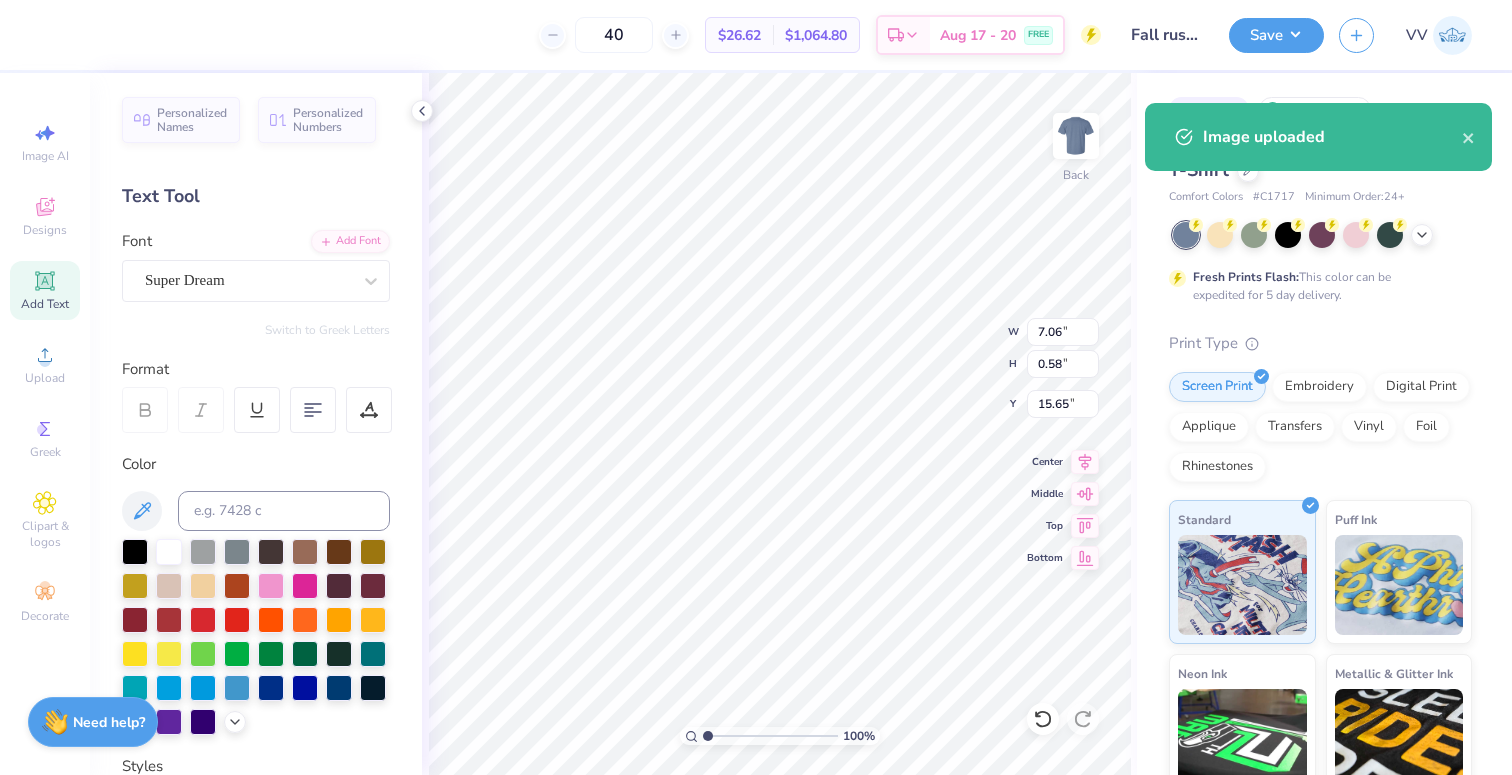 click on "Personalized Names Personalized Numbers Text Tool  Add Font Font Super Dream Switch to Greek Letters Format Color Styles Text Shape" at bounding box center (256, 424) 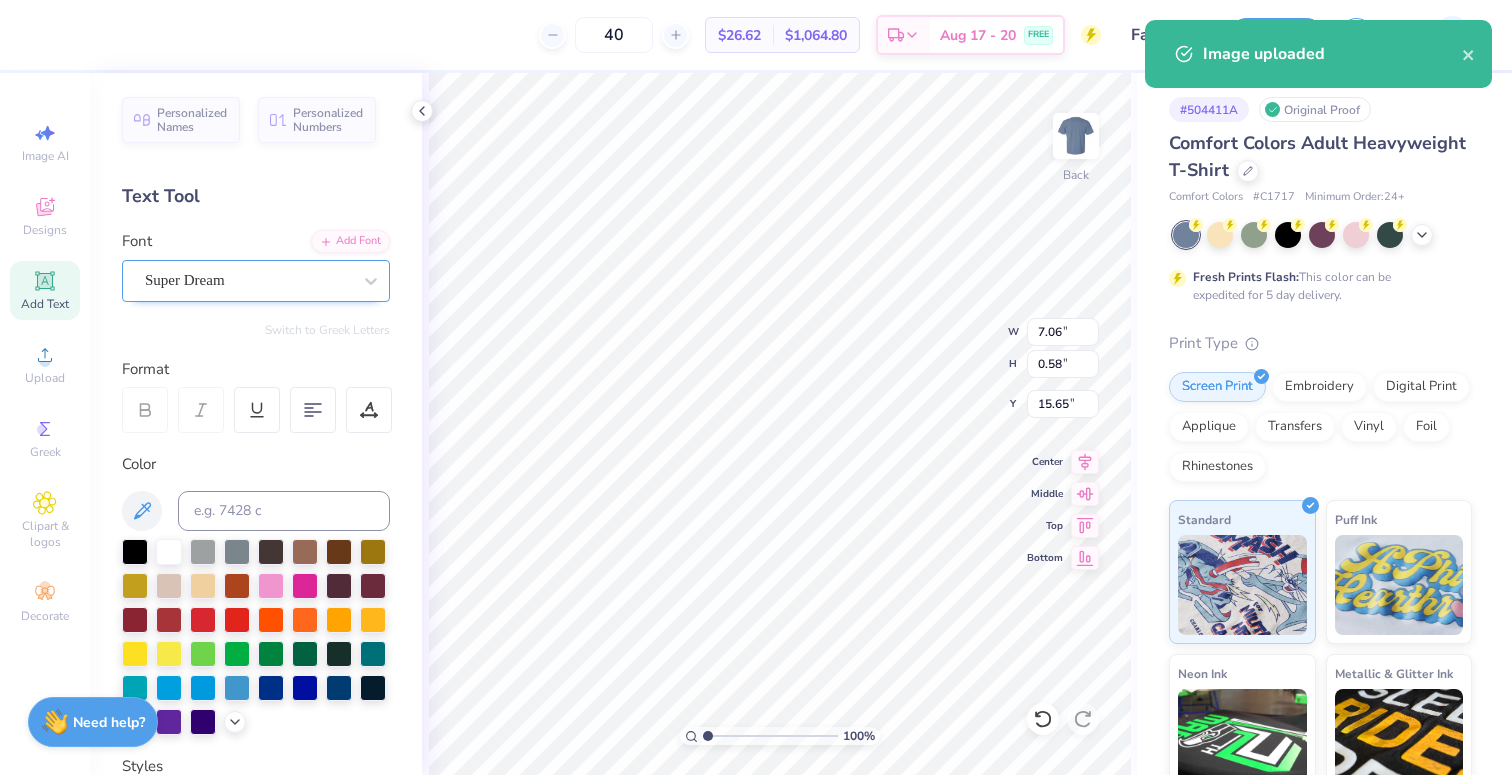 click on "Super Dream" at bounding box center [248, 280] 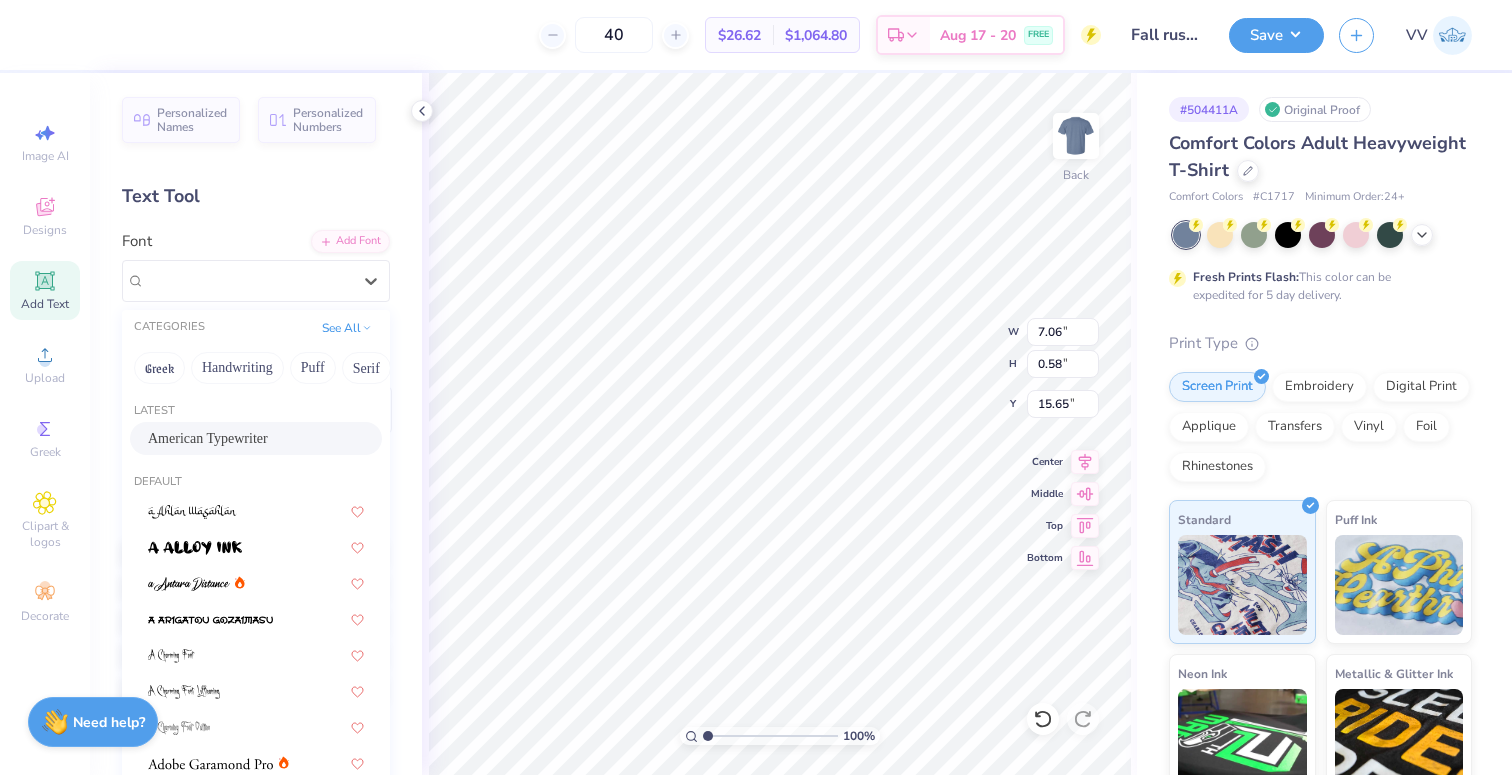 click on "American Typewriter" at bounding box center (208, 438) 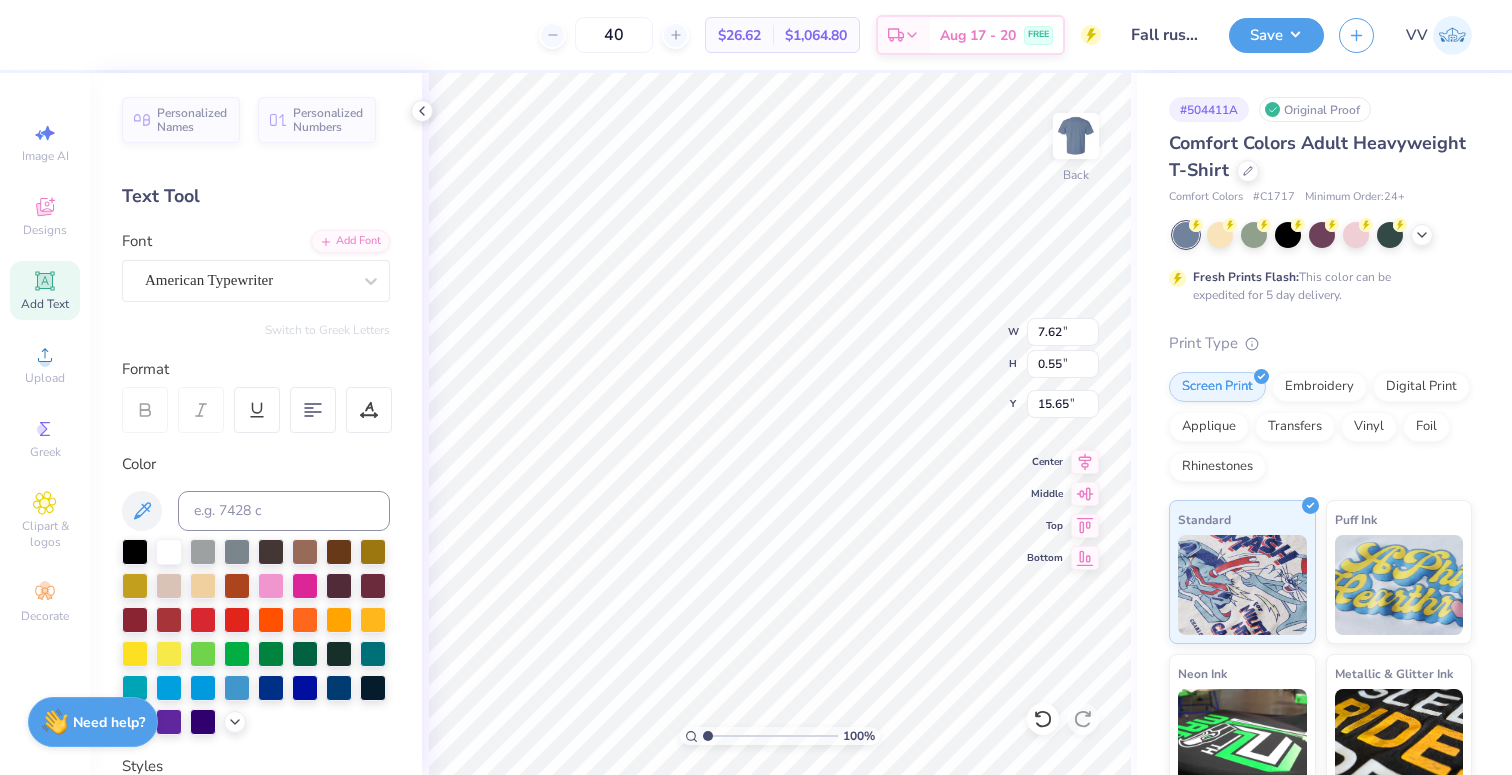 type on "7.62" 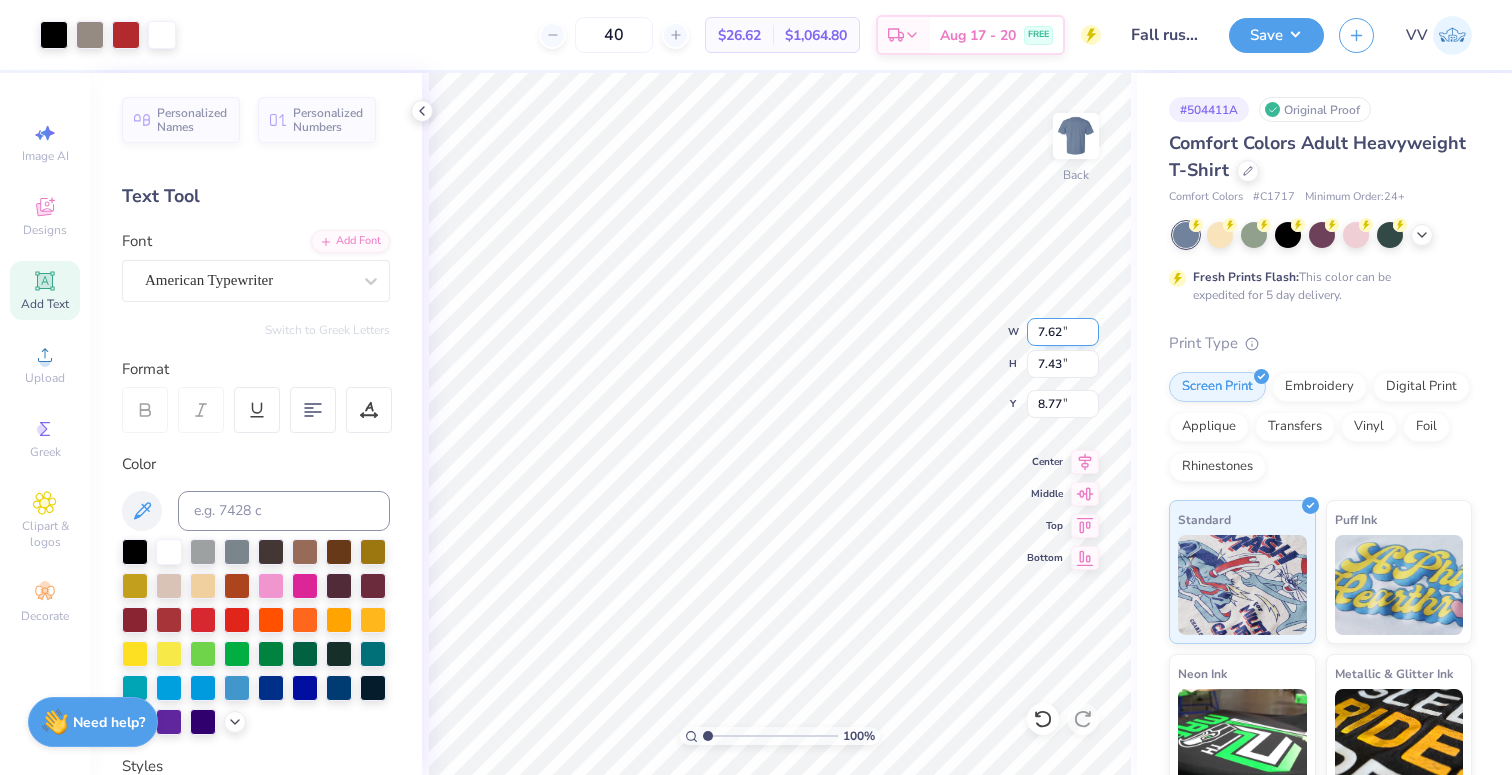 click on "7.62" at bounding box center [1063, 332] 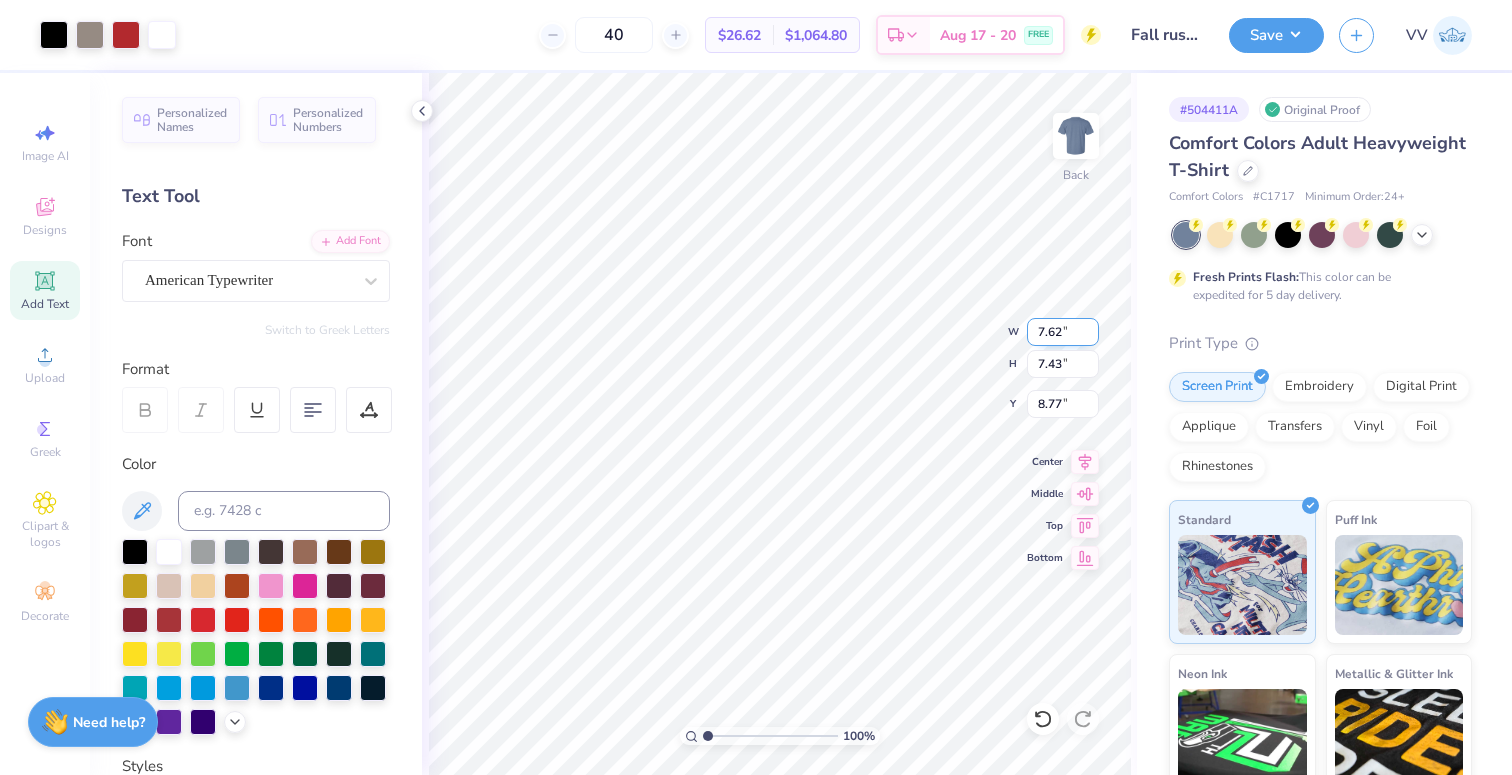 click on "7.62" at bounding box center (1063, 332) 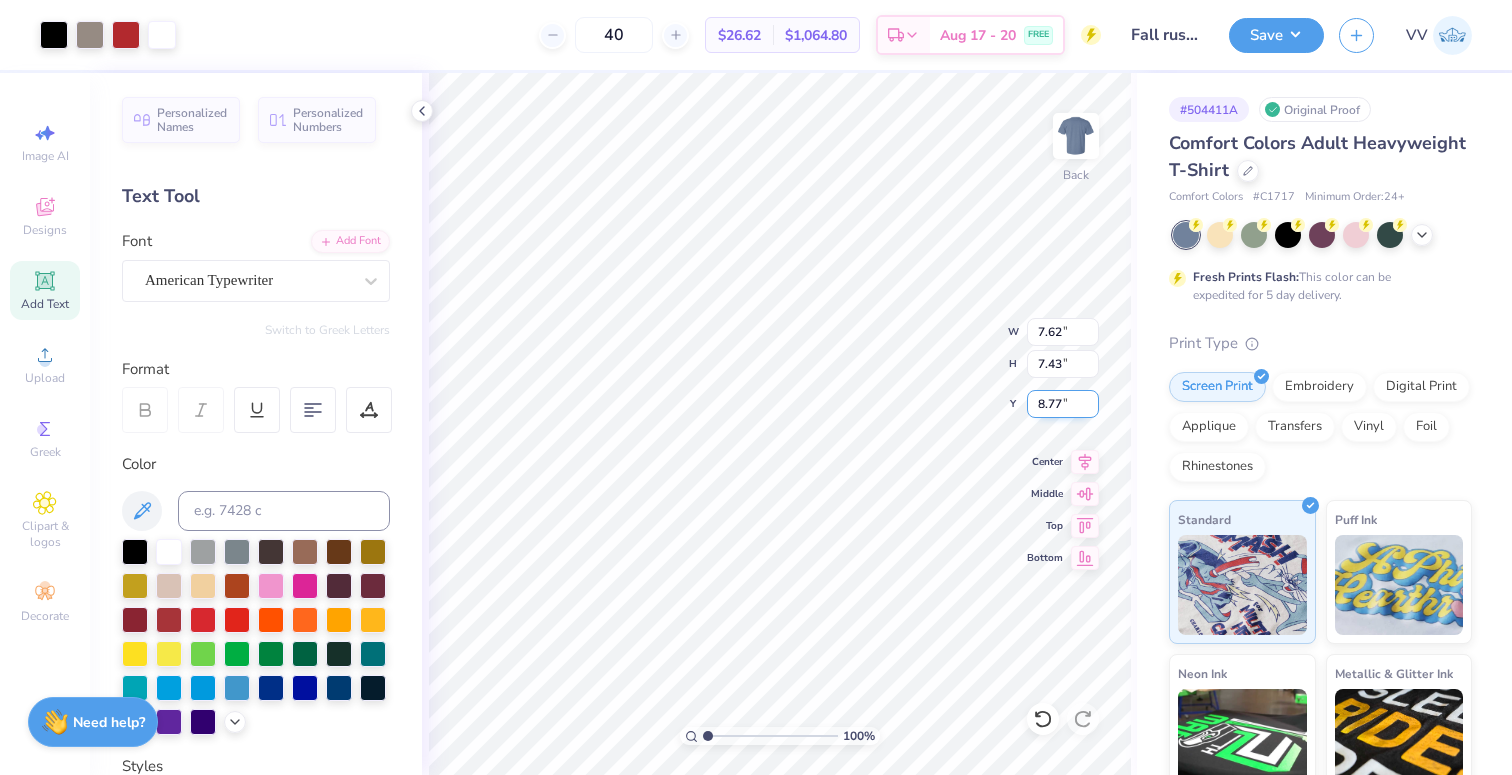 click on "8.77" at bounding box center (1063, 404) 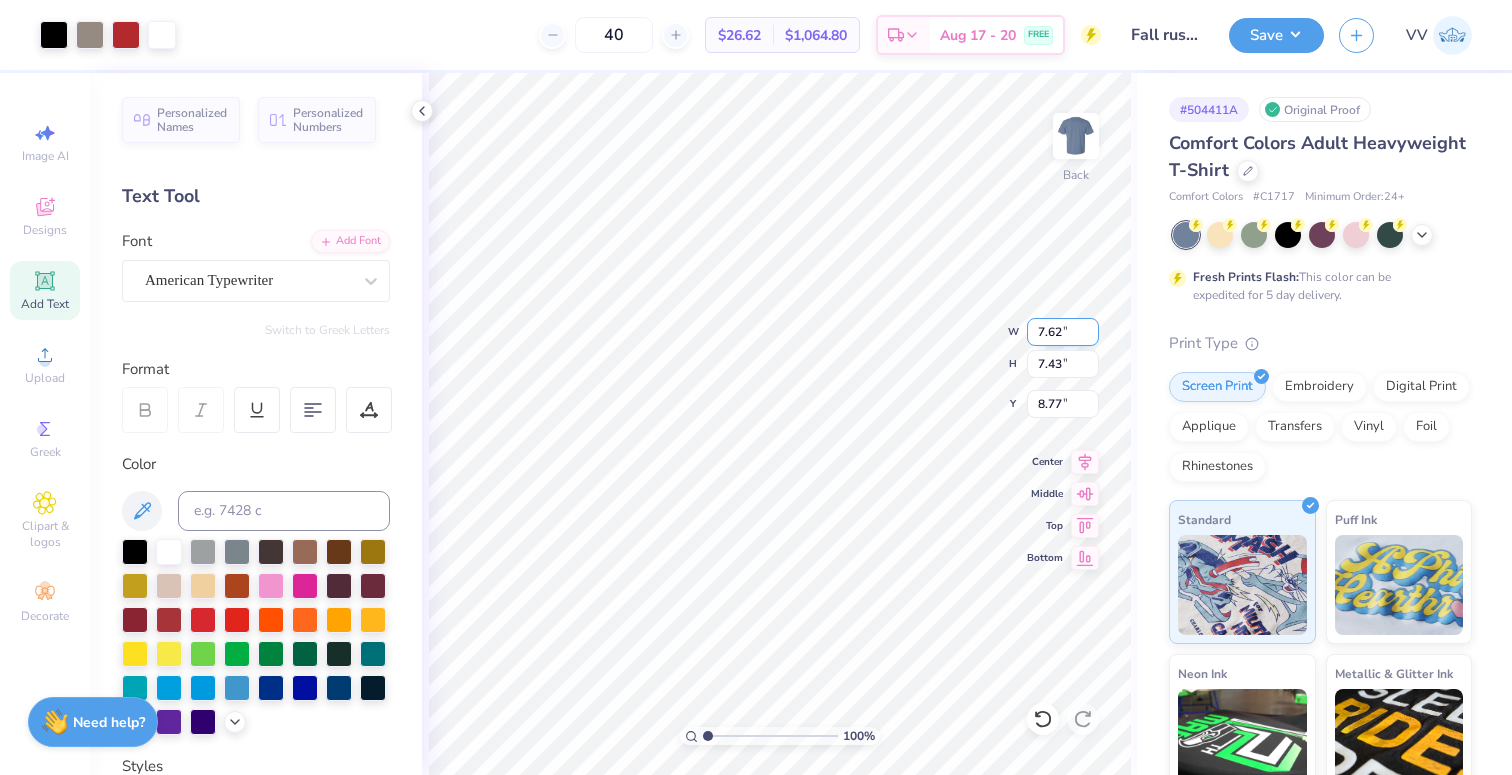 click on "7.62" at bounding box center [1063, 332] 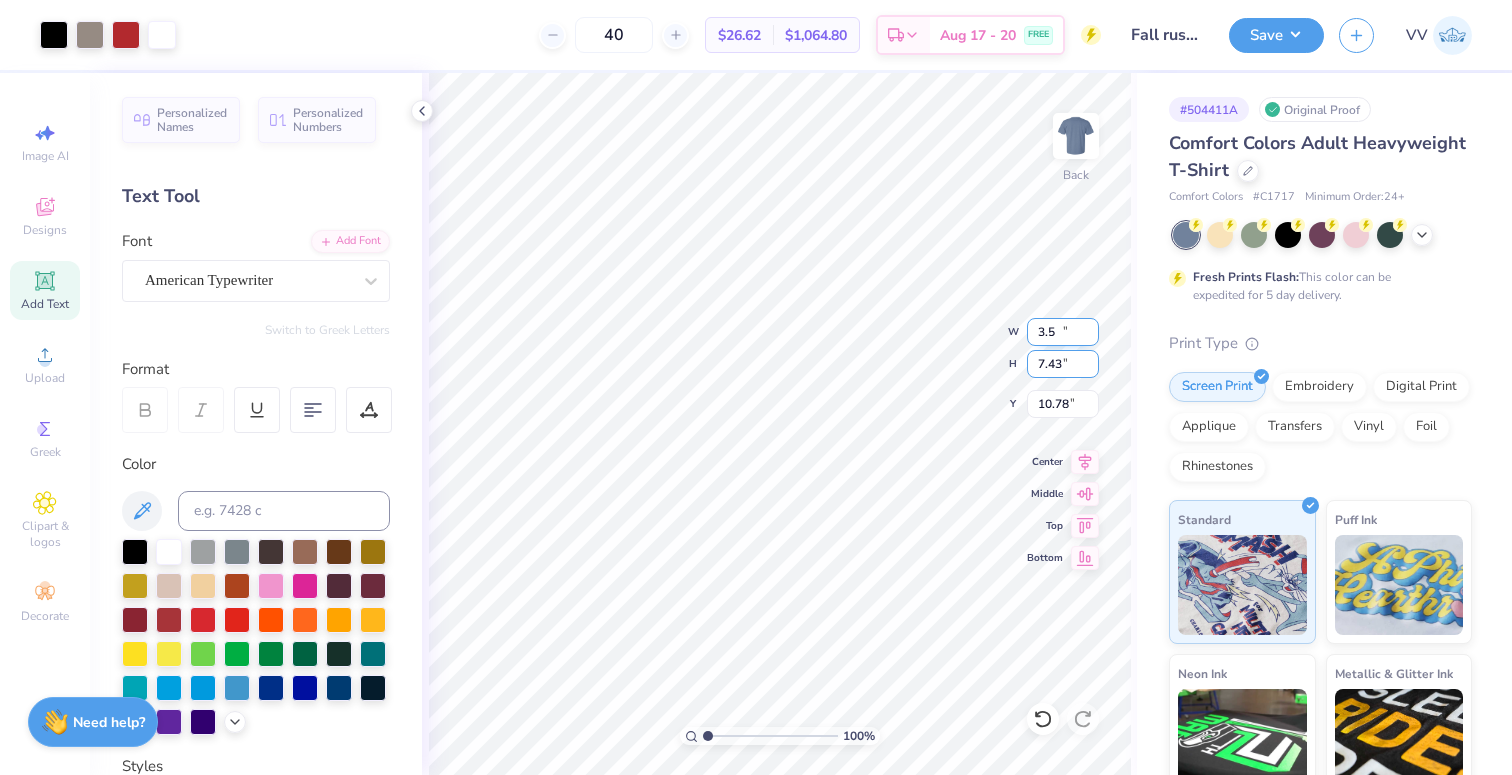 type on "3.50" 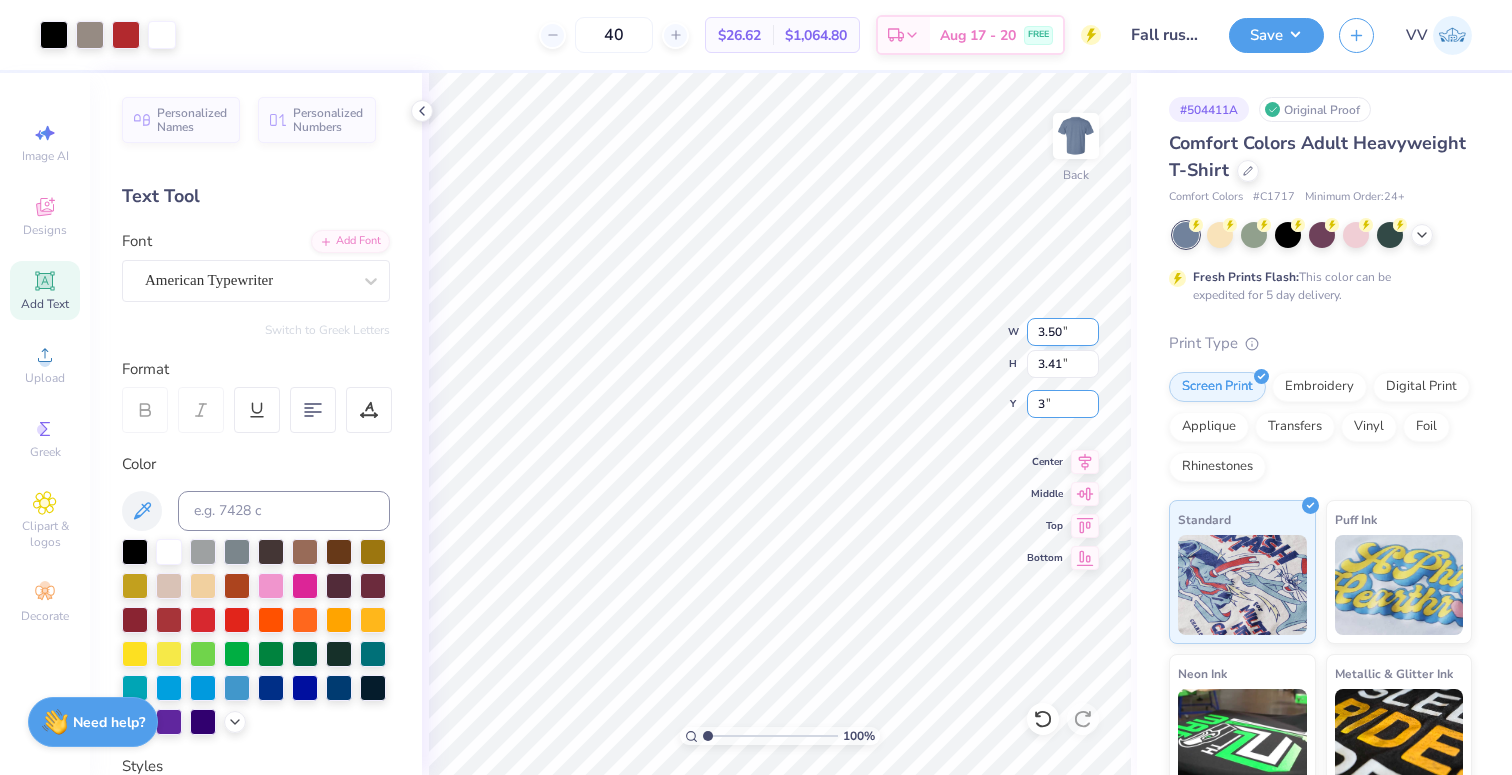 type on "3.00" 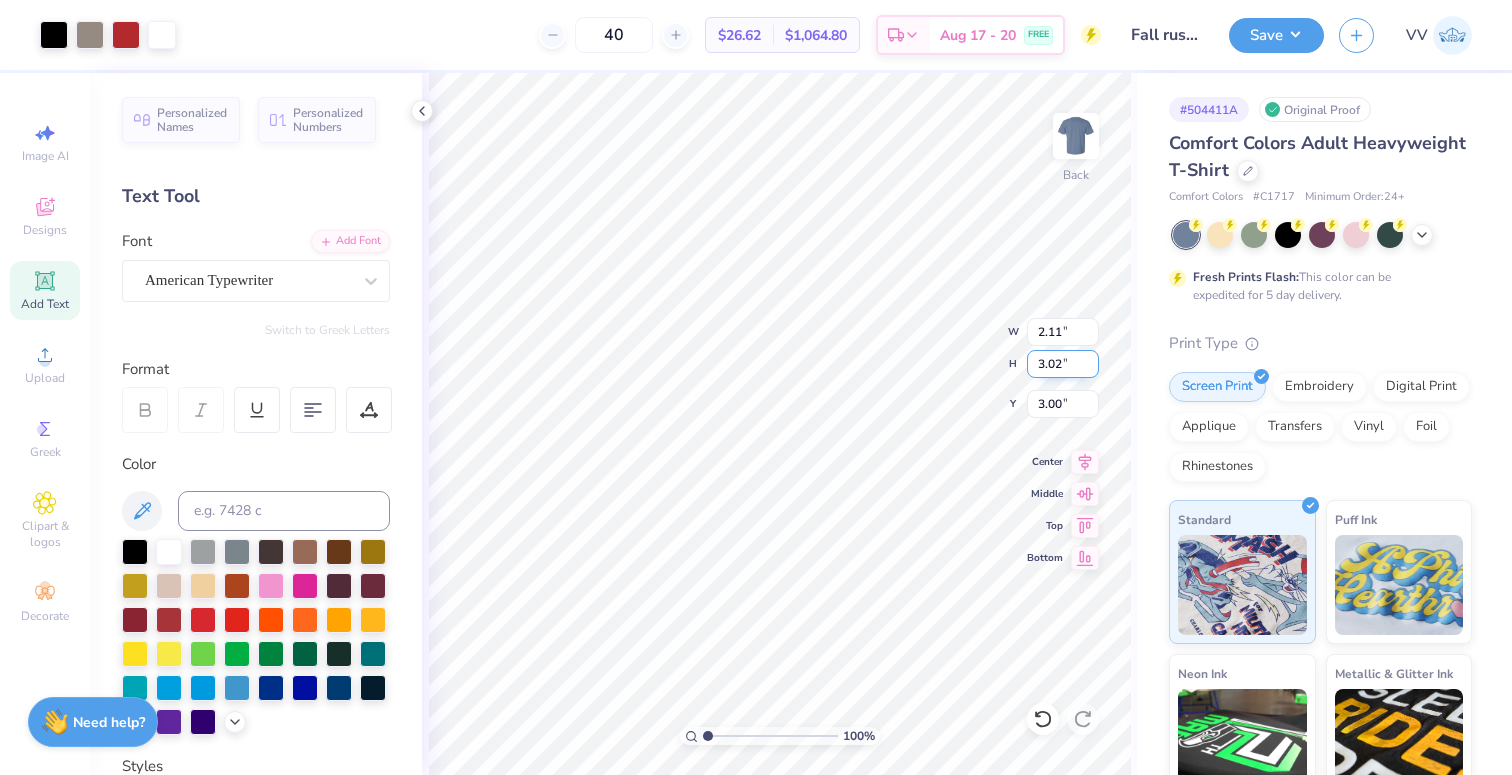 click on "3.02" at bounding box center (1063, 364) 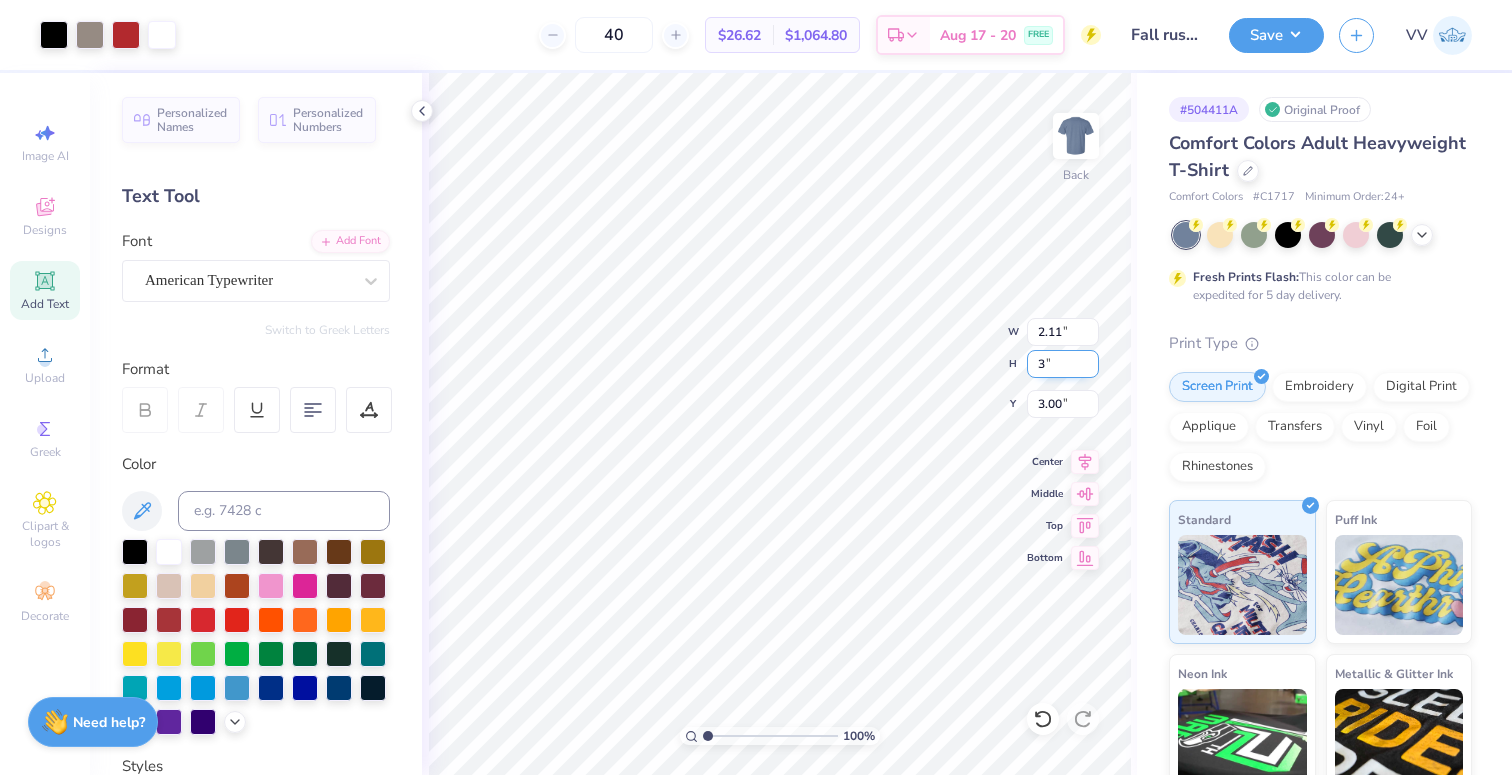 type on "3" 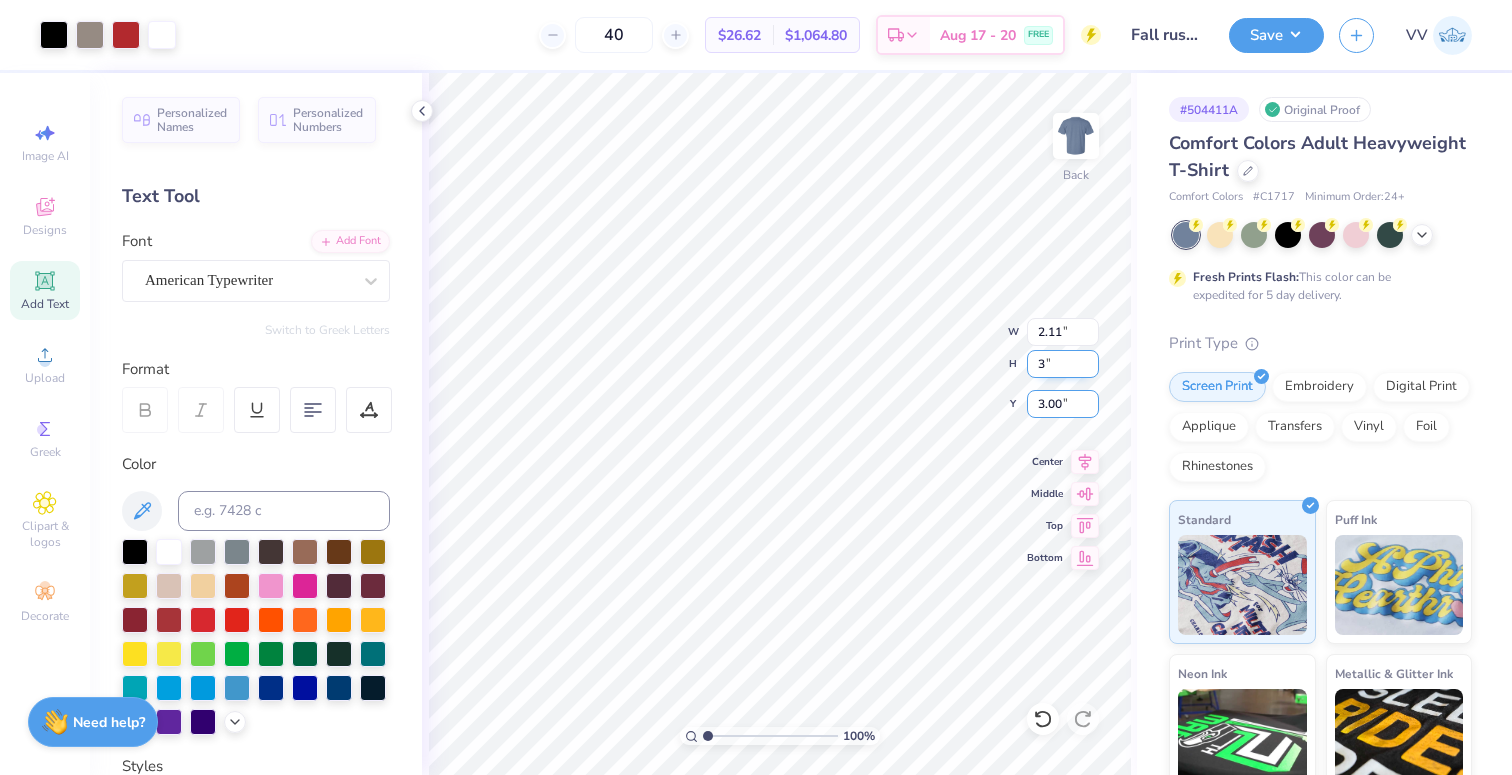 type on "2.10" 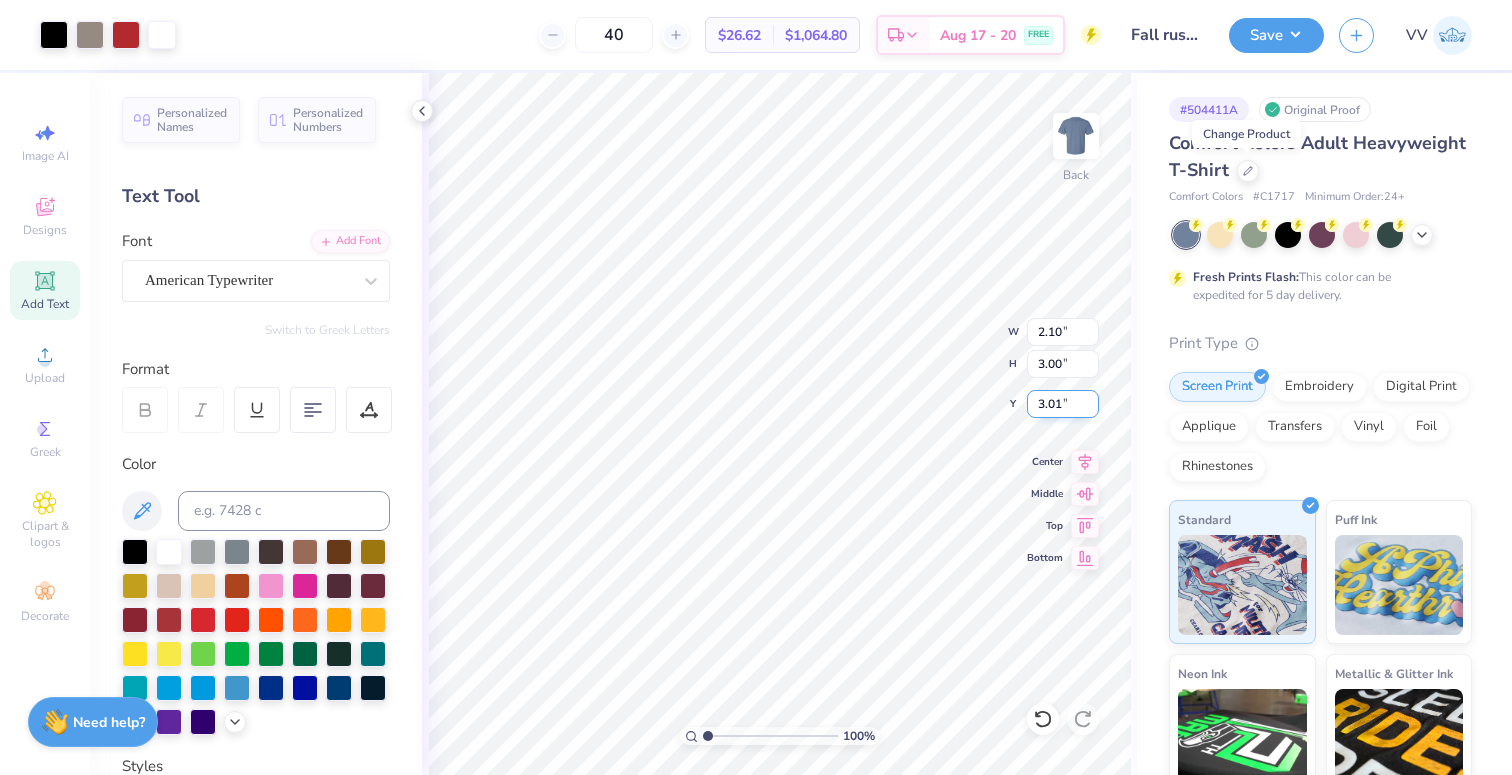 click on "3.01" at bounding box center (1063, 404) 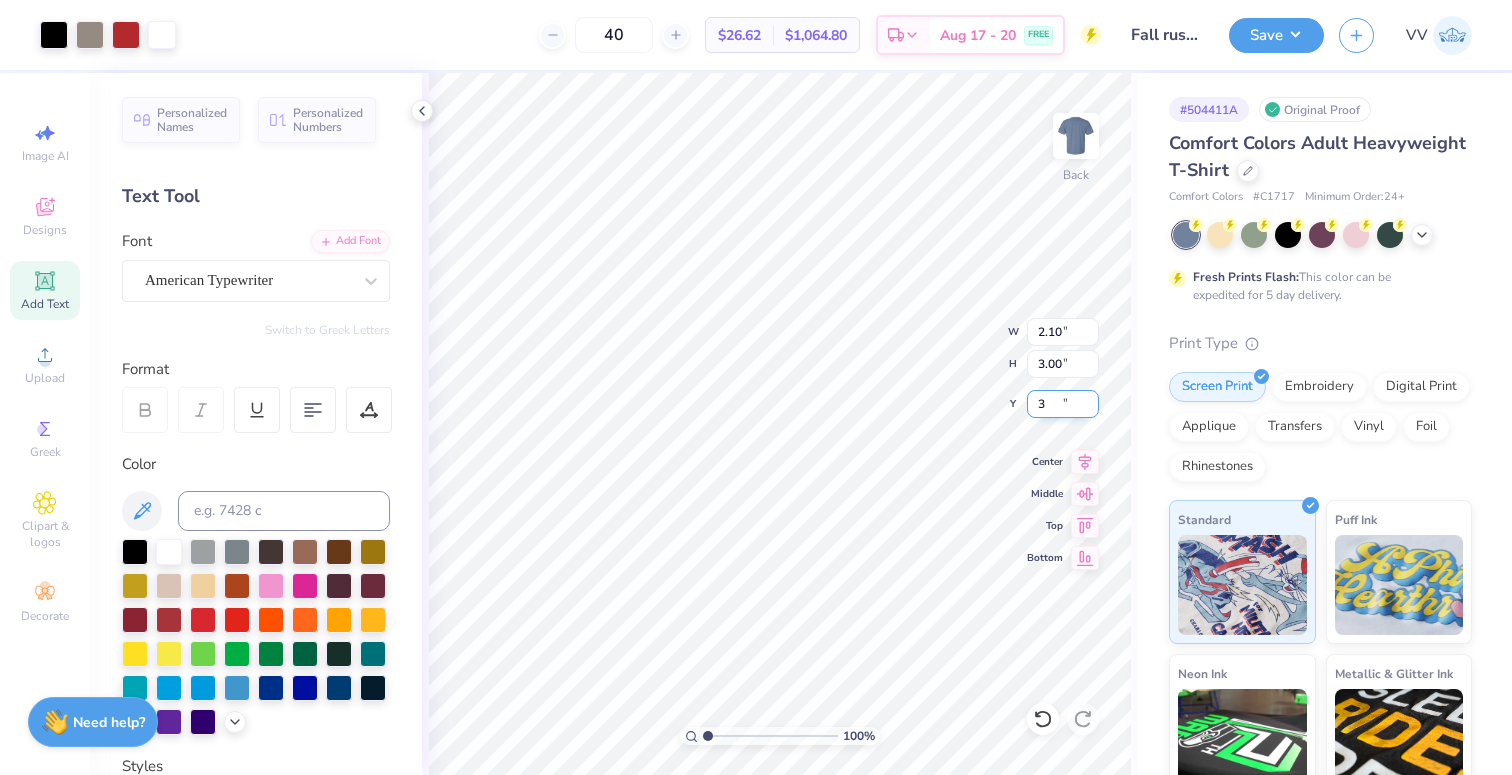 type on "3.00" 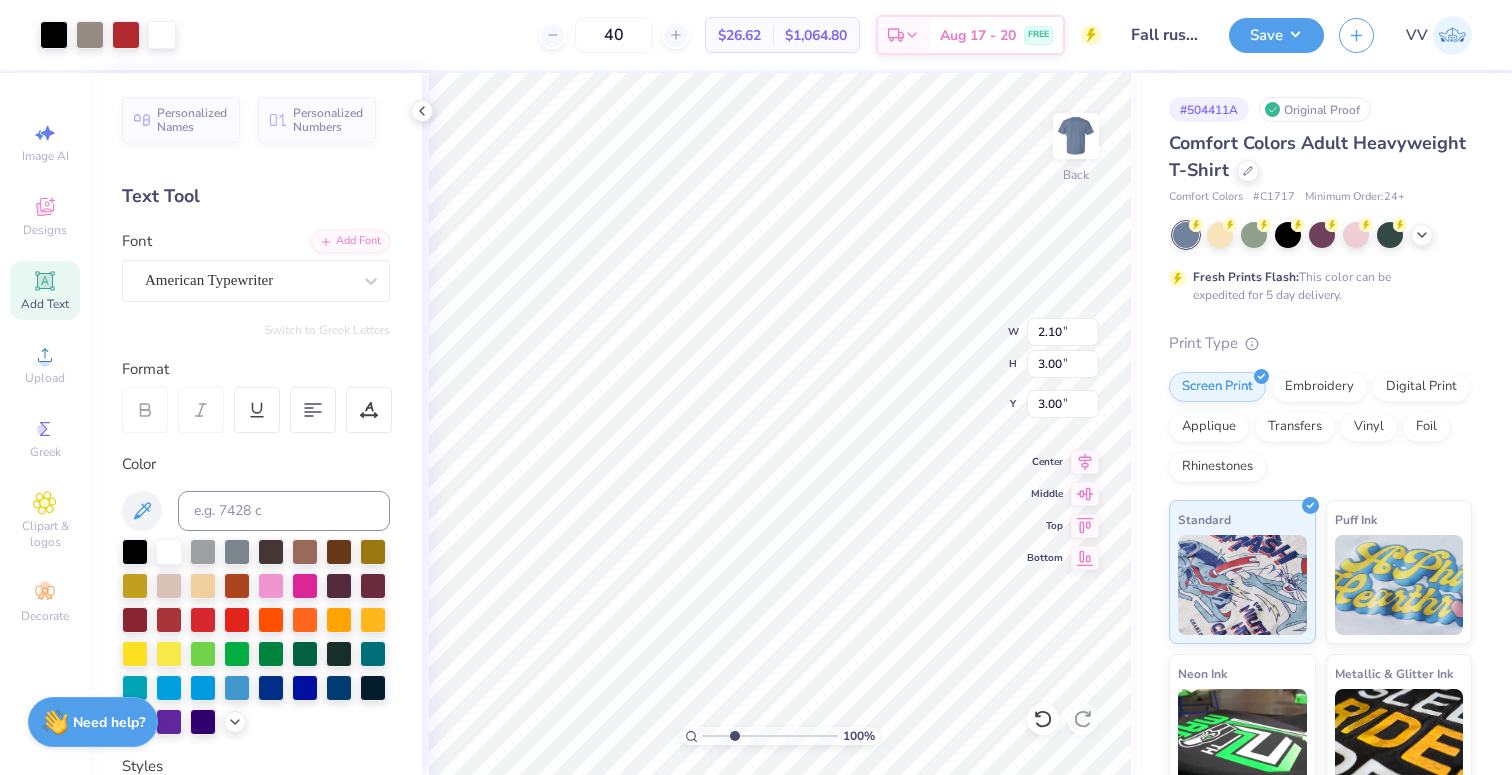 type on "2.92" 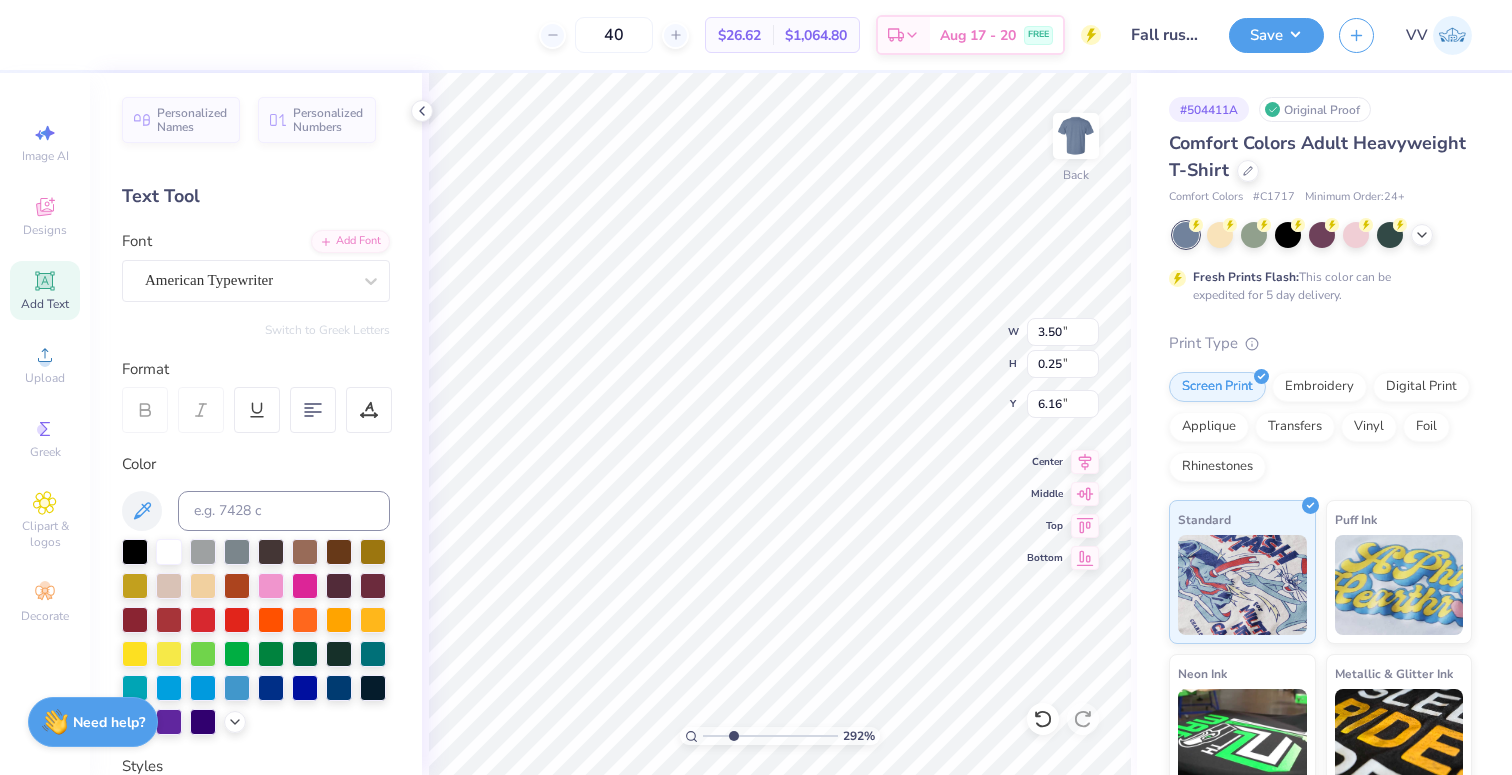 type on "6.17" 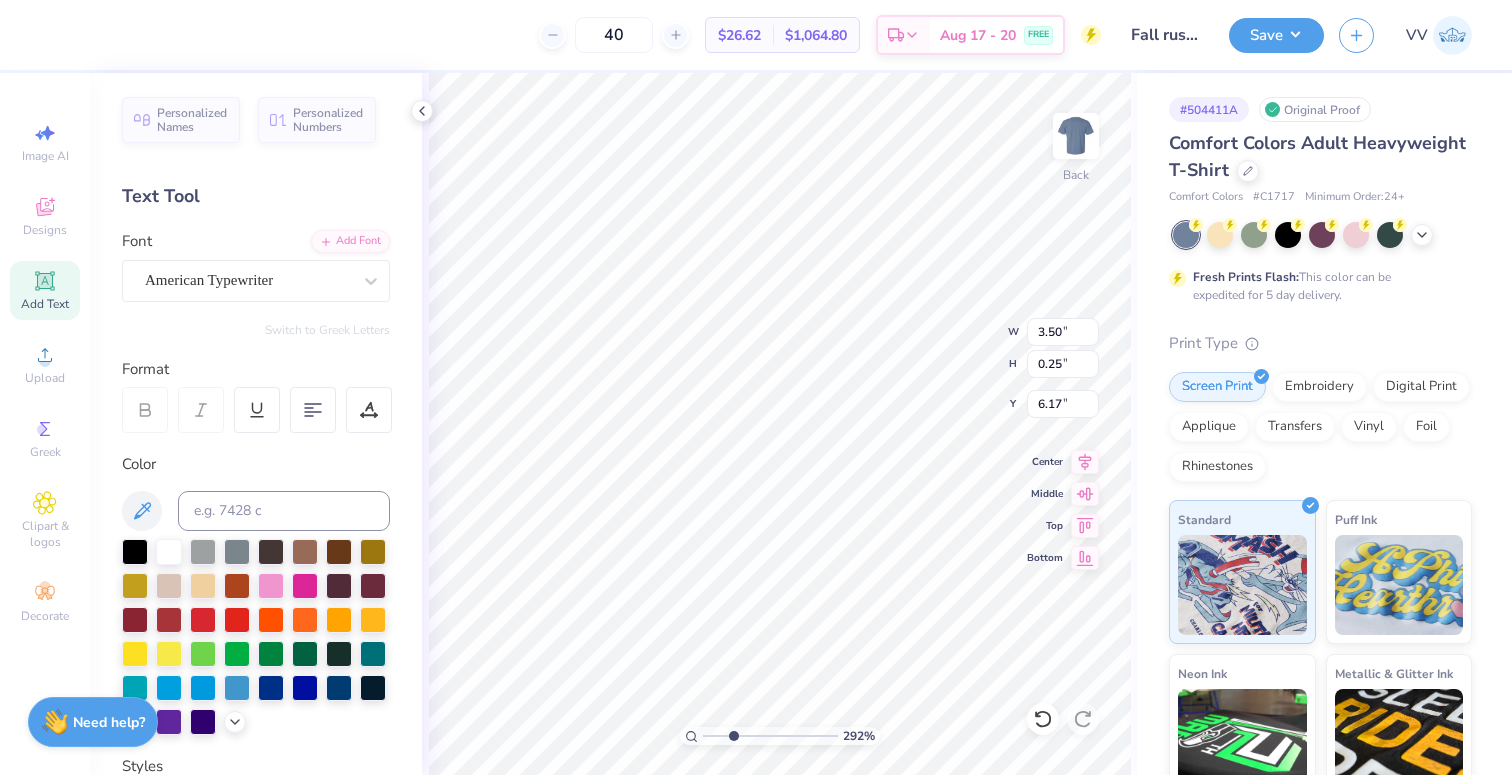 type on "2.10" 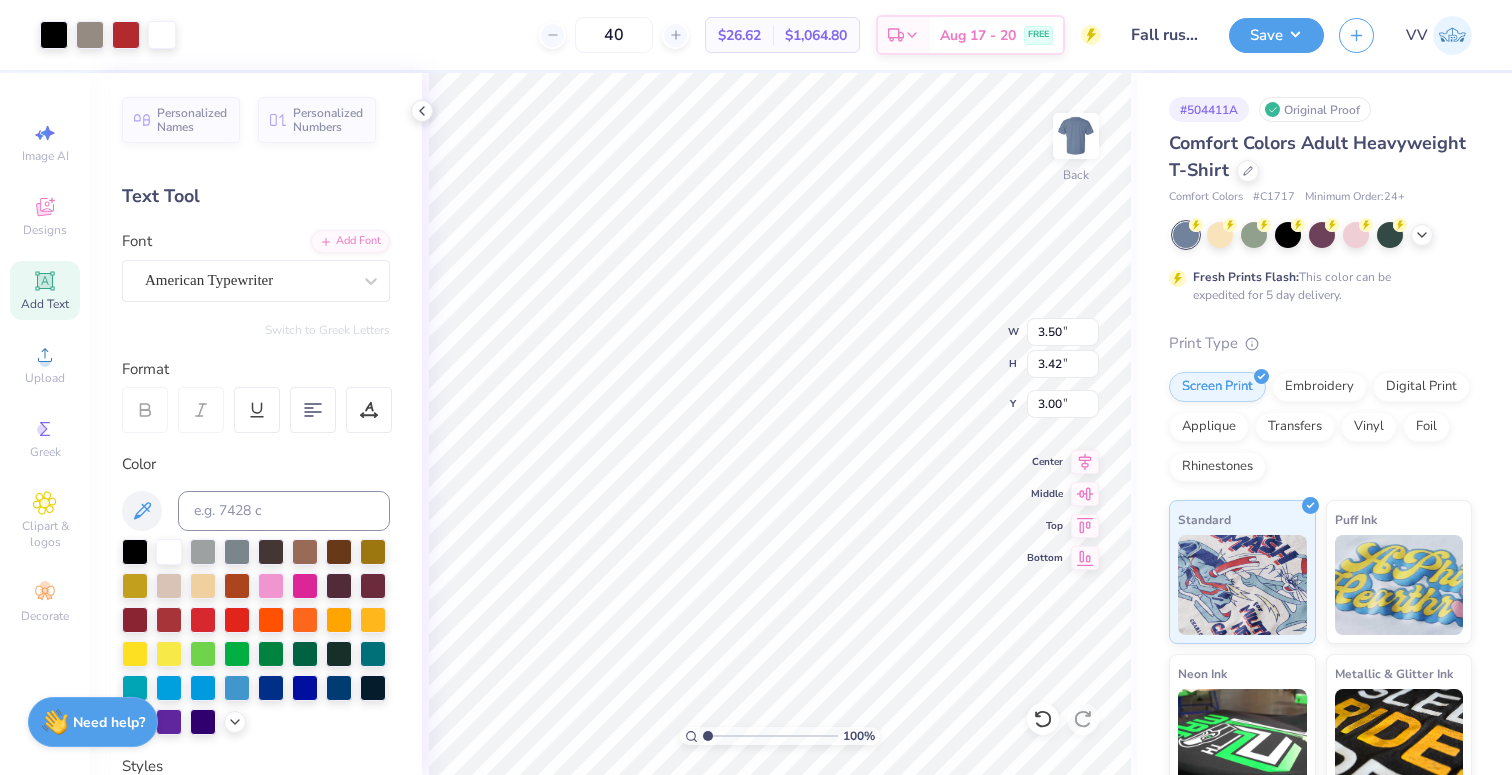 drag, startPoint x: 693, startPoint y: 740, endPoint x: 641, endPoint y: 744, distance: 52.153618 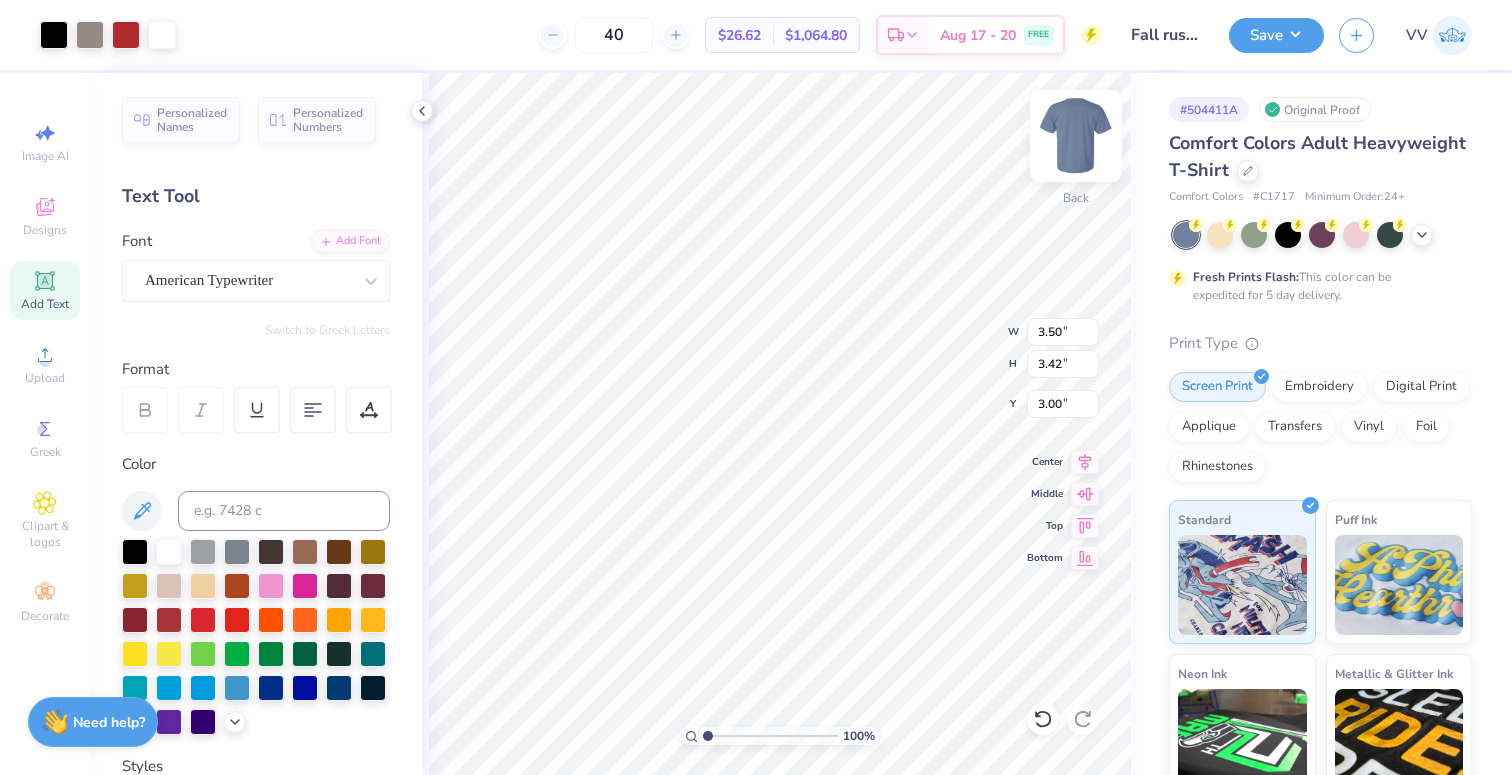 click at bounding box center [1076, 136] 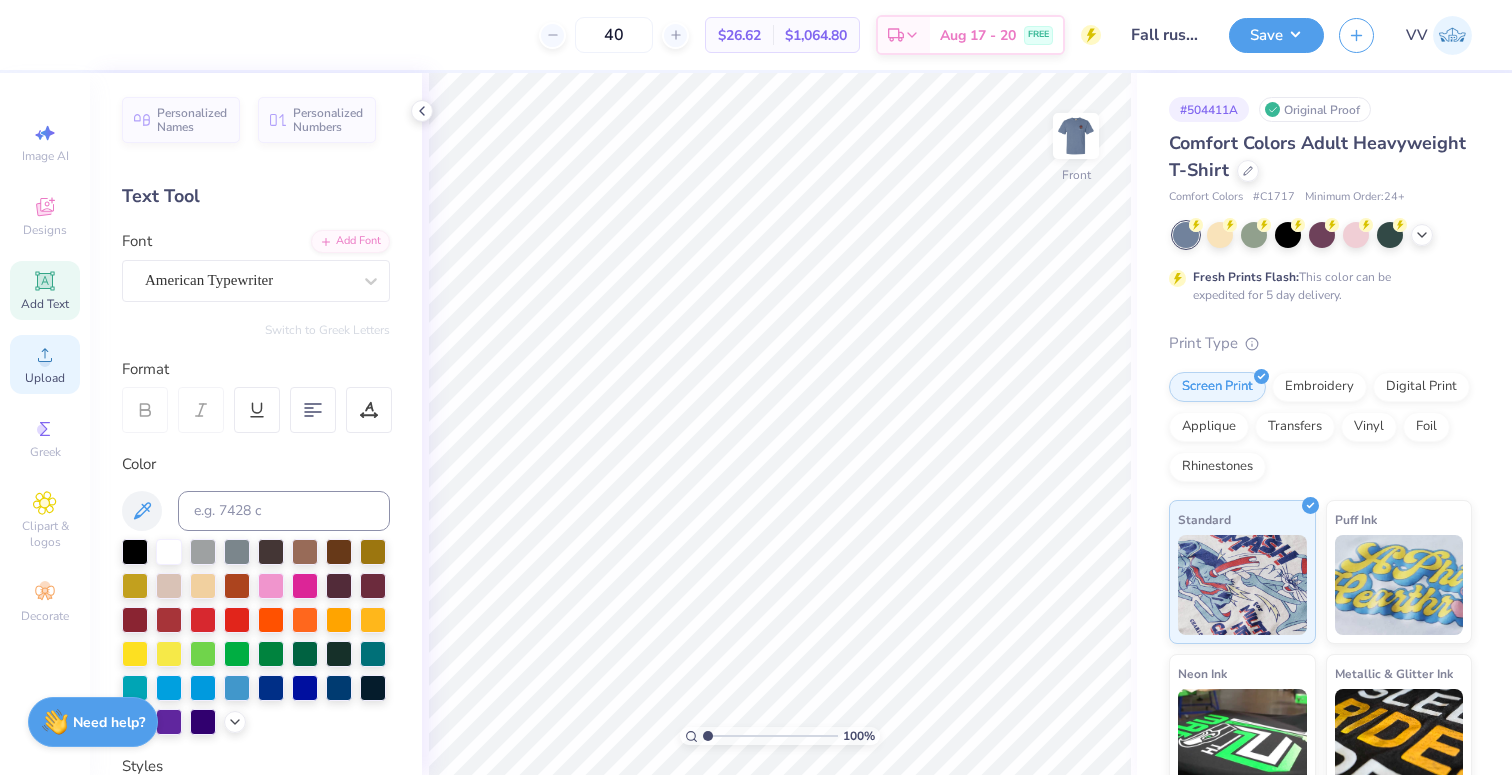 click on "Upload" at bounding box center (45, 364) 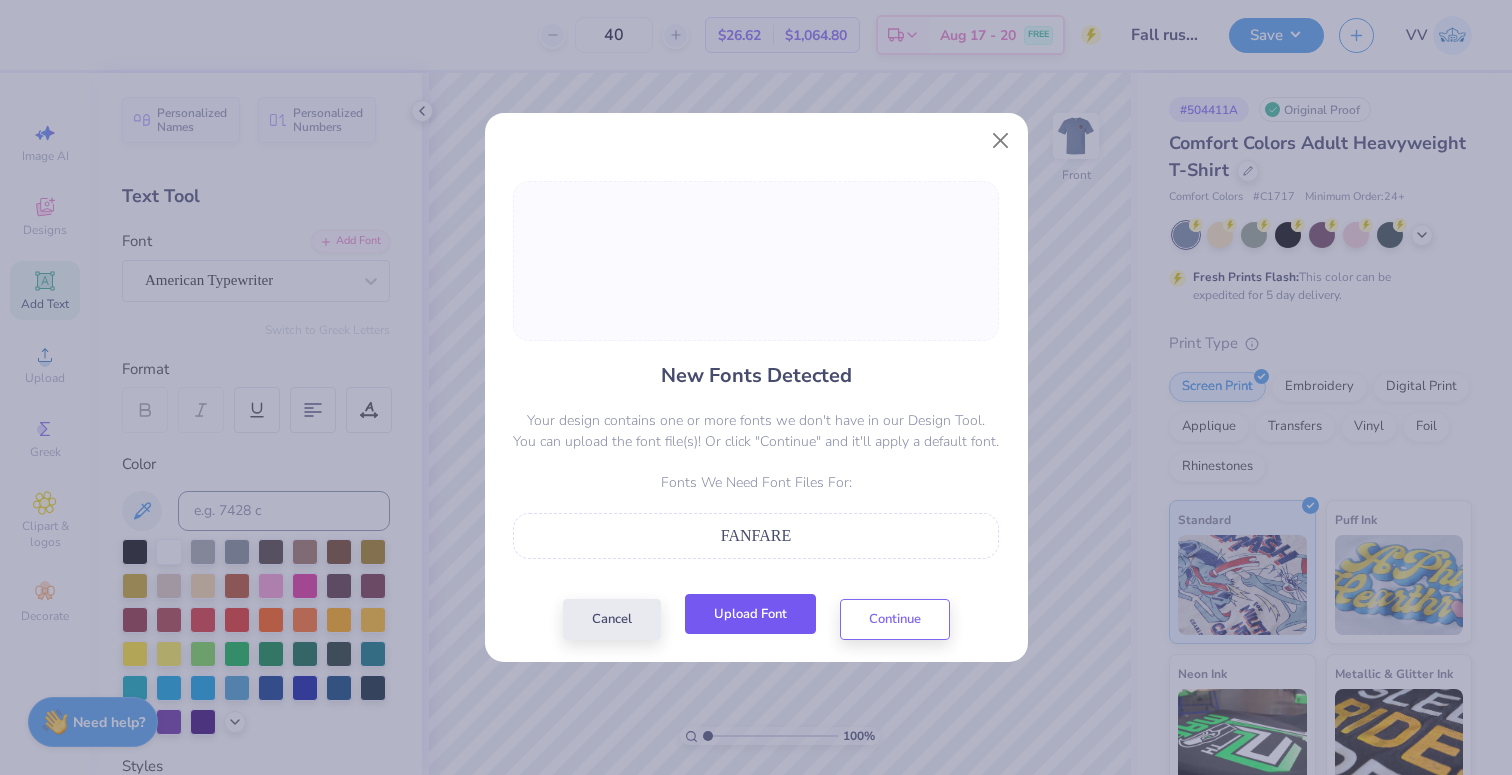 click on "Upload Font" at bounding box center (750, 614) 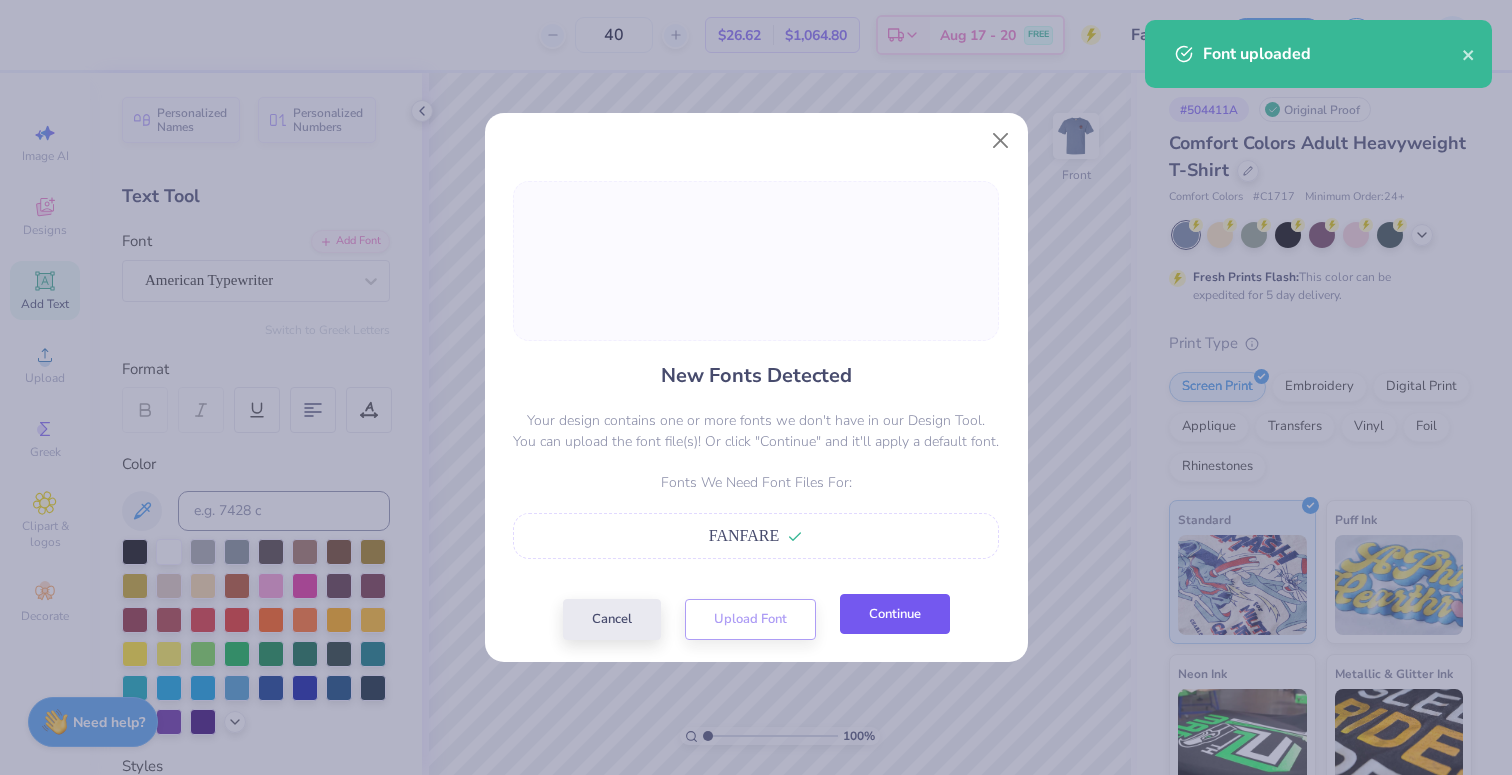 click on "Continue" at bounding box center (895, 614) 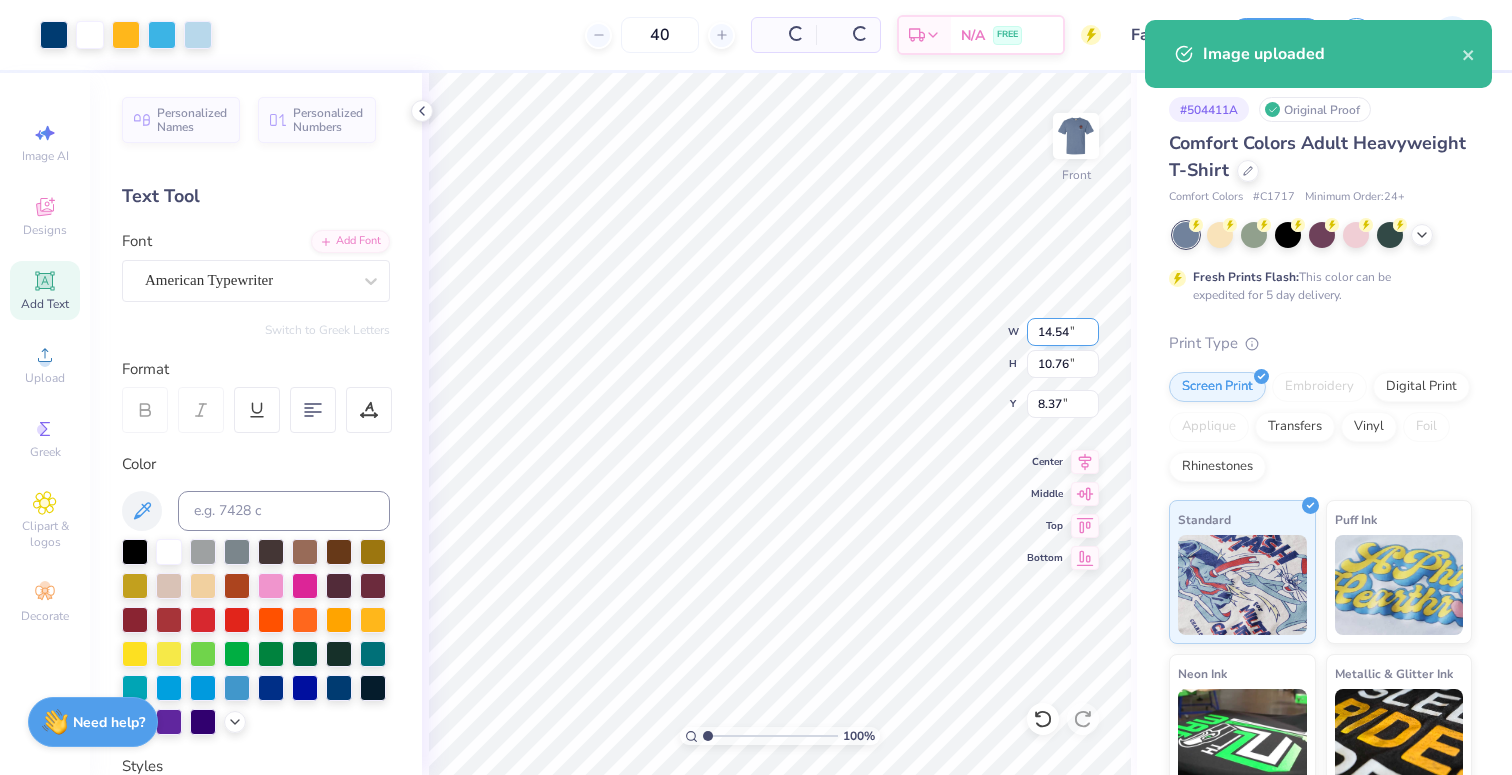 click on "14.54" at bounding box center [1063, 332] 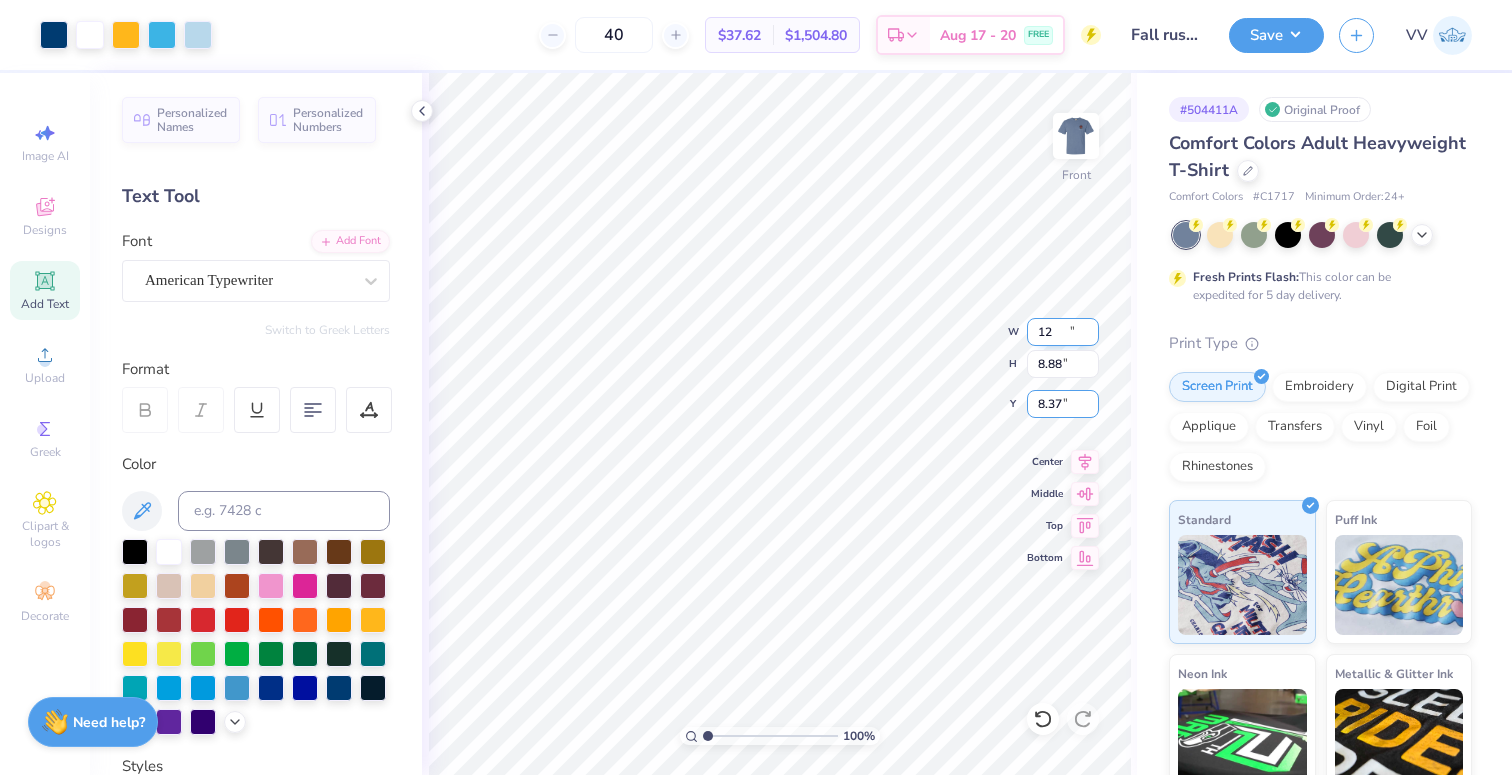type on "12.00" 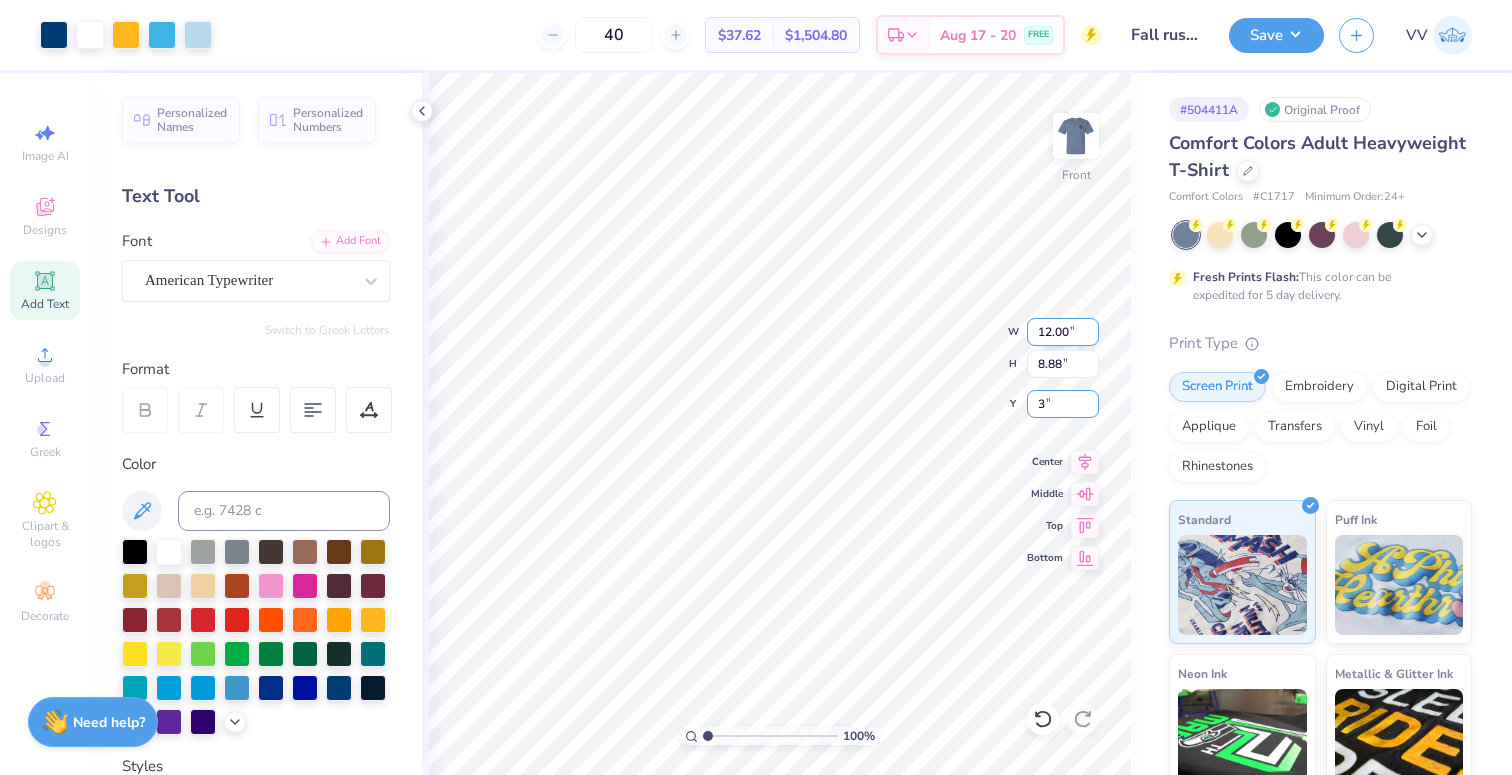 type on "3.00" 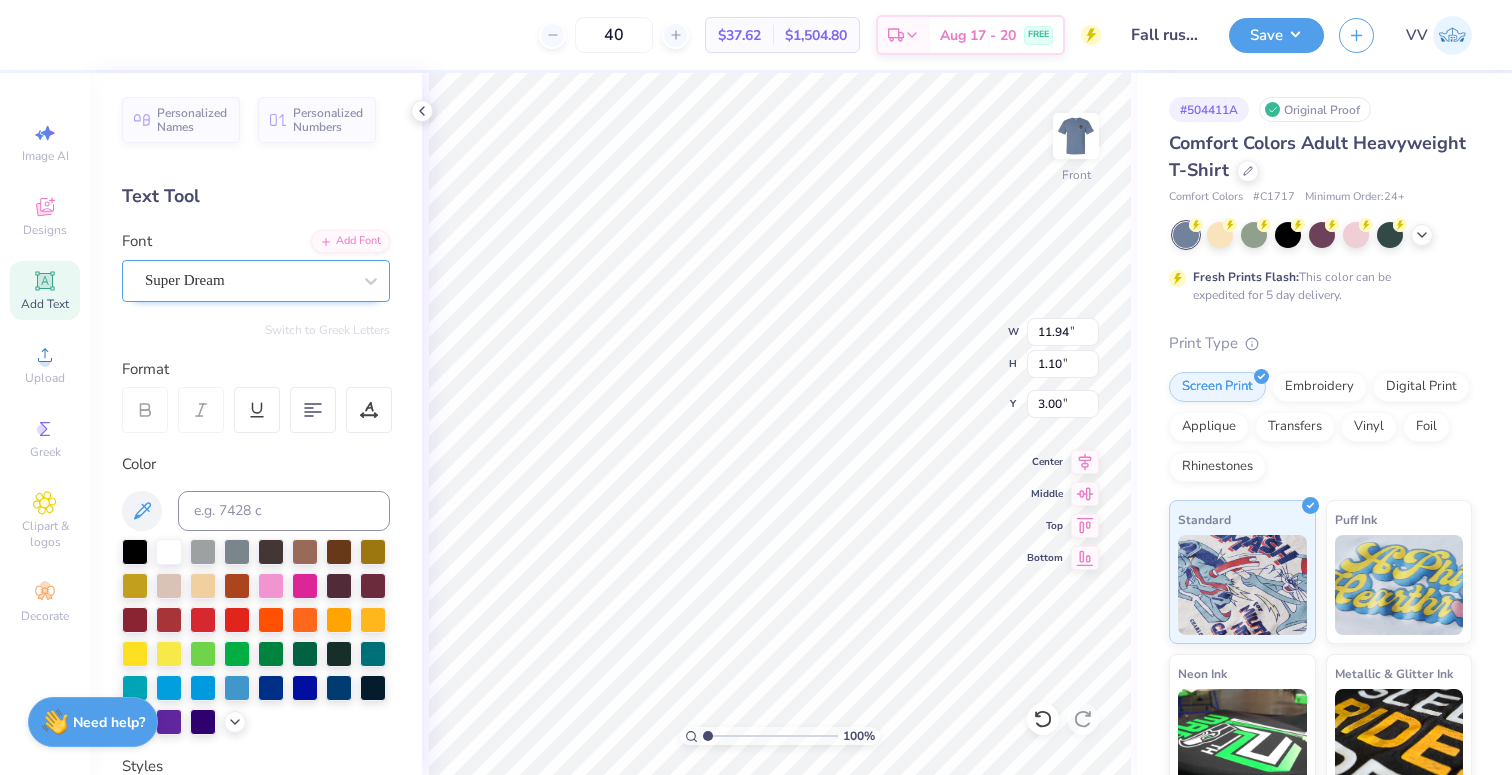 click on "Super Dream" at bounding box center [248, 280] 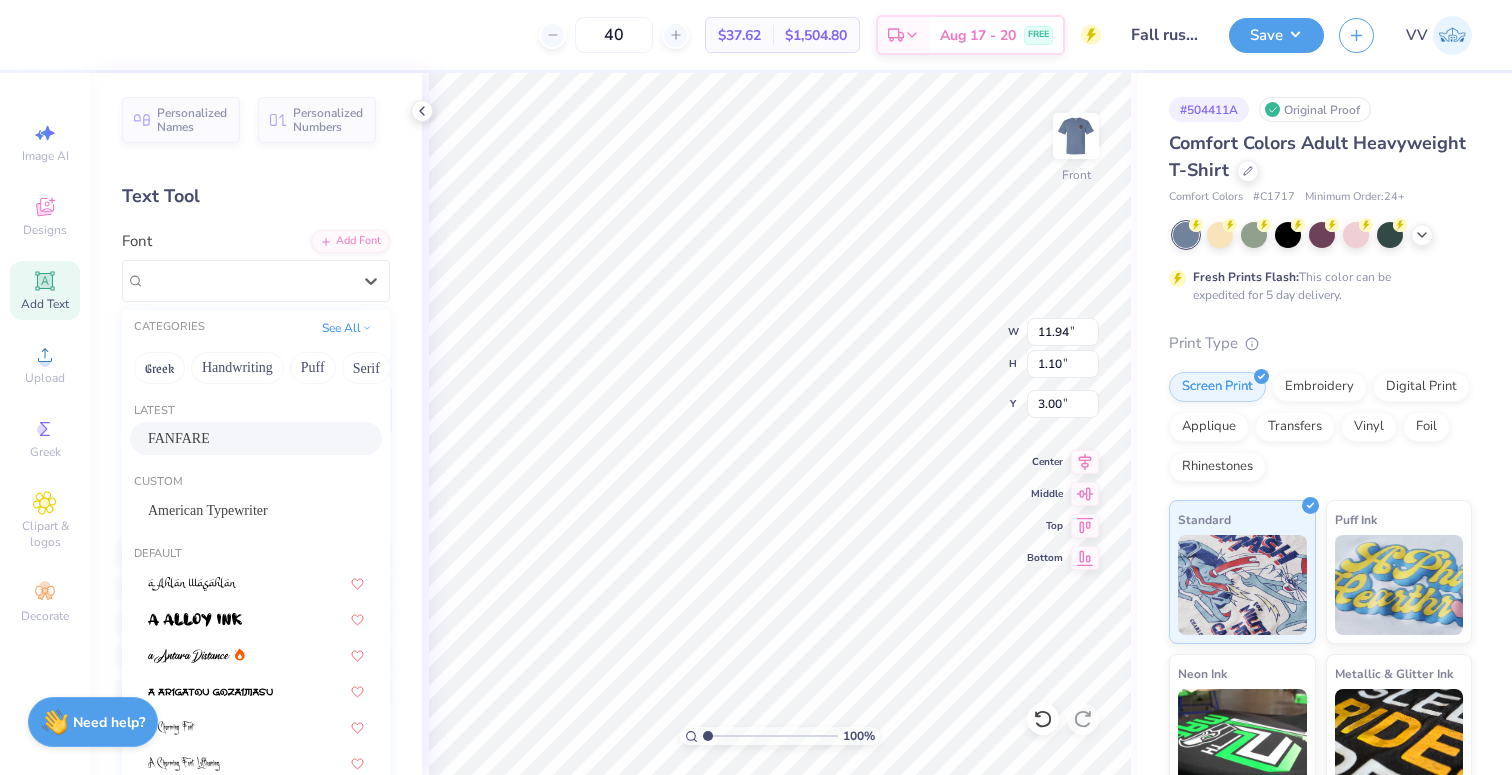 click on "FANFARE" at bounding box center [256, 438] 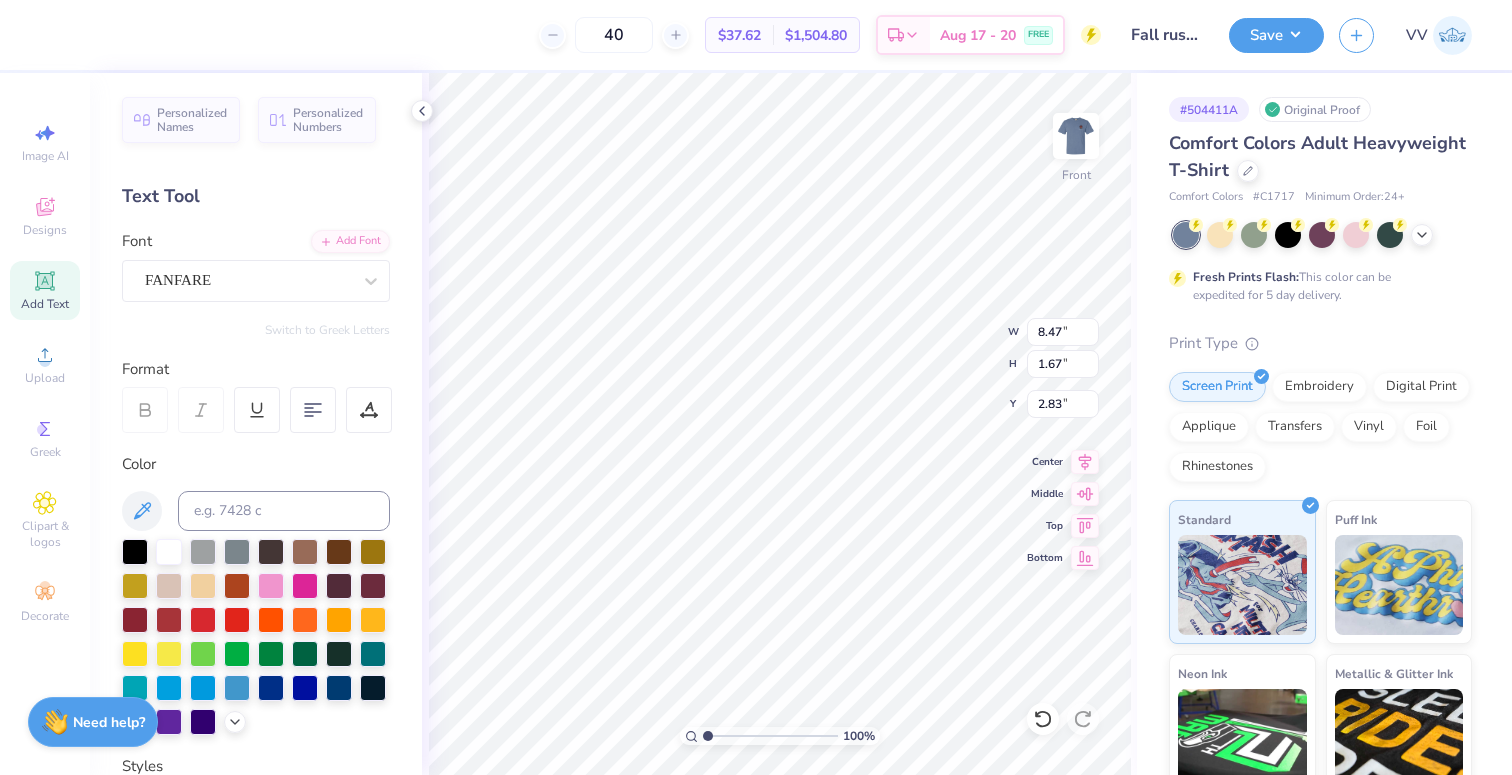 type on "8.47" 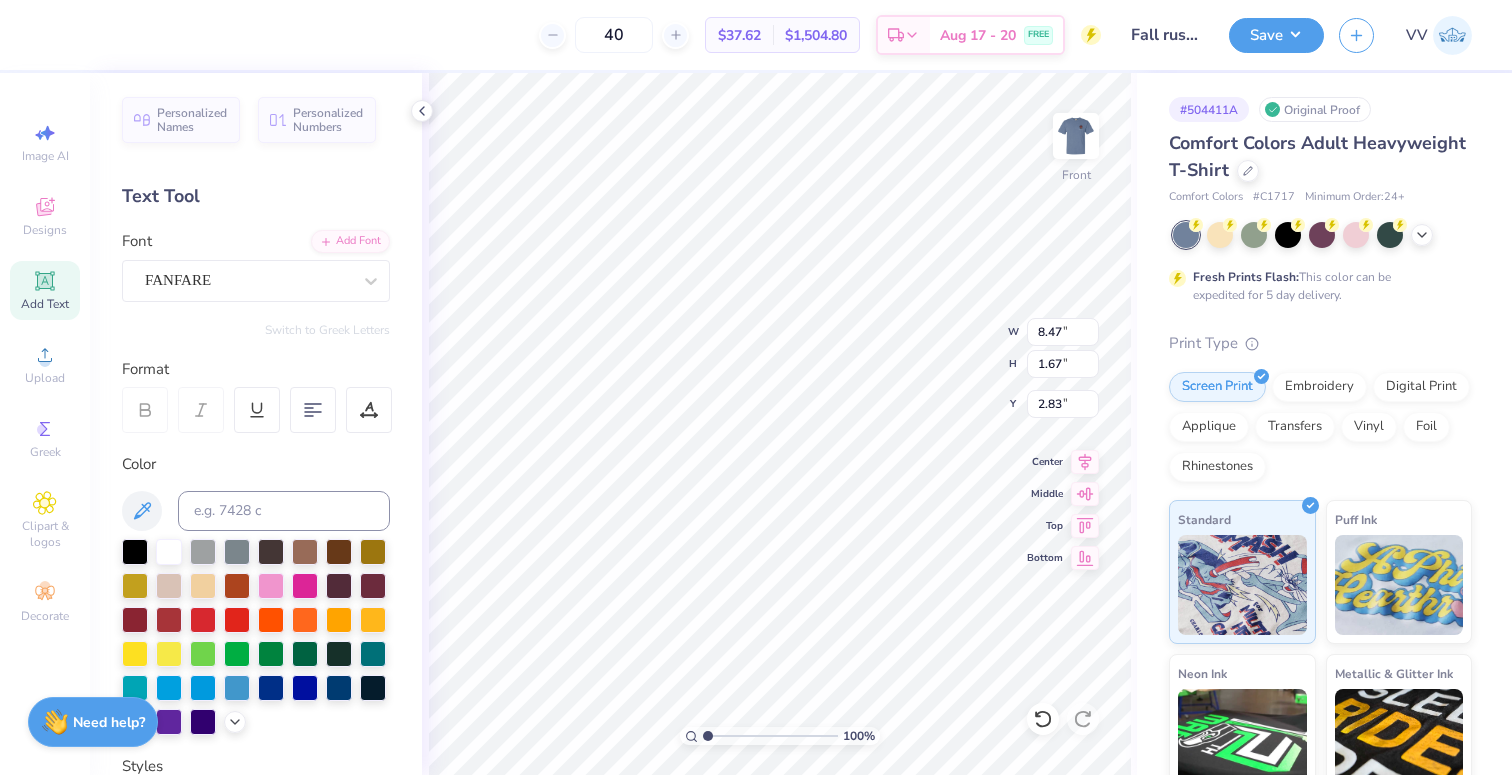 type on "3.00" 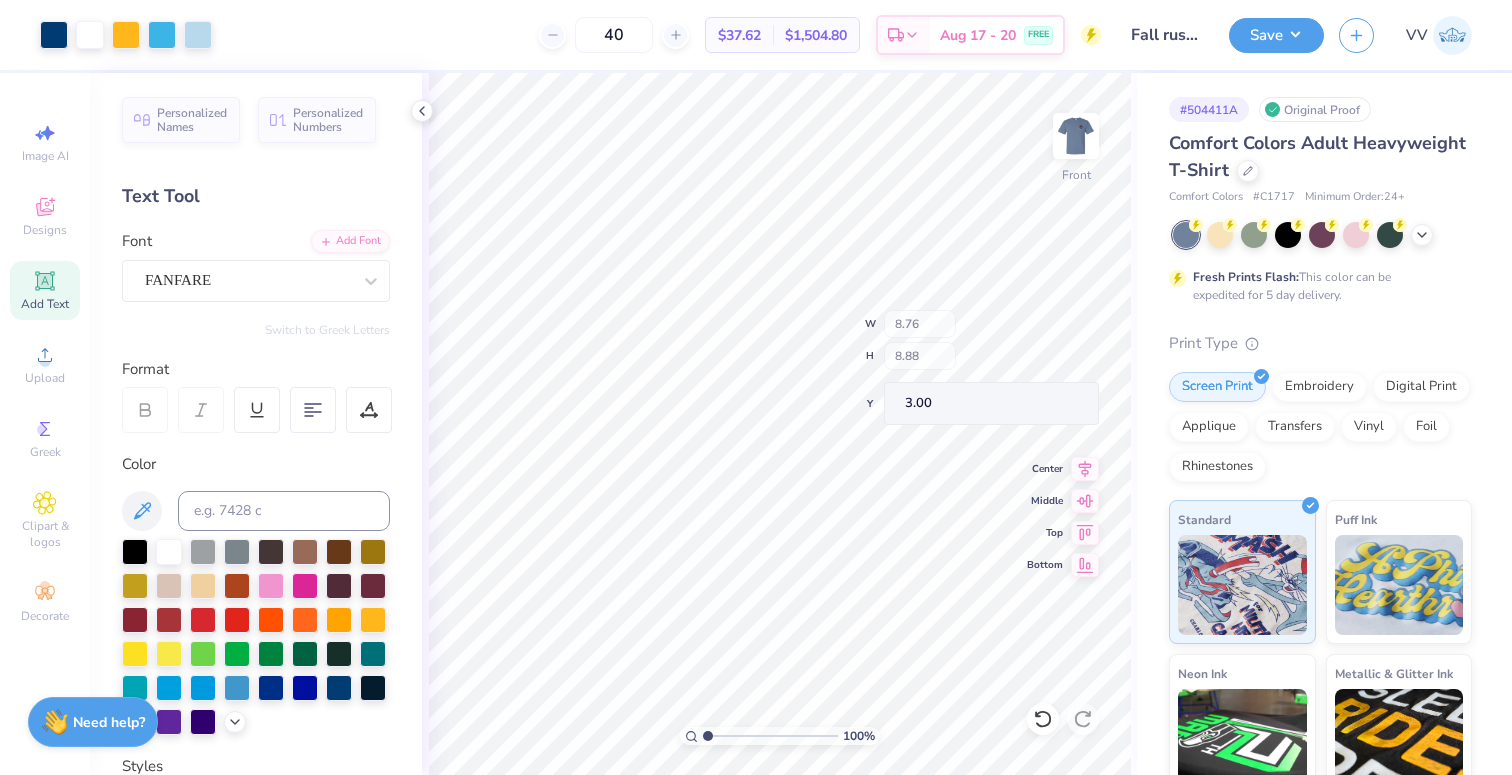 type on "2.57" 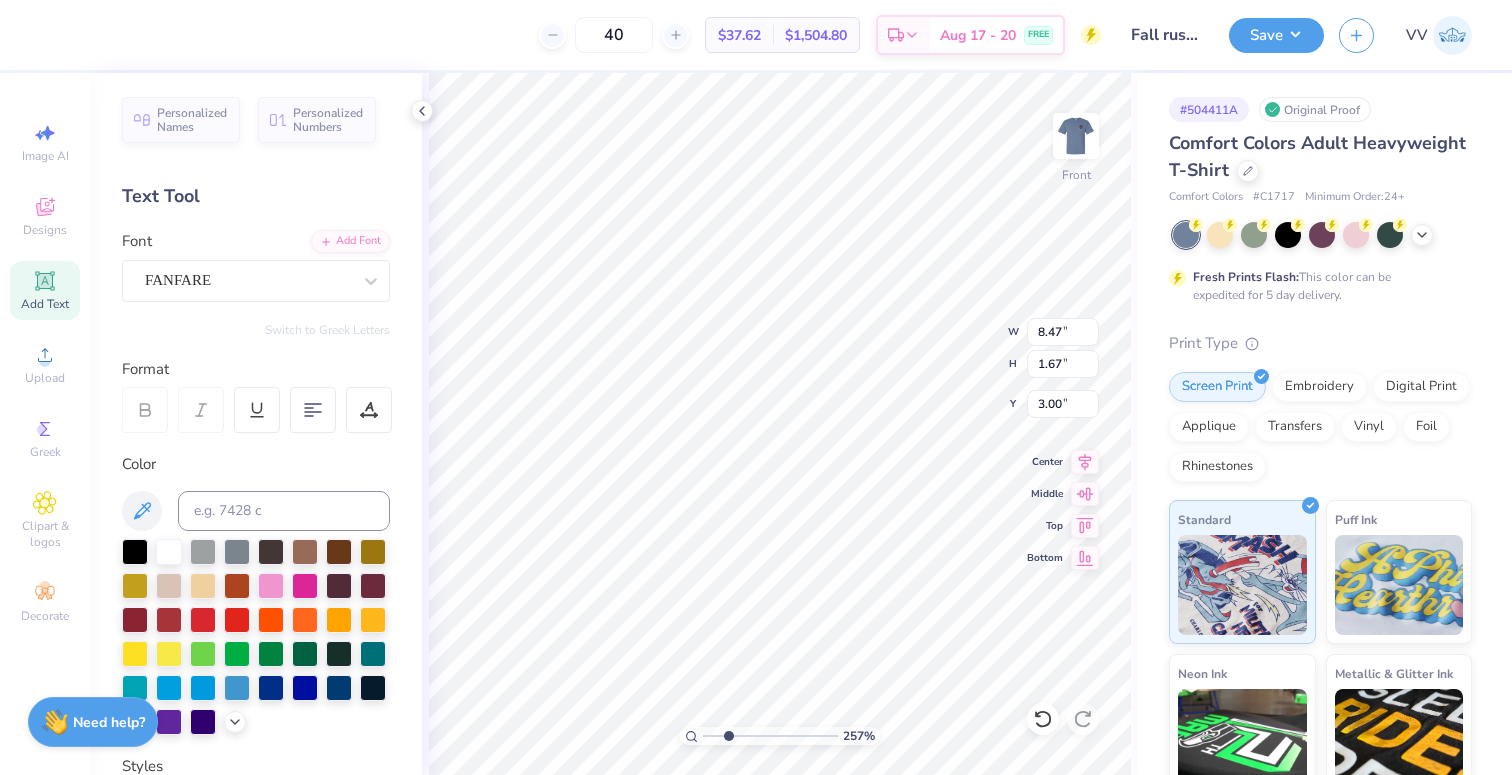 type on "8.59" 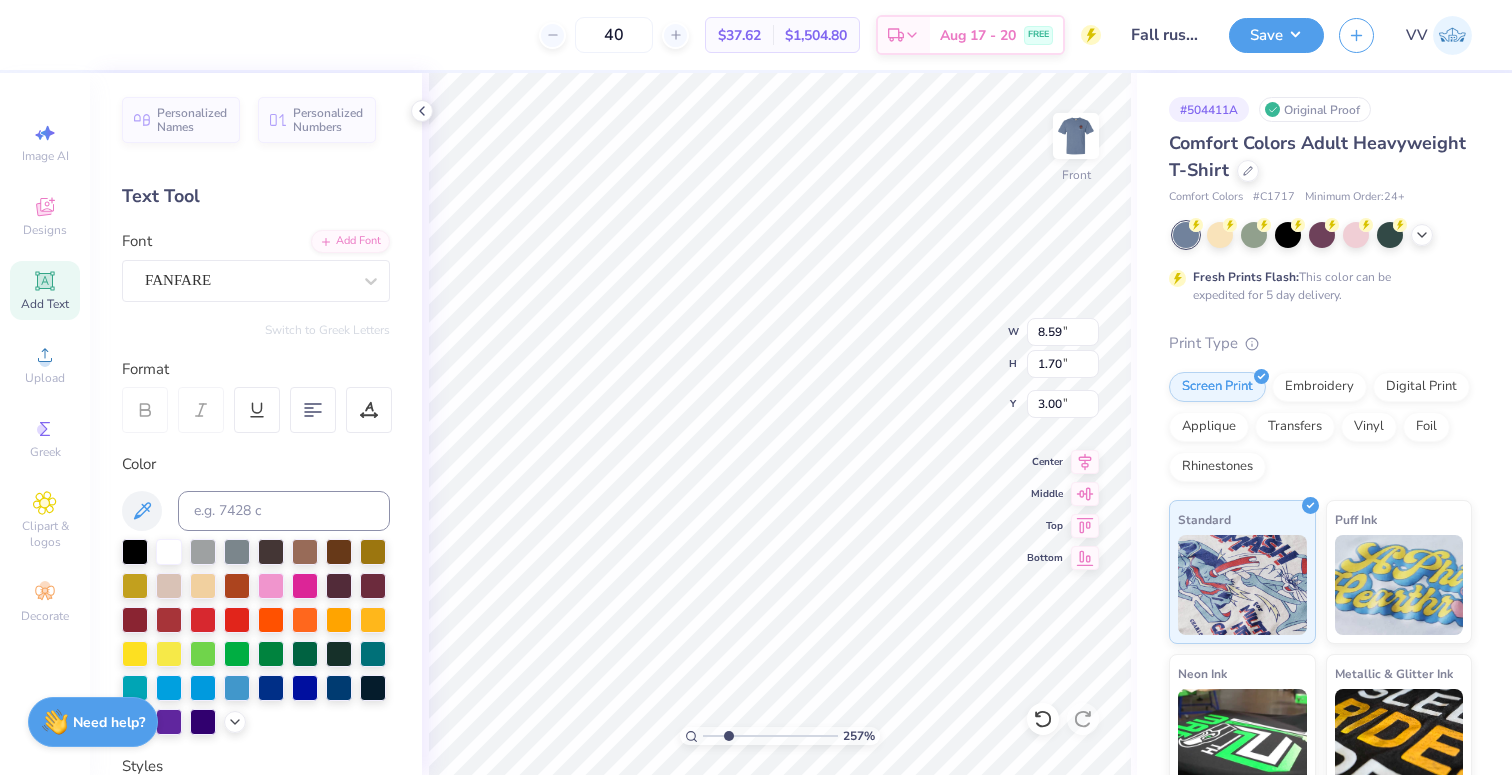 type on "2.82" 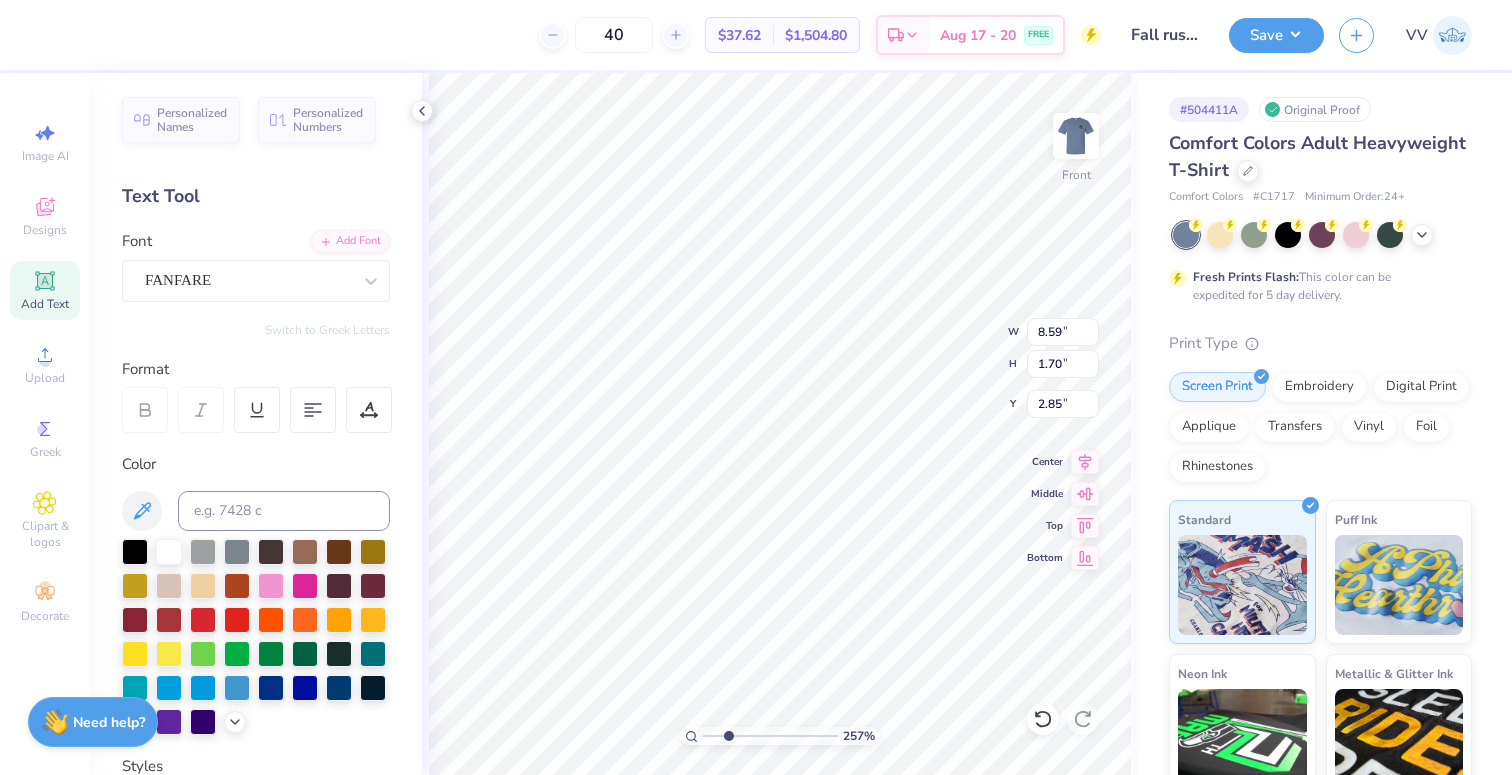 type on "2.85" 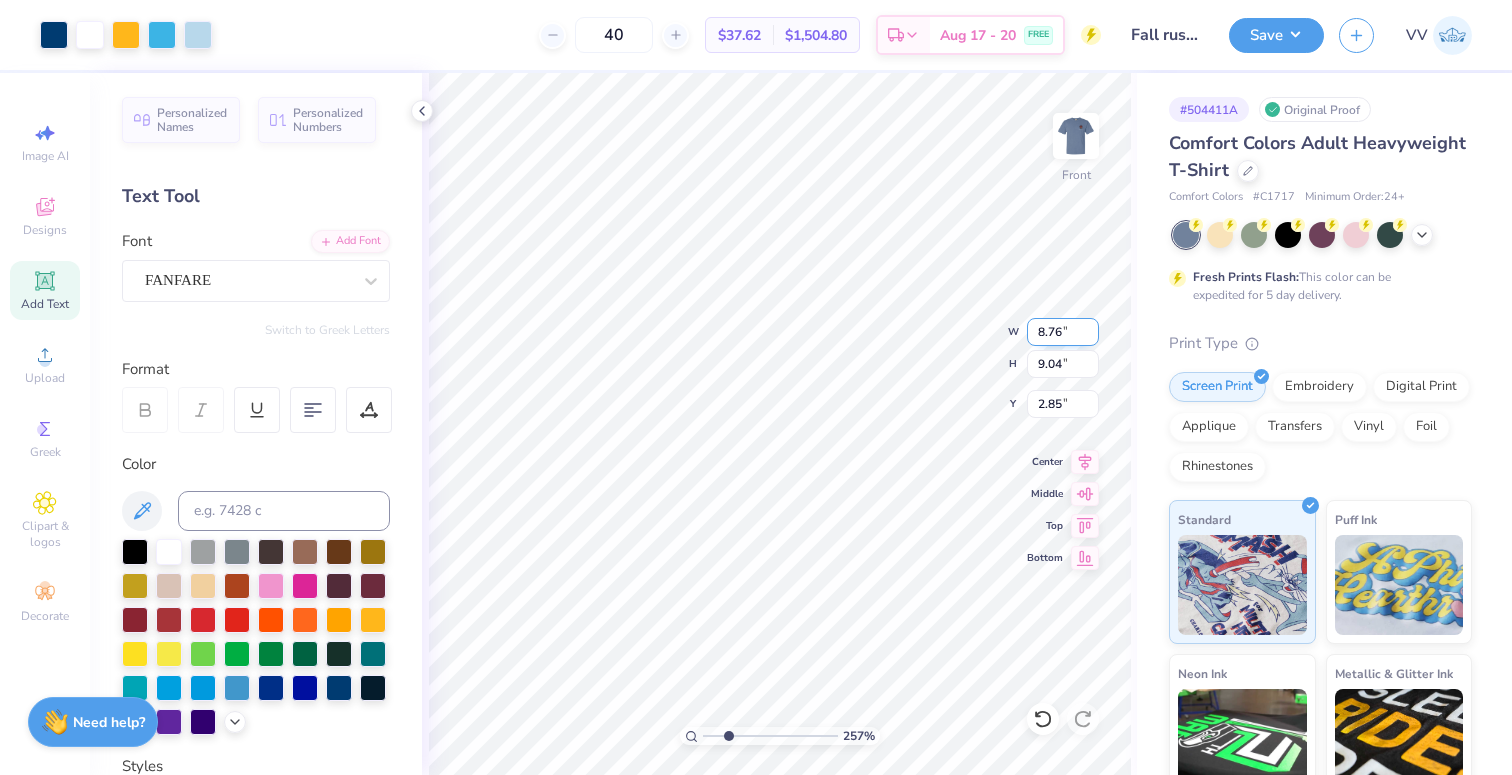 click on "8.76" at bounding box center (1063, 332) 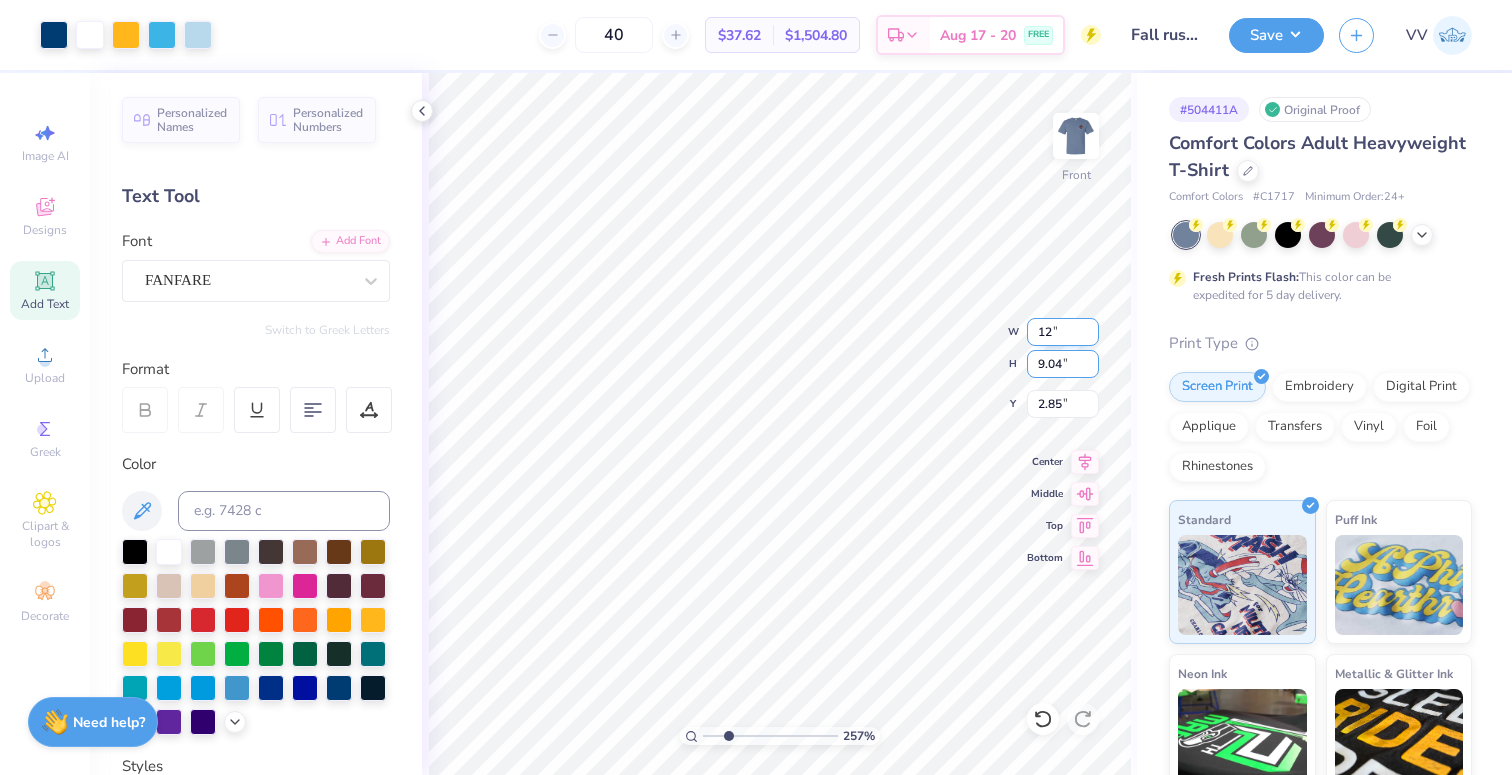 type on "12.00" 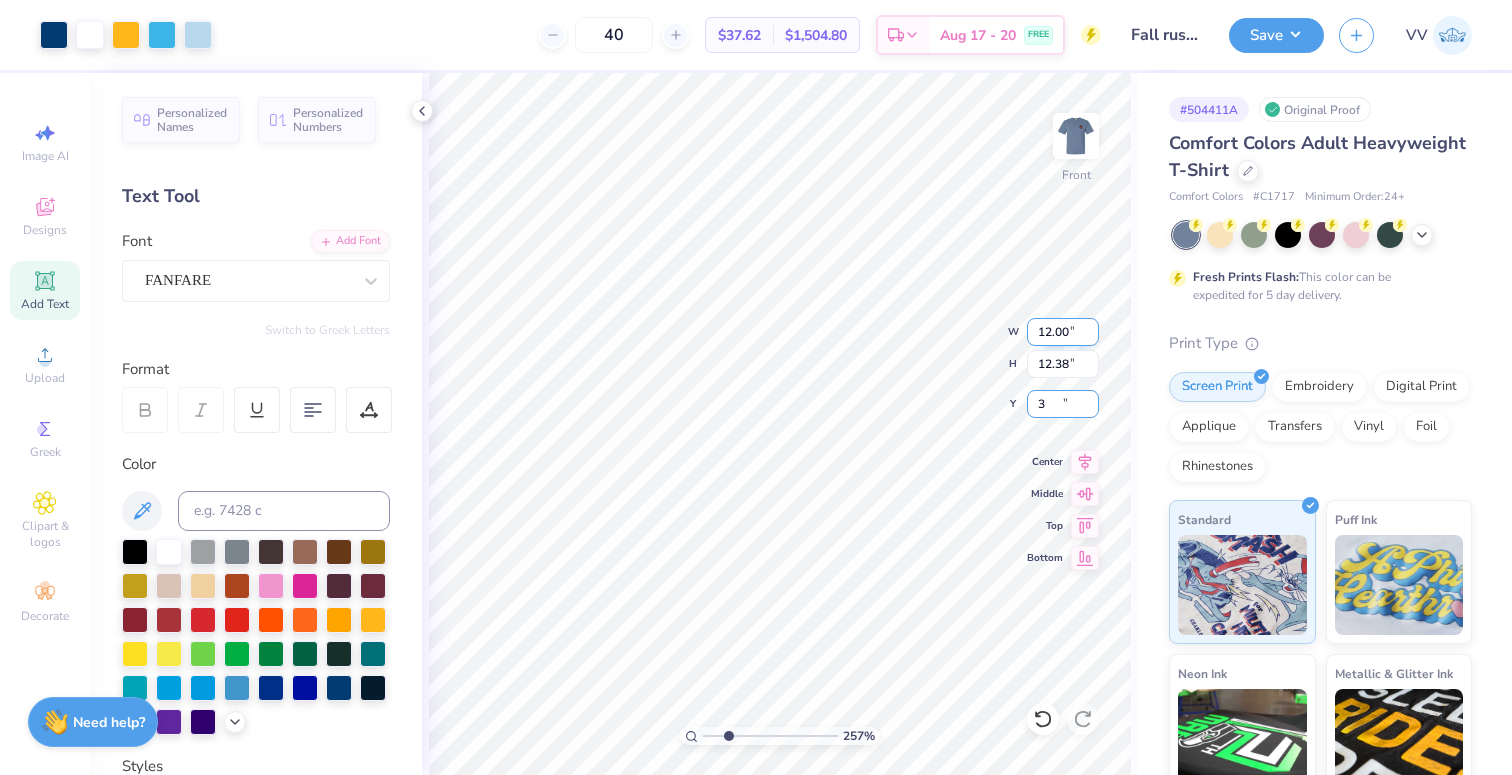type on "3.00" 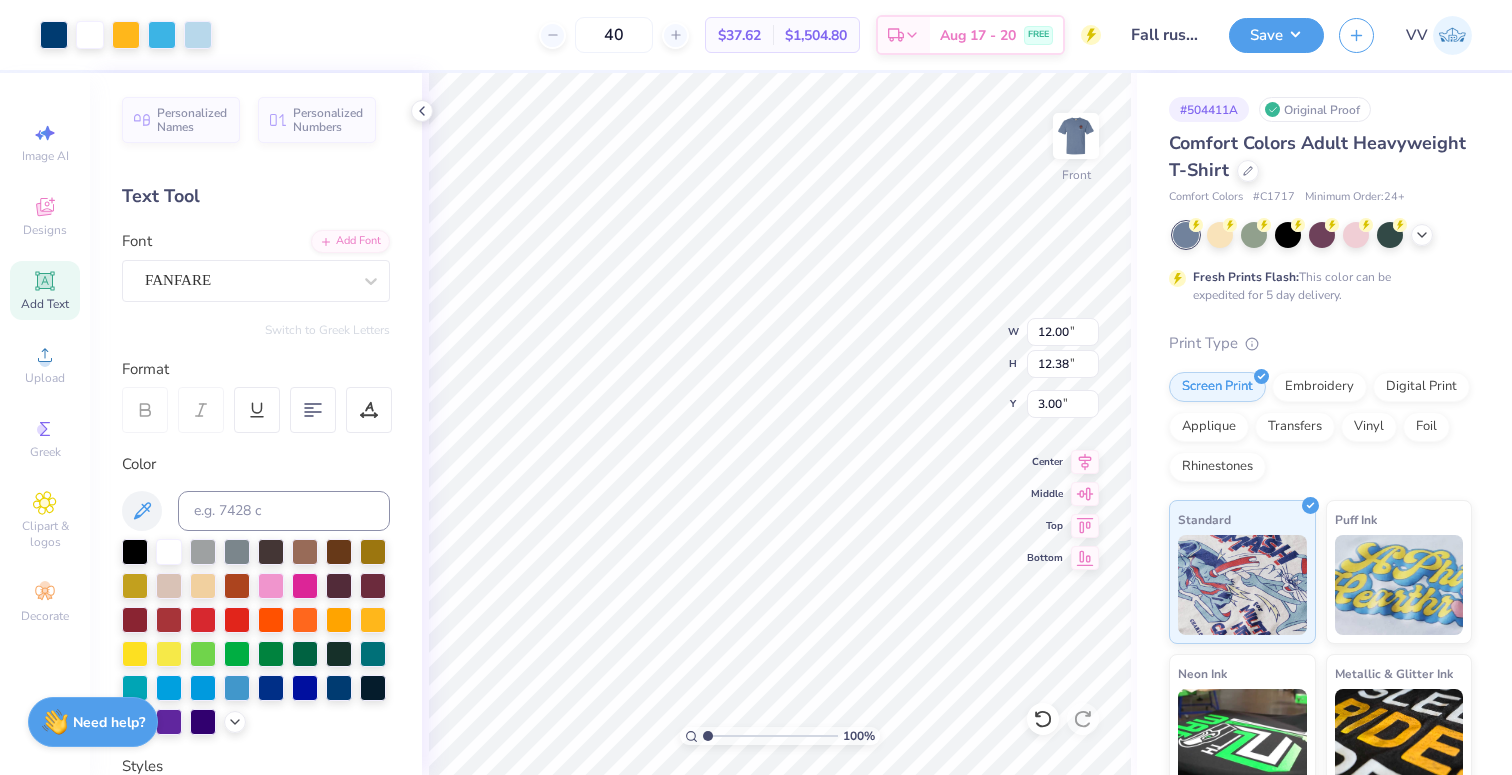 drag, startPoint x: 730, startPoint y: 737, endPoint x: 683, endPoint y: 736, distance: 47.010635 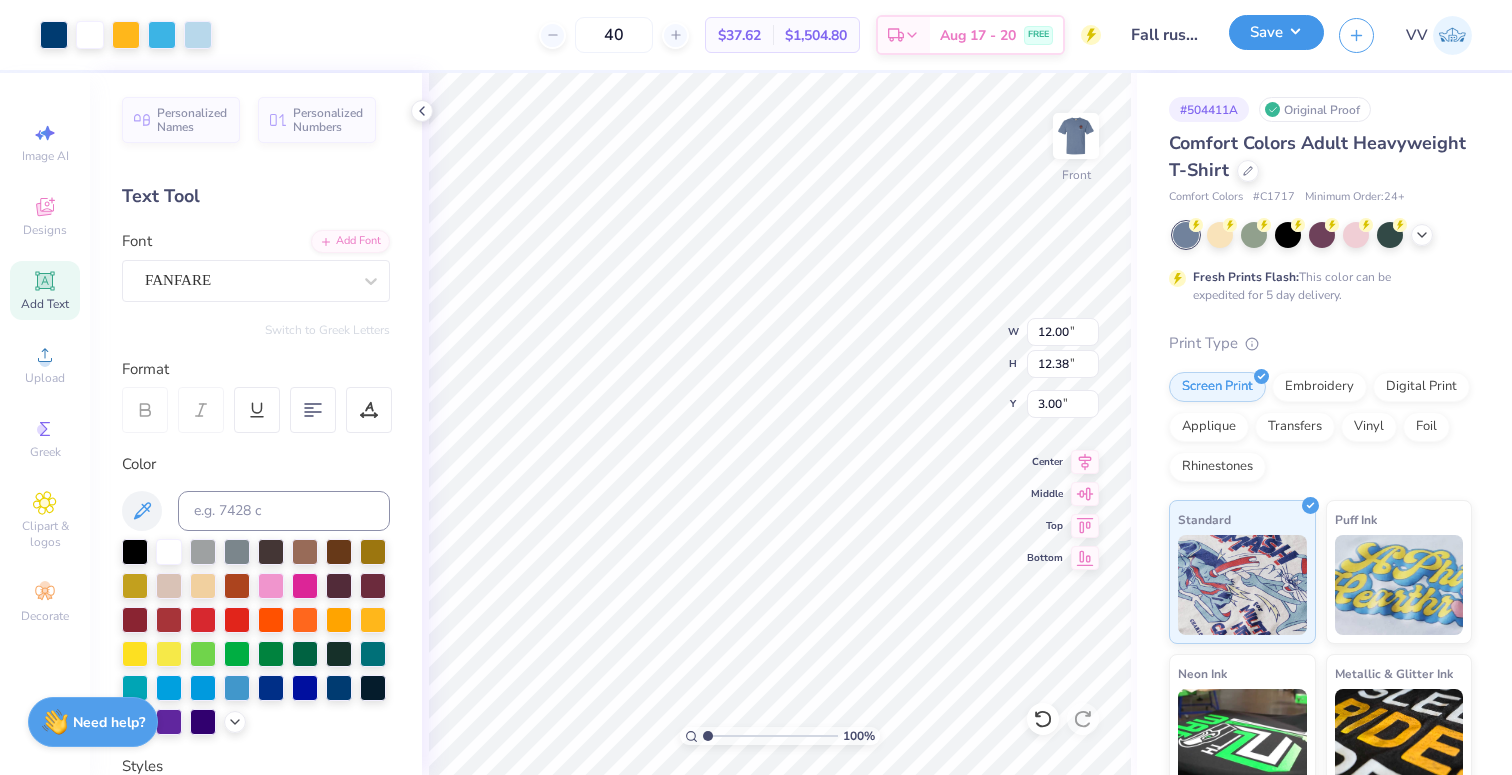 click on "Save" at bounding box center [1276, 32] 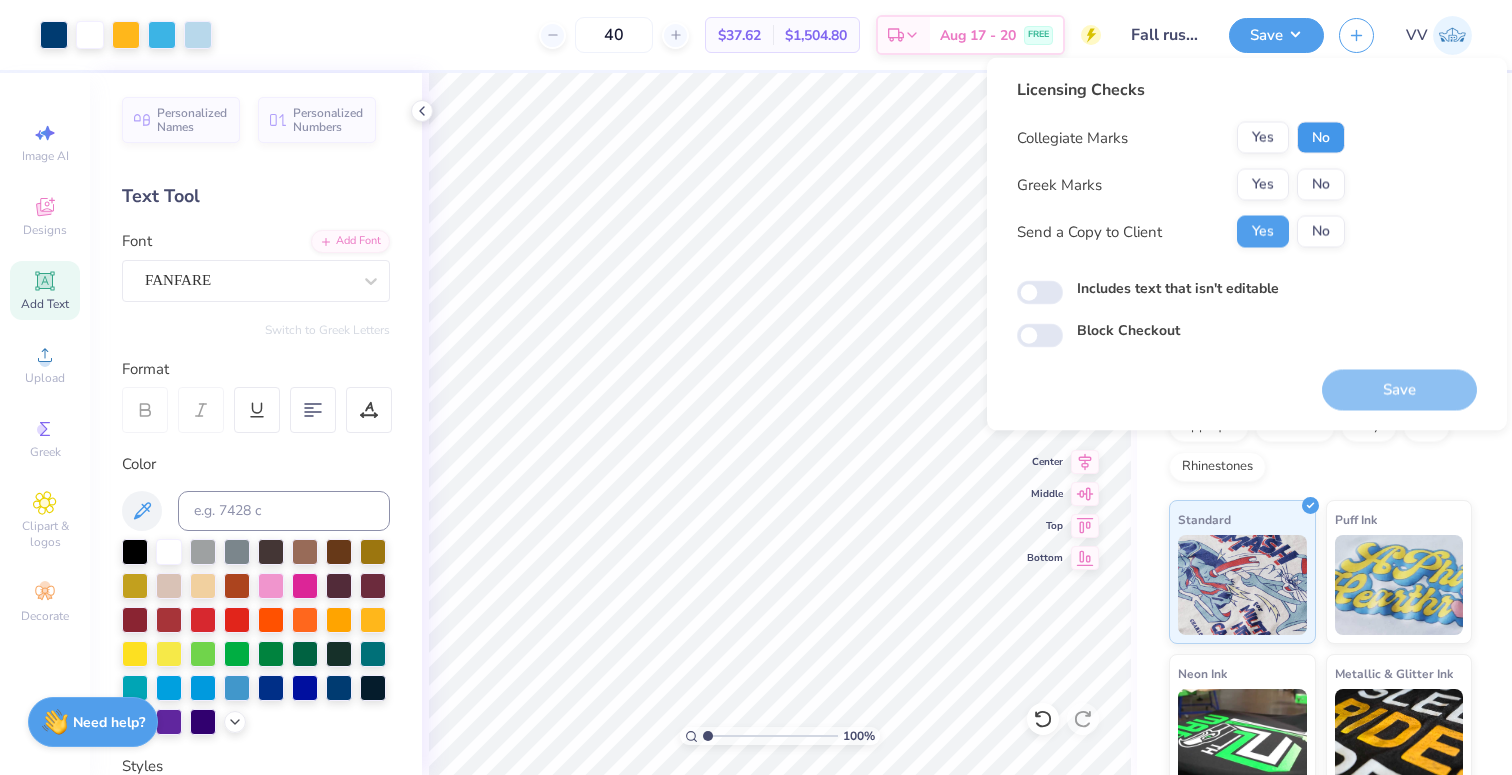 click on "No" at bounding box center [1321, 138] 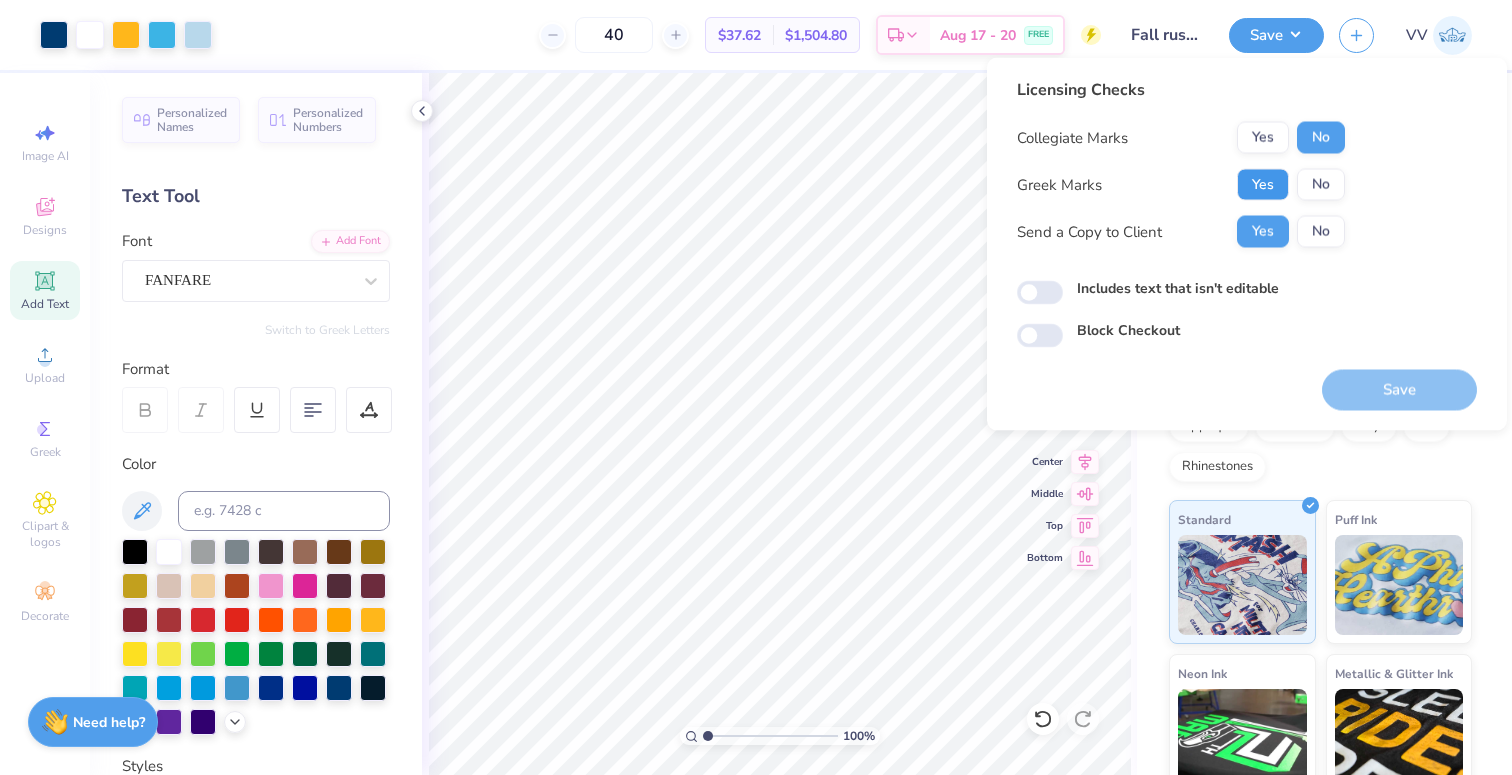 click on "Yes" at bounding box center [1263, 185] 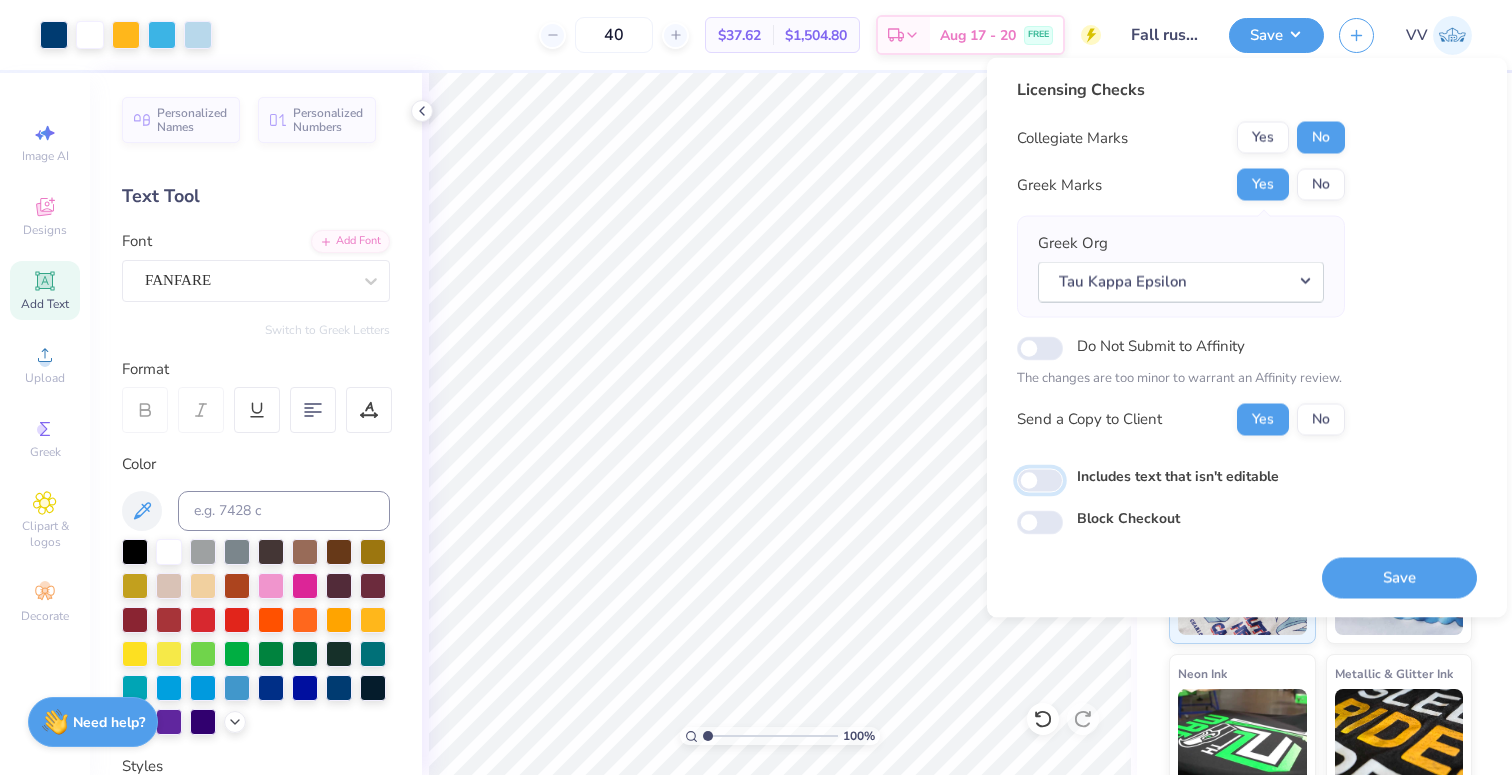 click on "Includes text that isn't editable" at bounding box center [1040, 480] 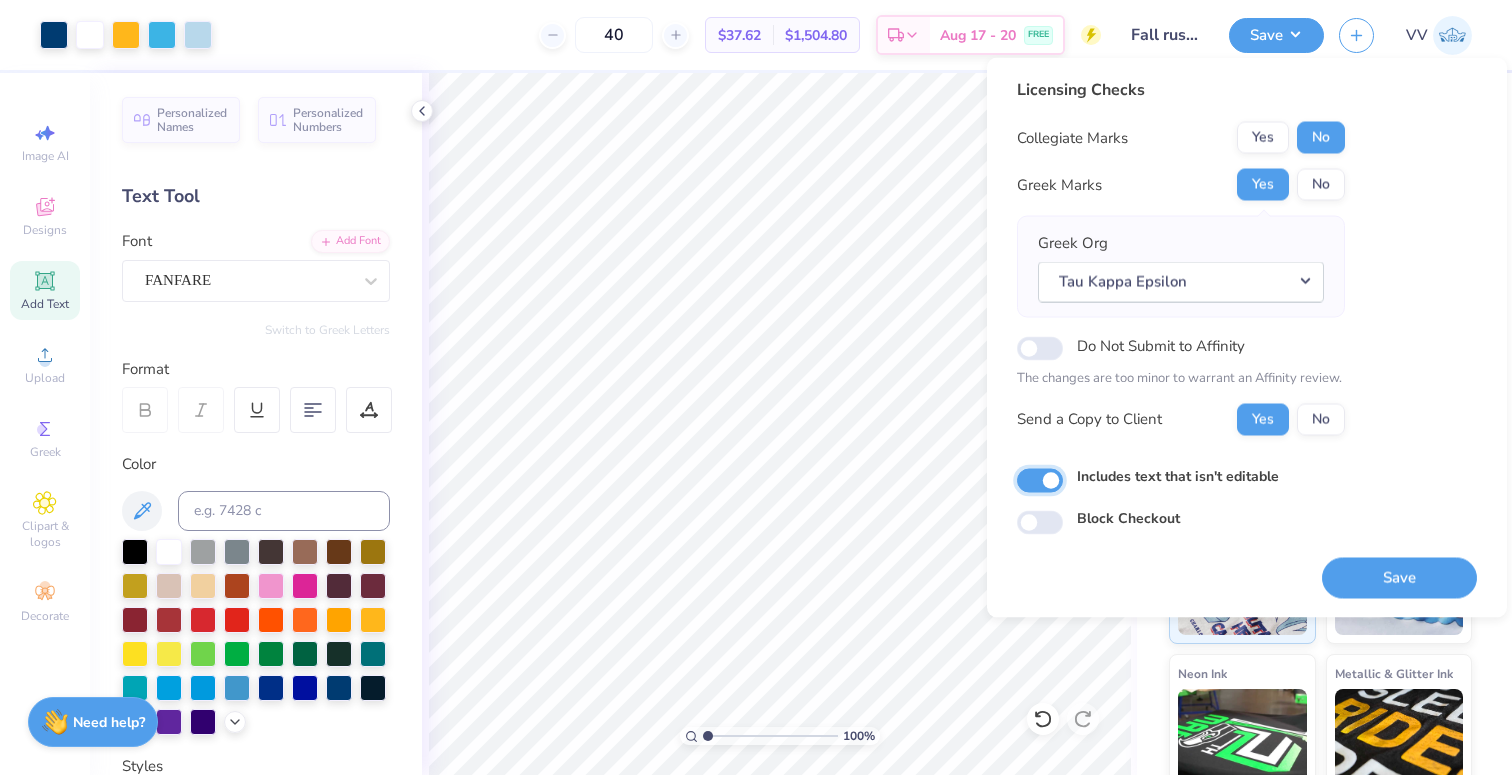 checkbox on "true" 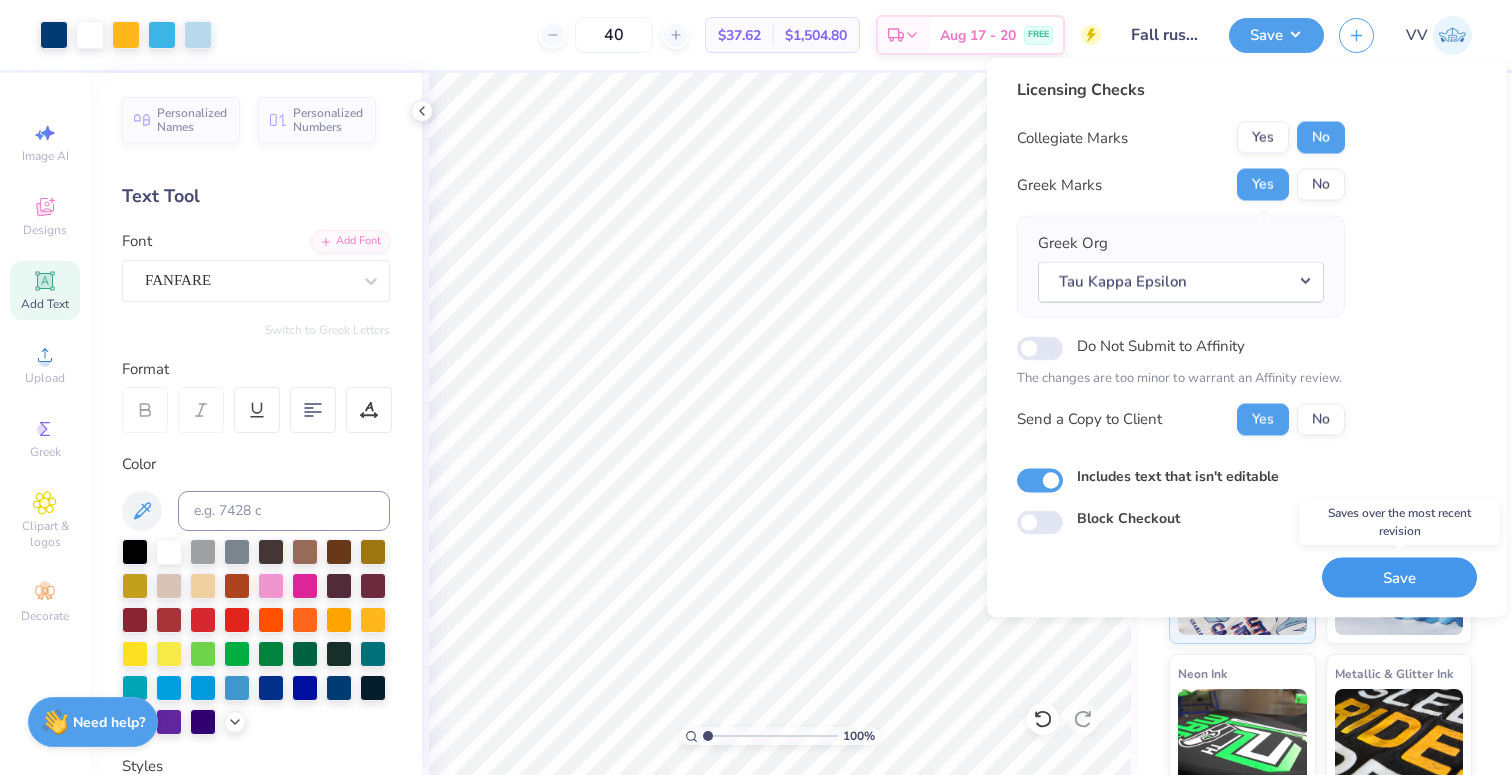 click on "Save" at bounding box center [1399, 577] 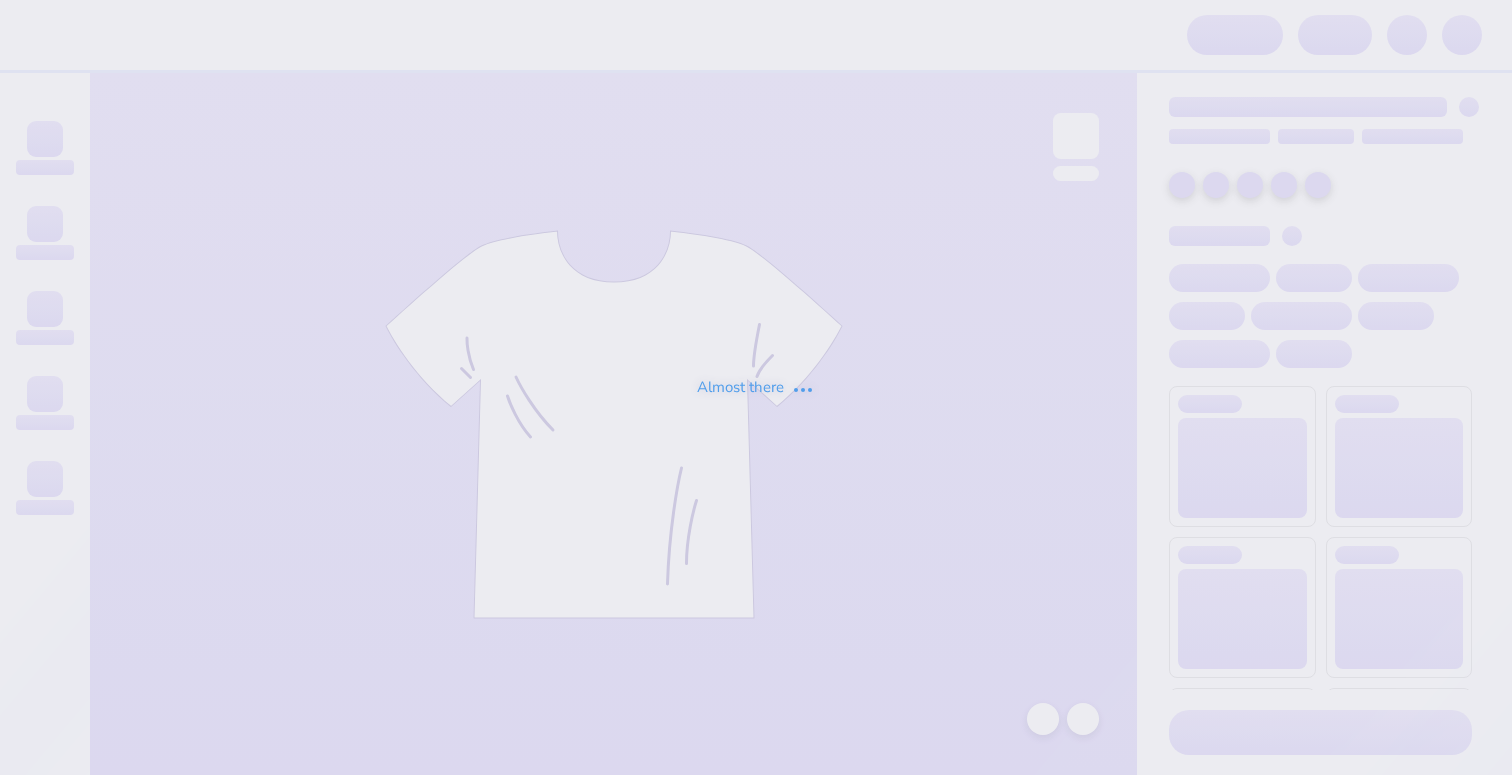 scroll, scrollTop: 0, scrollLeft: 0, axis: both 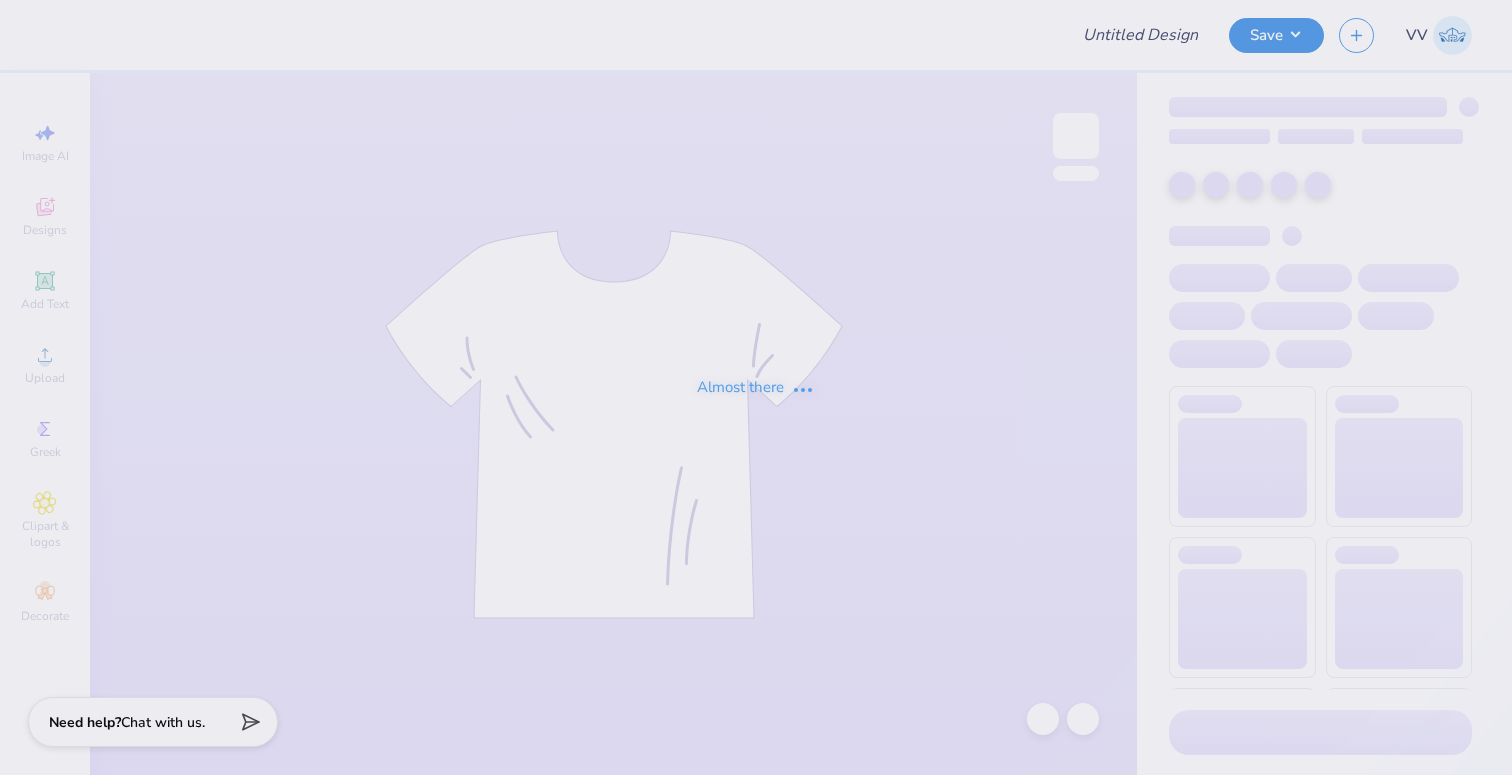 type on "Pi Kapp Fall Rush Shirts" 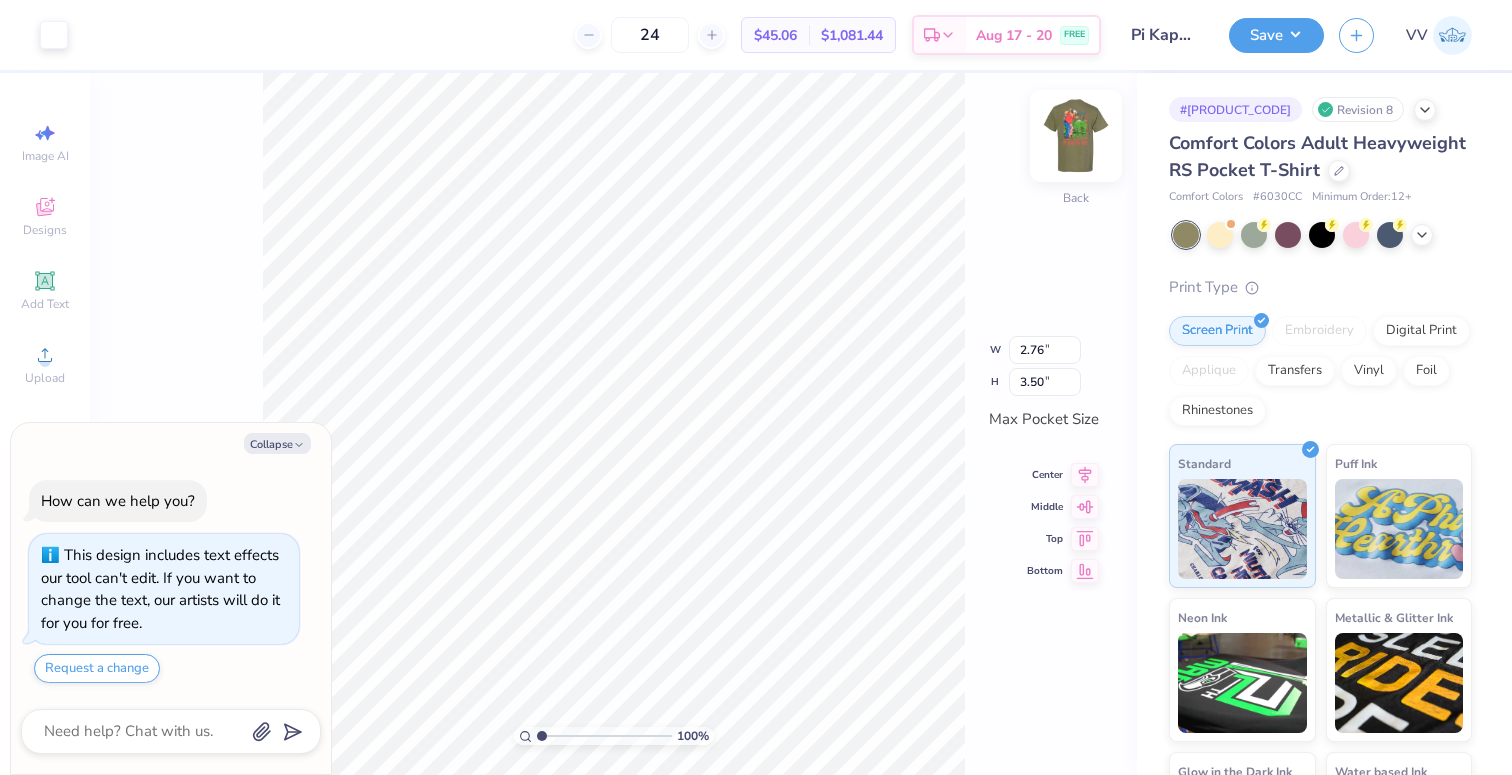 click at bounding box center [1076, 136] 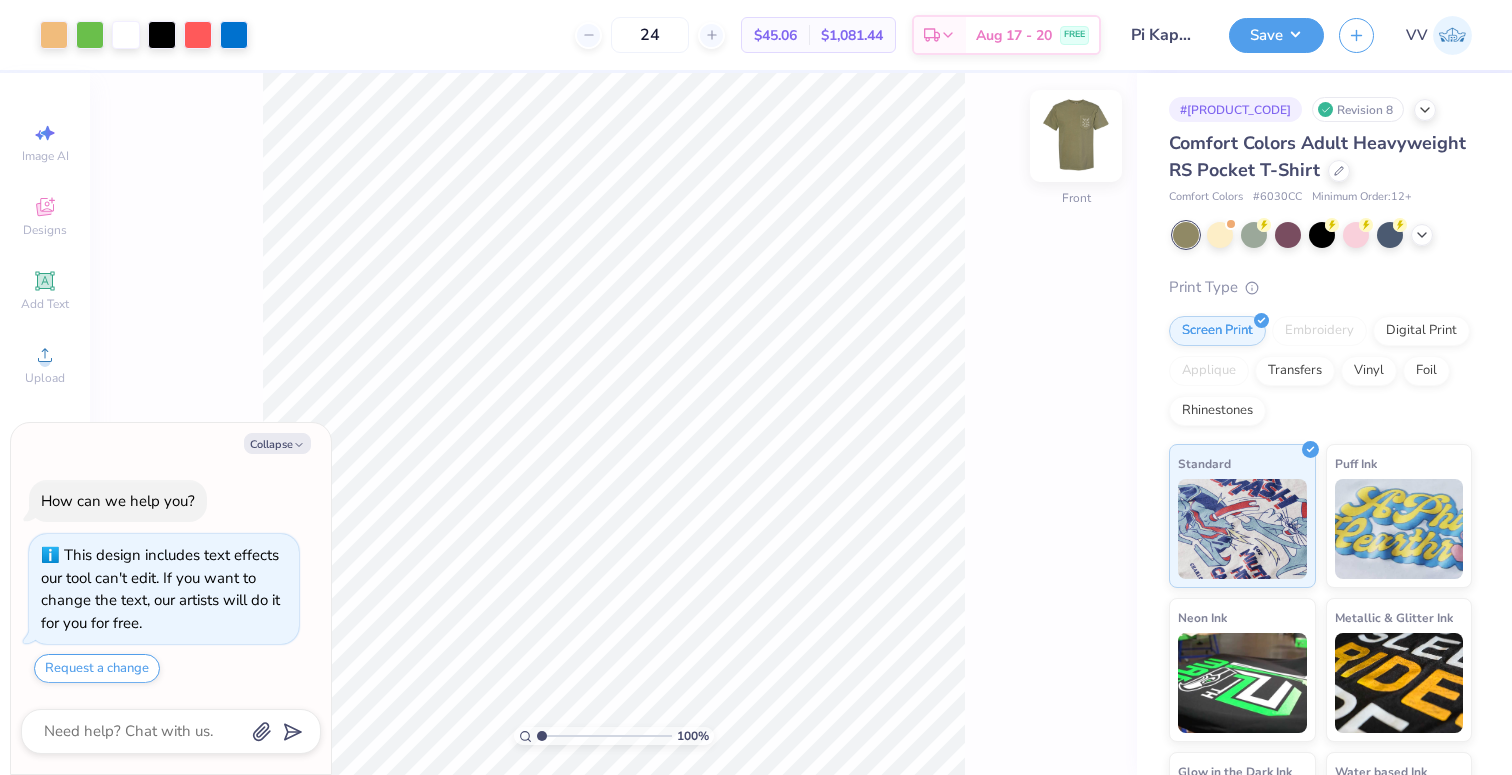 click at bounding box center [1076, 136] 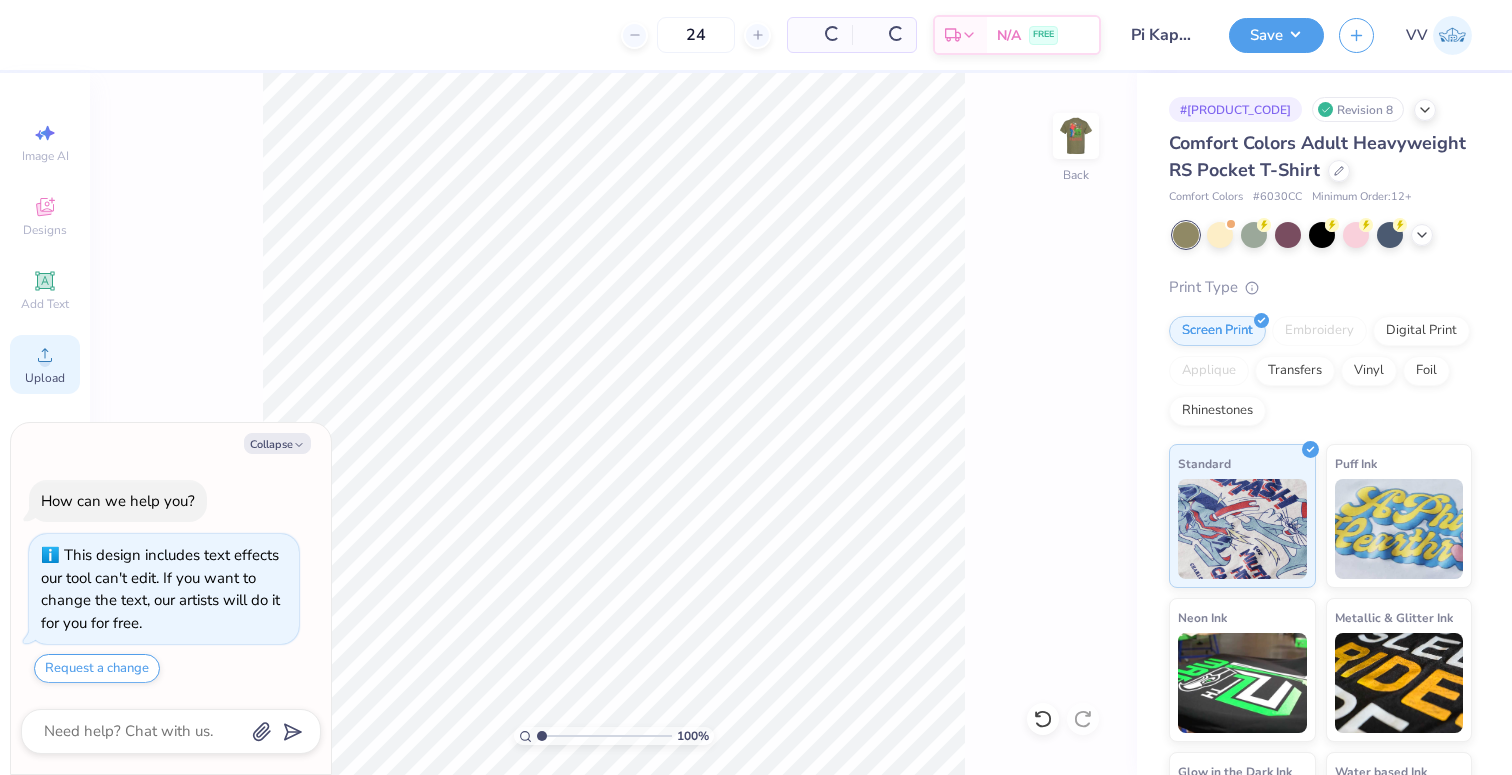 click on "Upload" at bounding box center (45, 364) 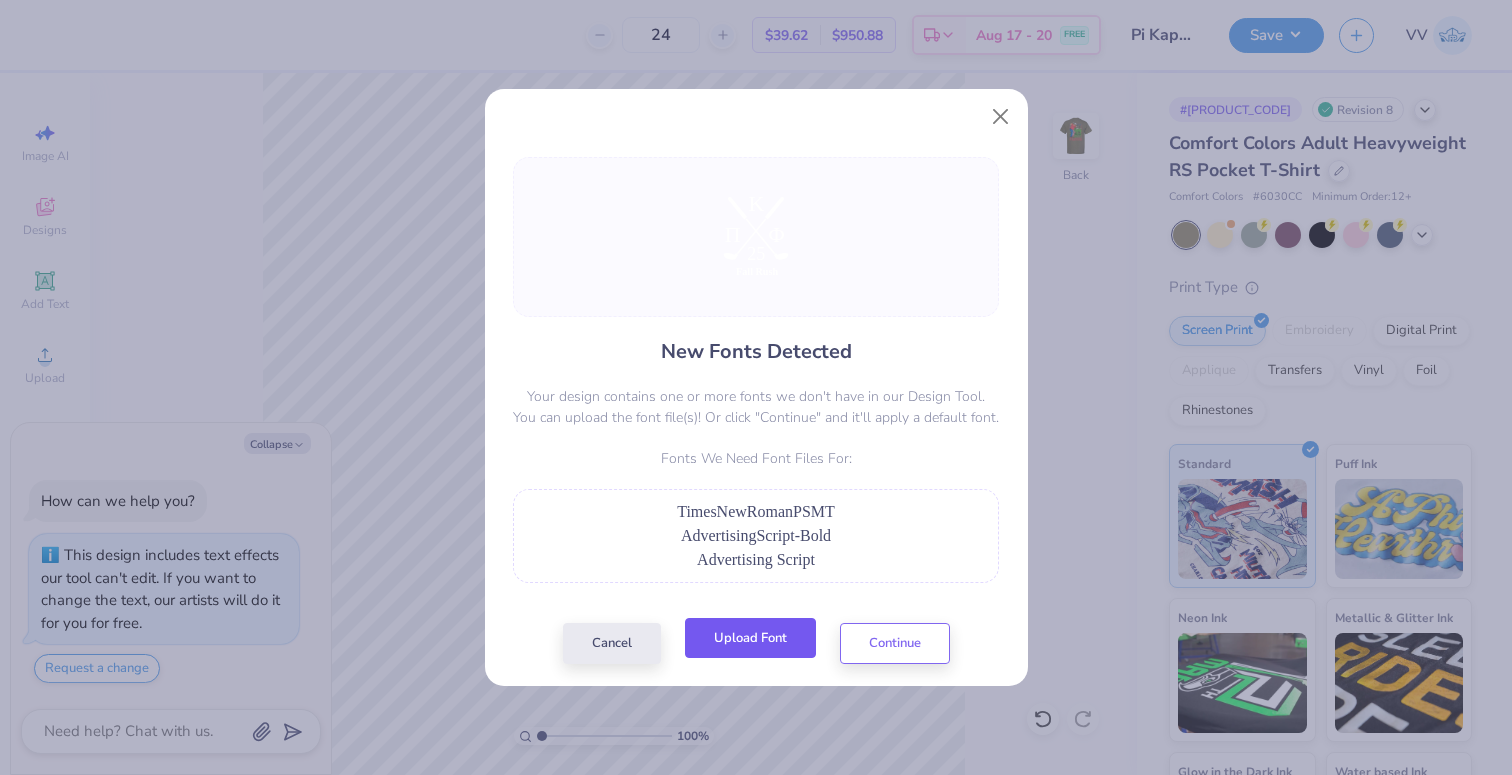 click on "Upload Font" at bounding box center (750, 638) 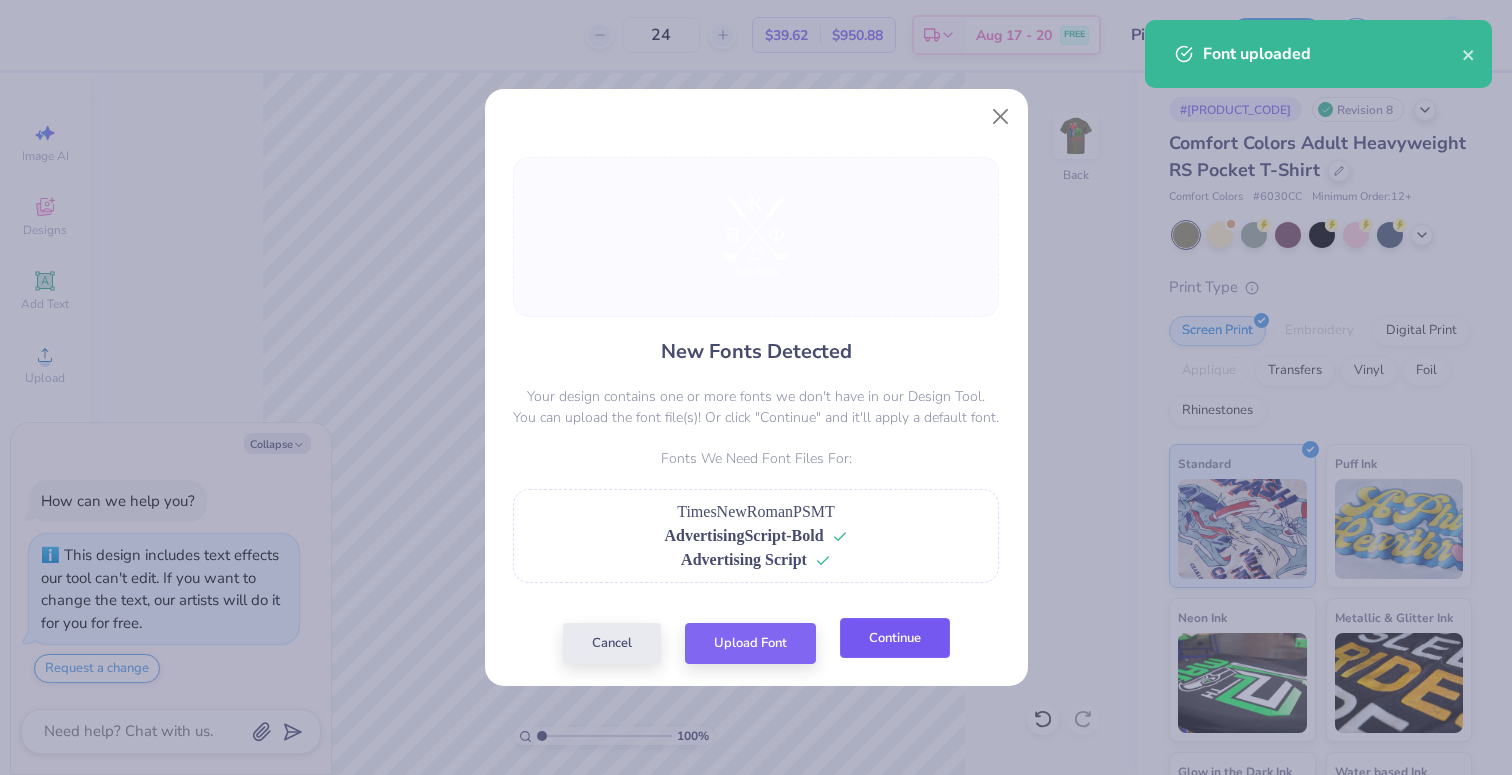 click on "Continue" at bounding box center [895, 638] 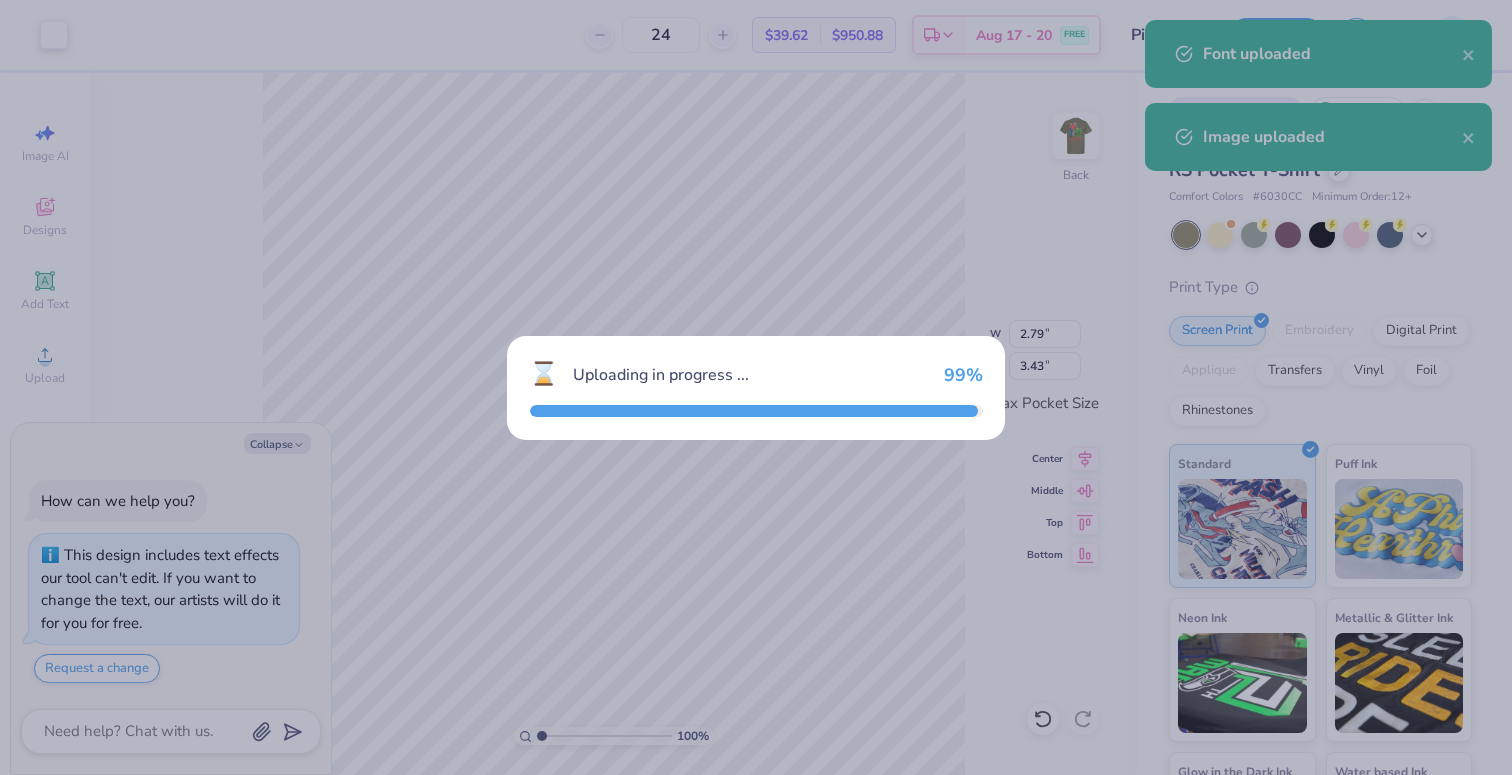 type on "x" 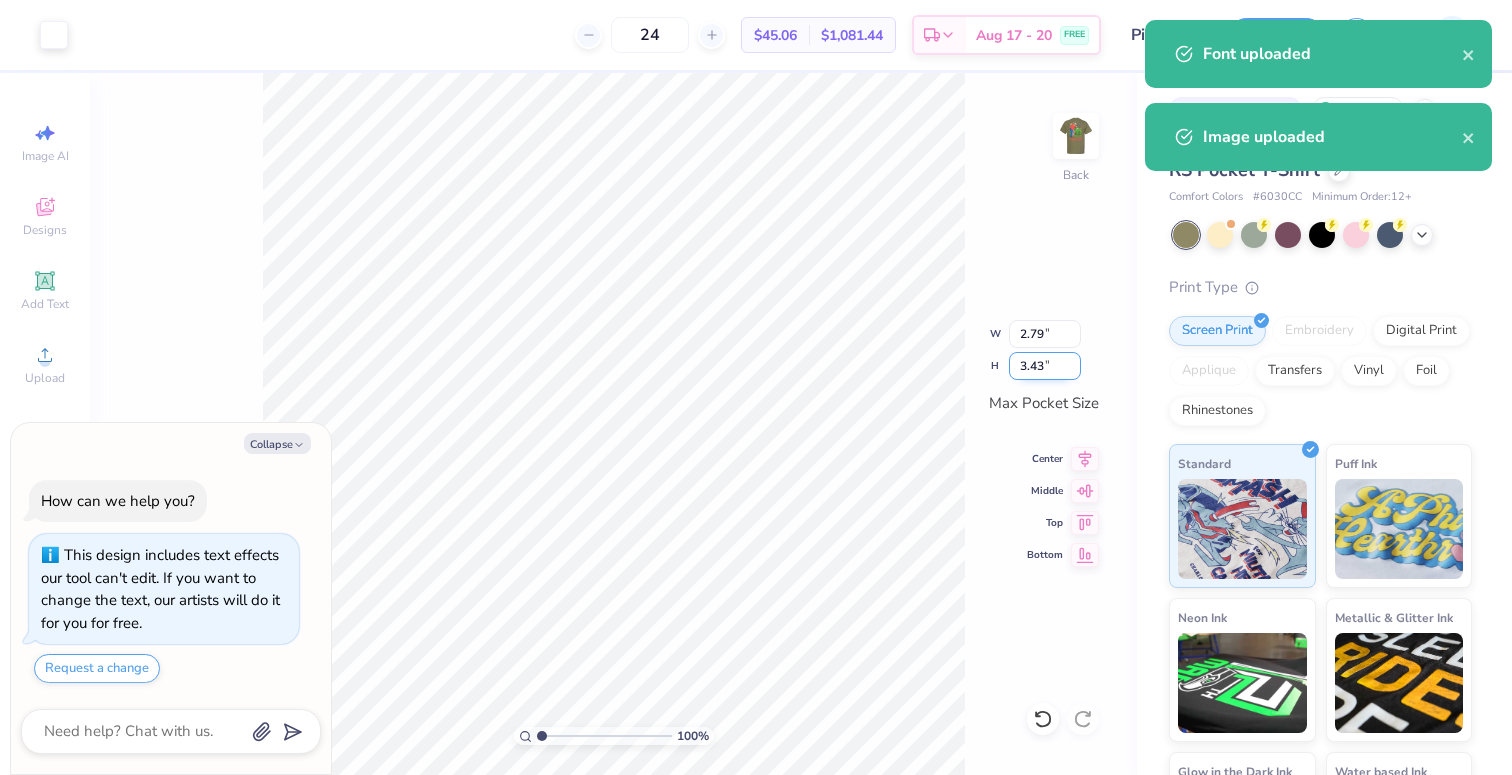 click on "3.43" at bounding box center (1045, 366) 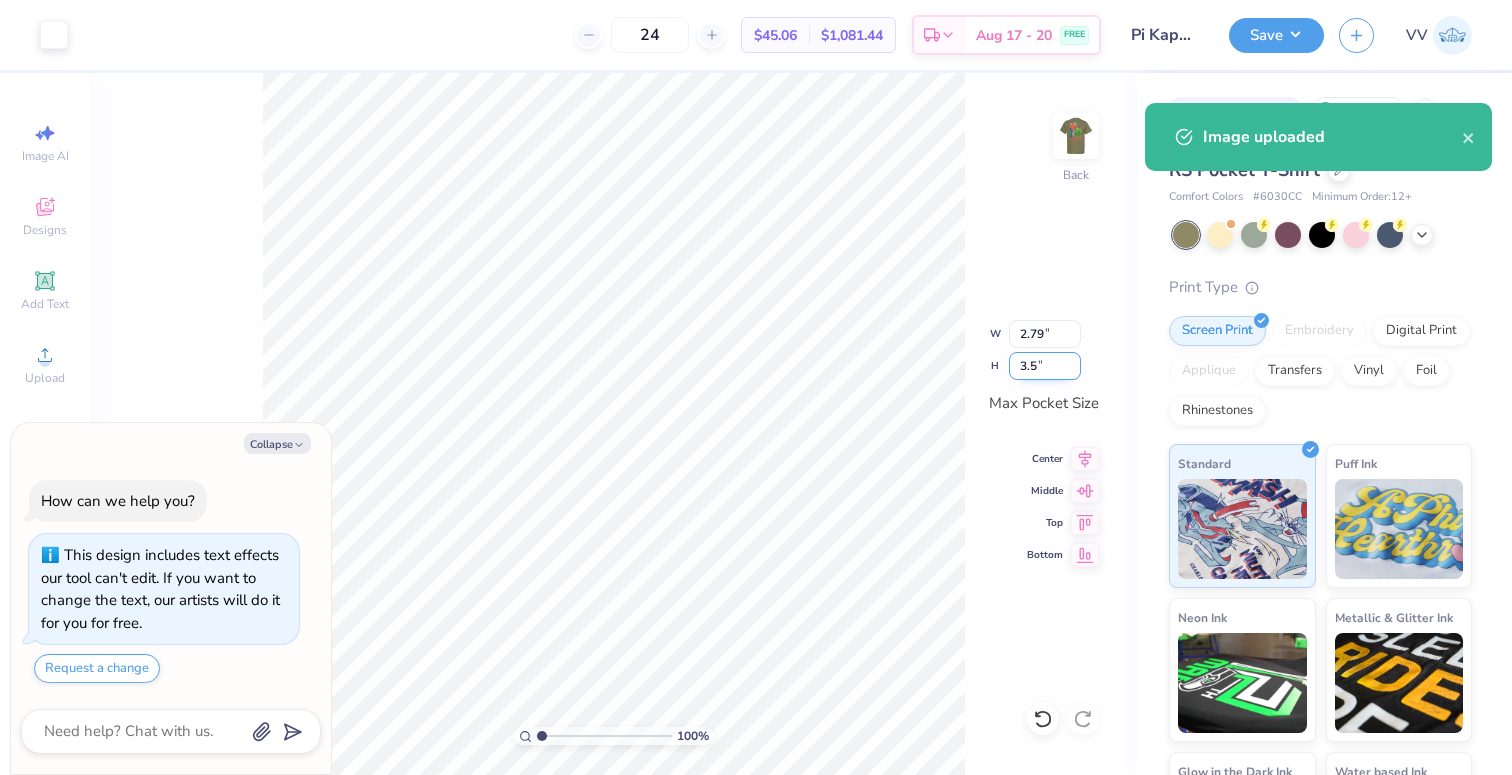 type on "3.5" 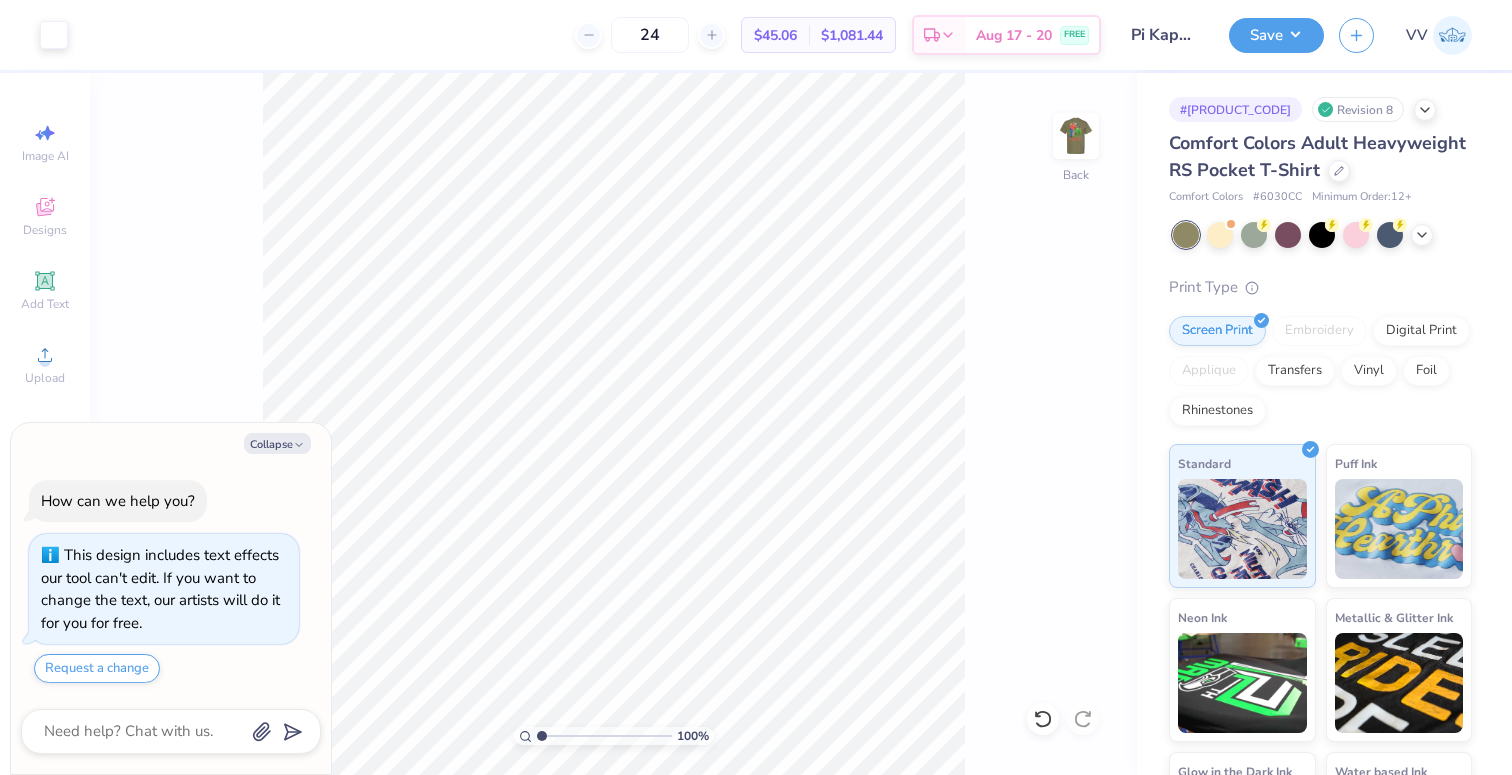 type on "x" 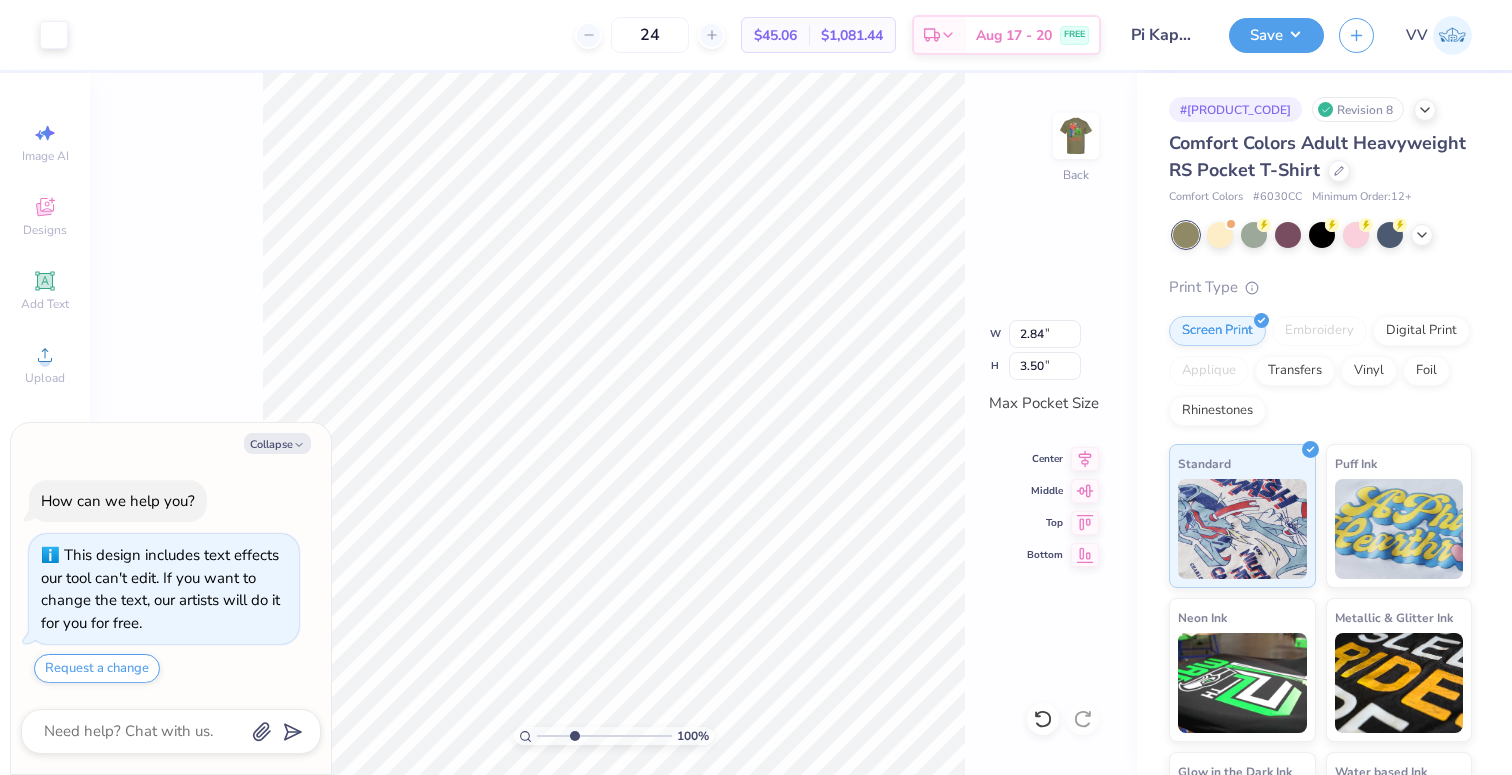 type on "3.44" 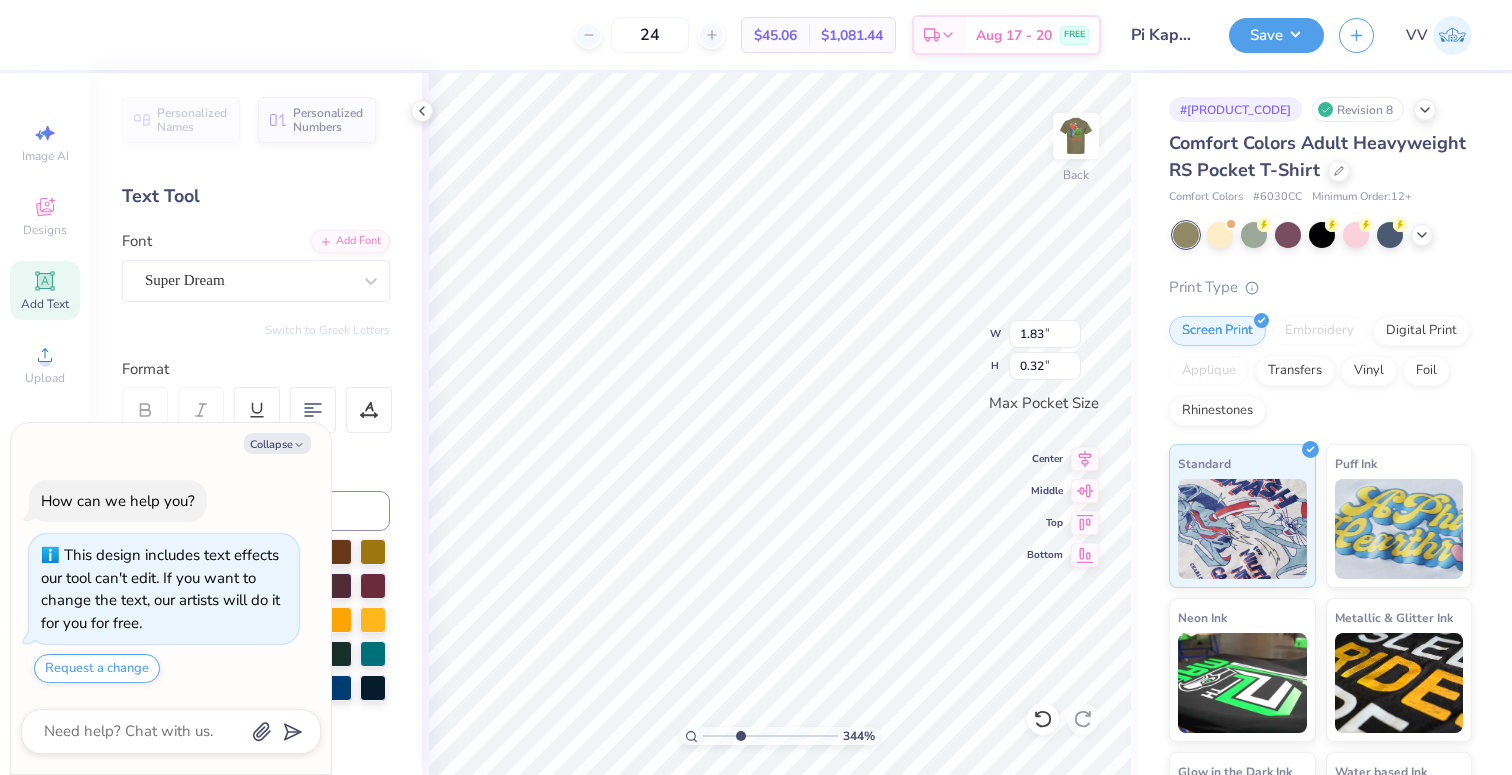 click on "Super Dream" at bounding box center [248, 280] 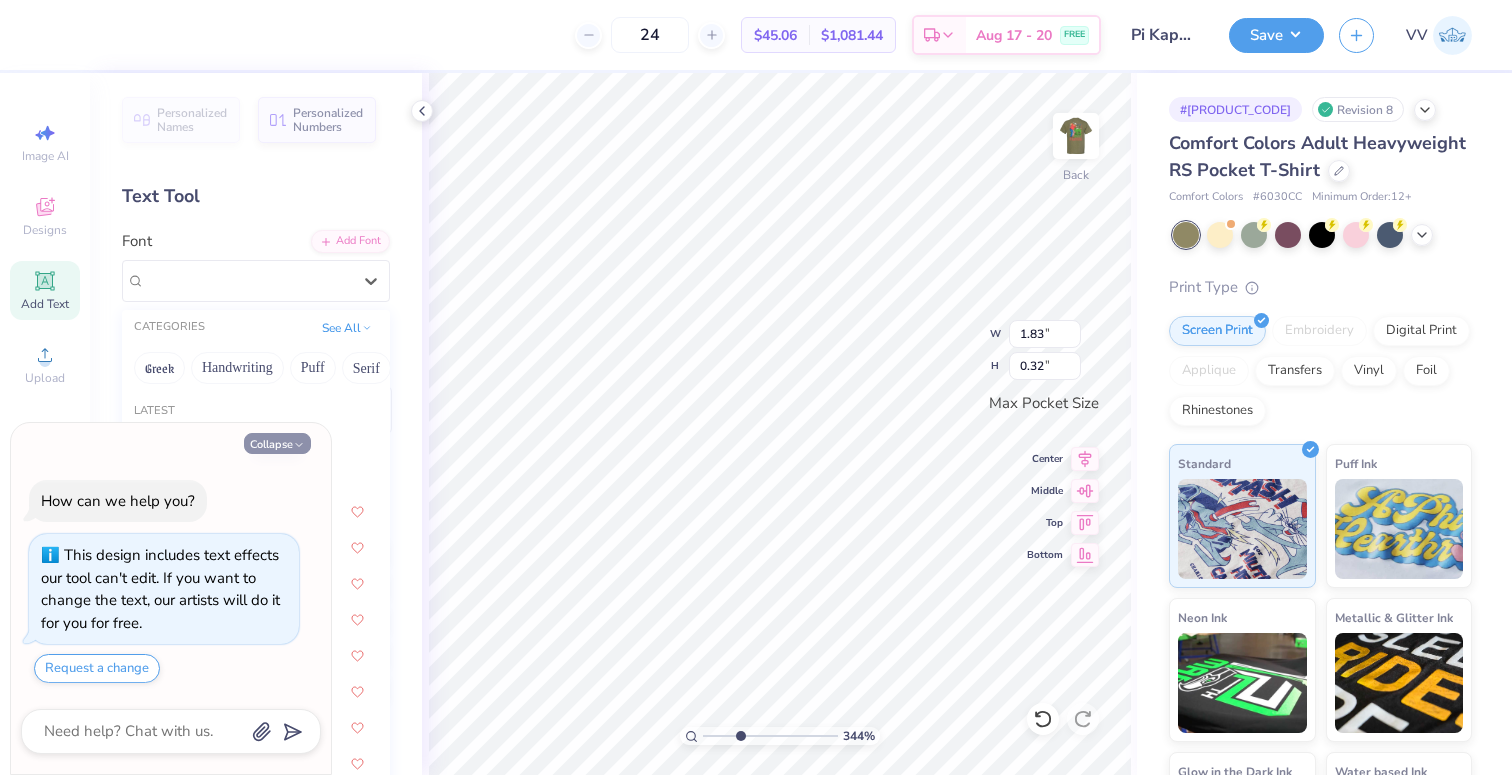 click on "Collapse" at bounding box center [277, 443] 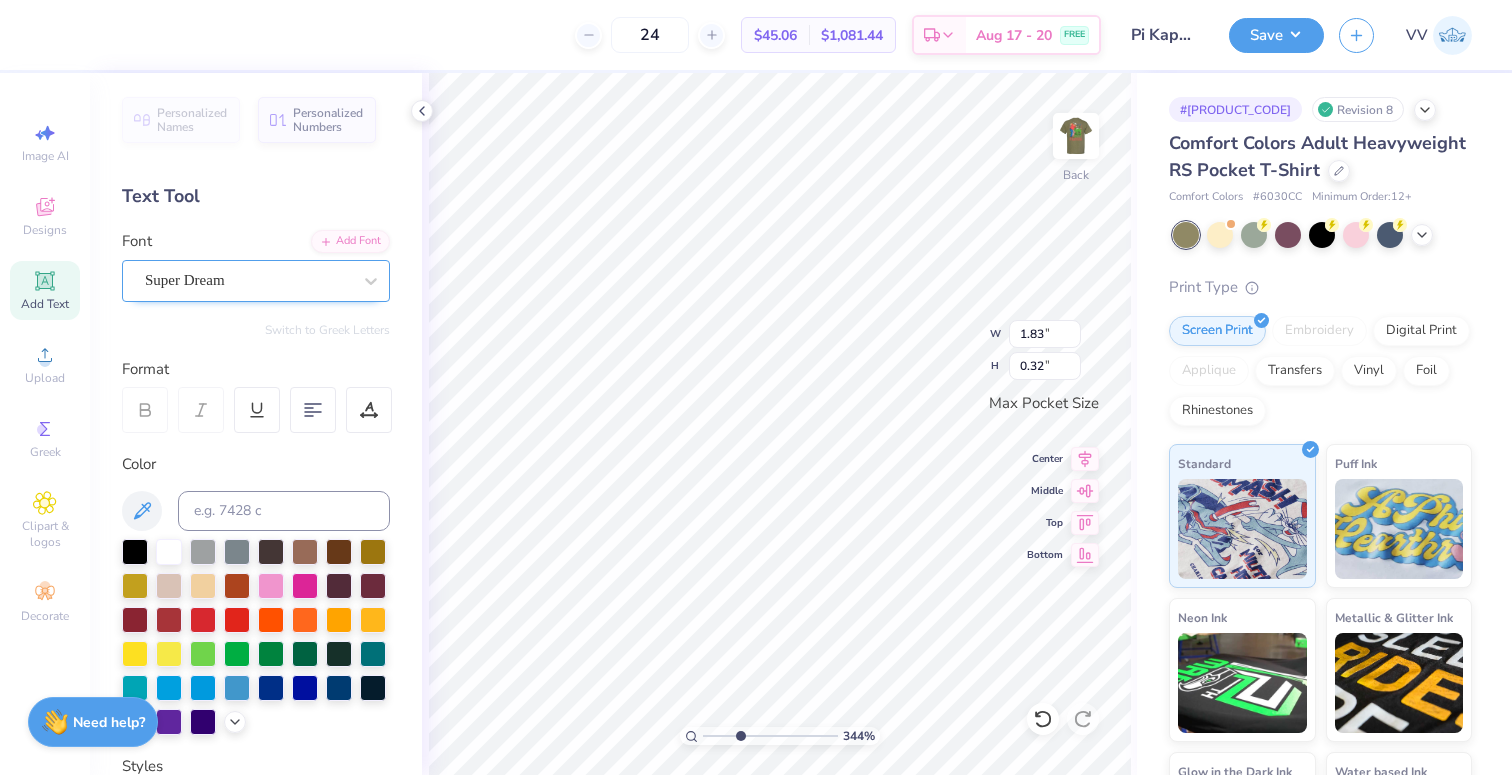click at bounding box center (248, 280) 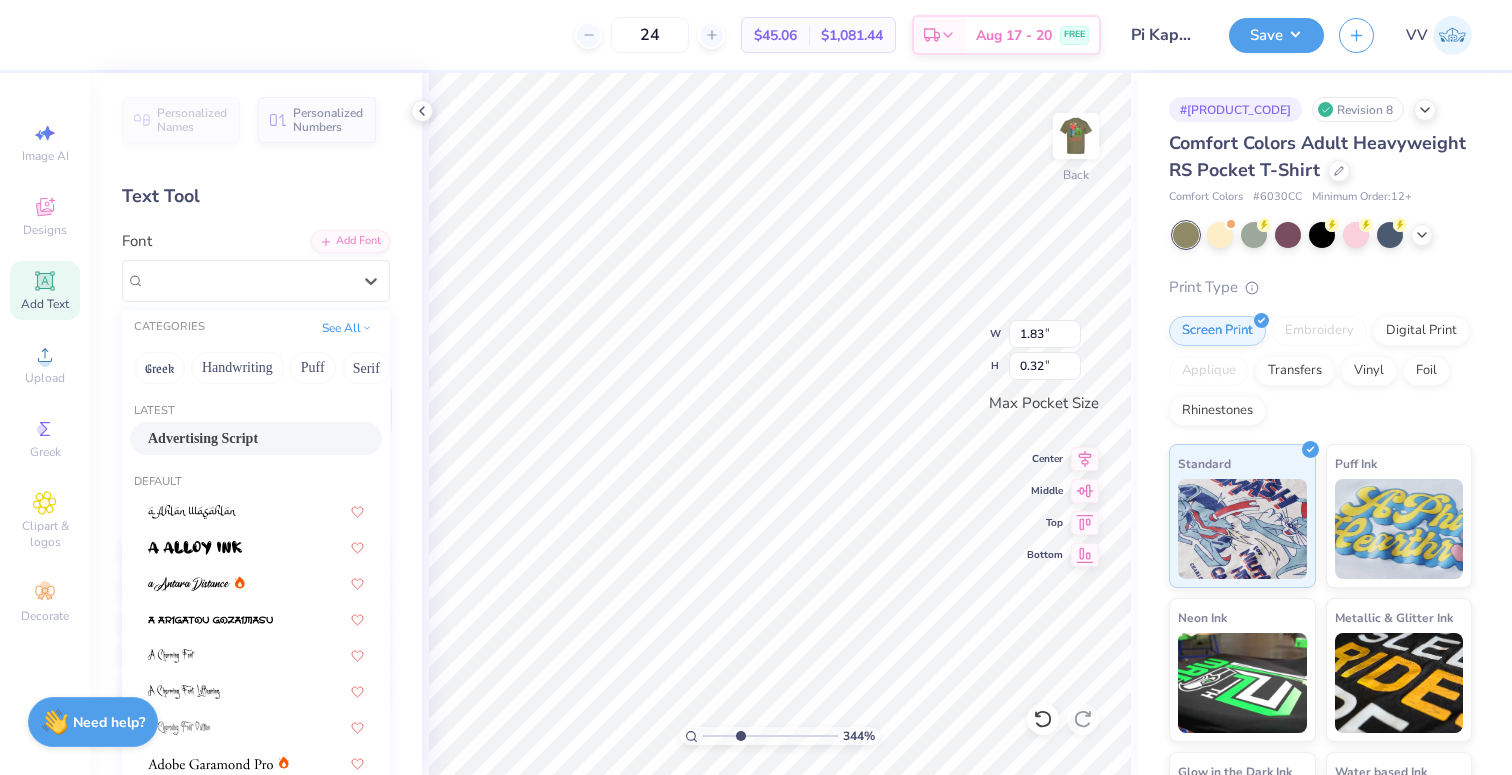 drag, startPoint x: 210, startPoint y: 424, endPoint x: 230, endPoint y: 426, distance: 20.09975 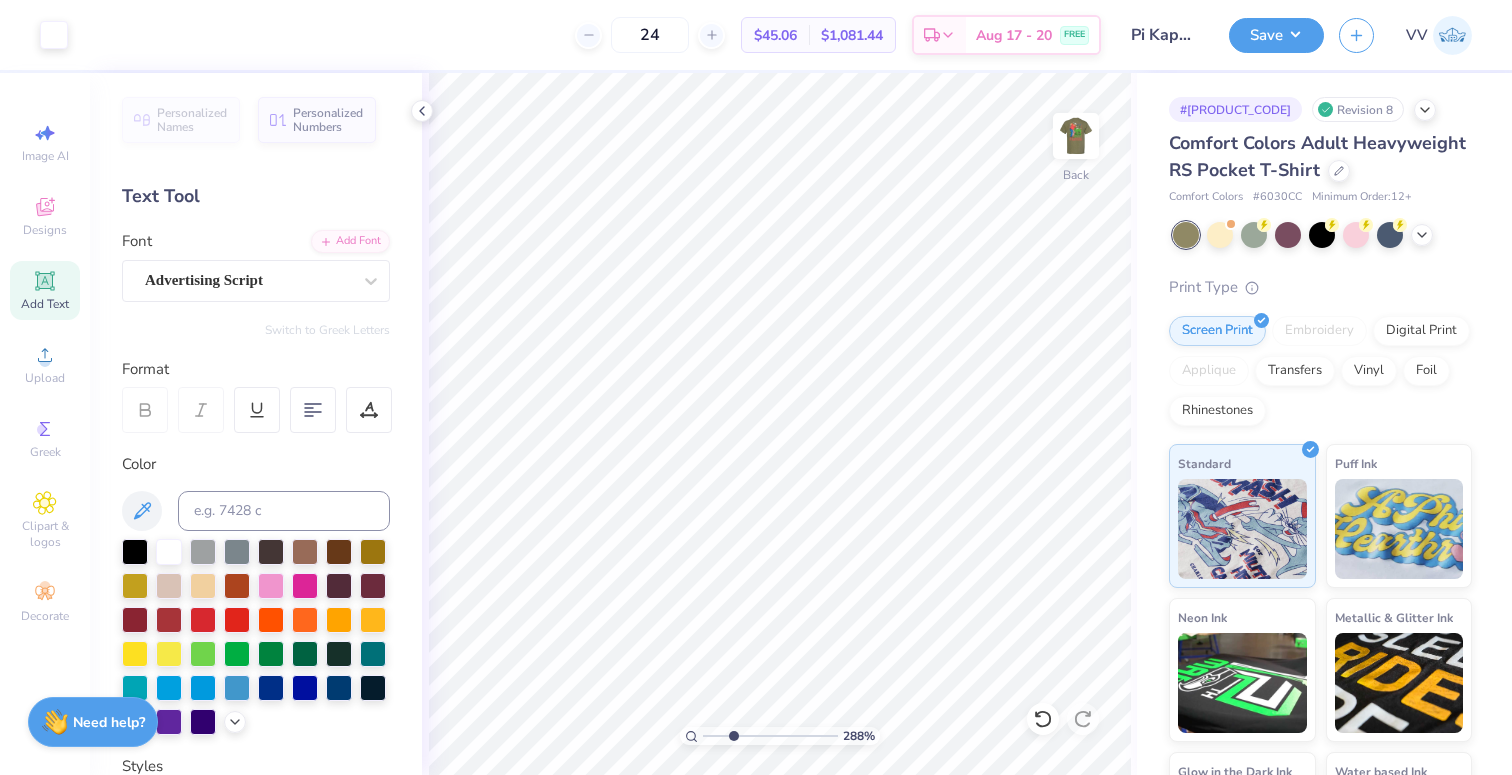 type on "2.86" 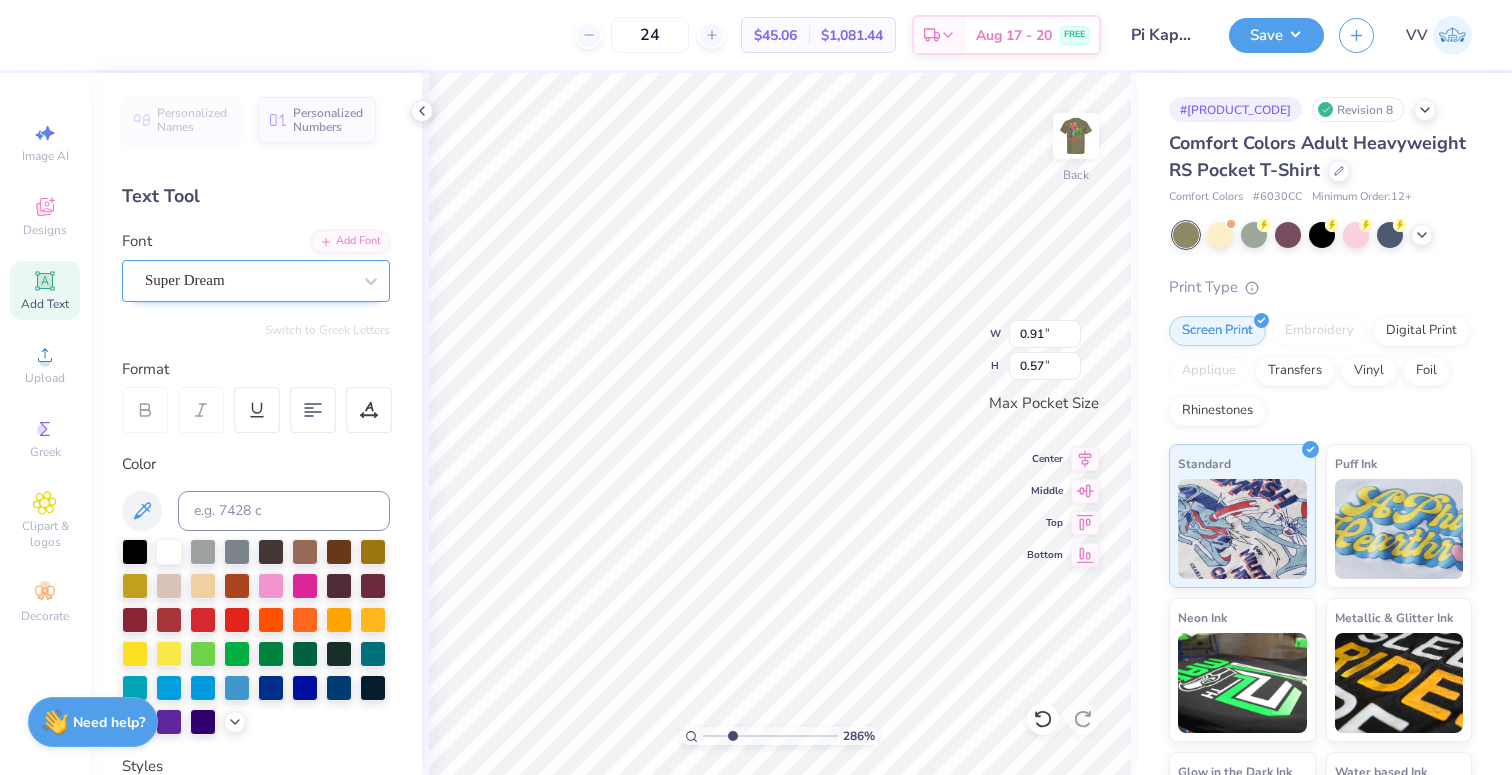 click on "Super Dream" at bounding box center (248, 280) 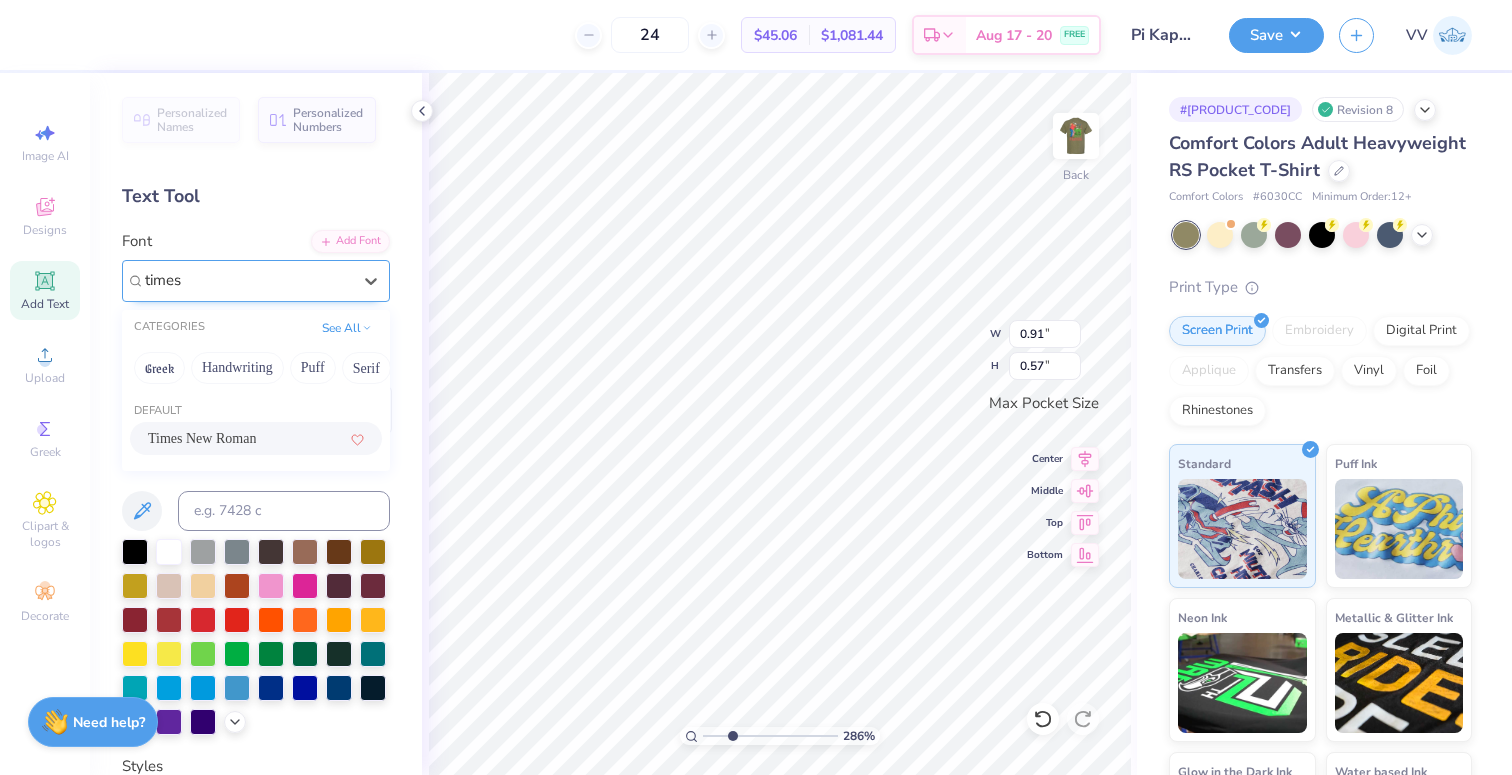 drag, startPoint x: 219, startPoint y: 439, endPoint x: 326, endPoint y: 428, distance: 107.563934 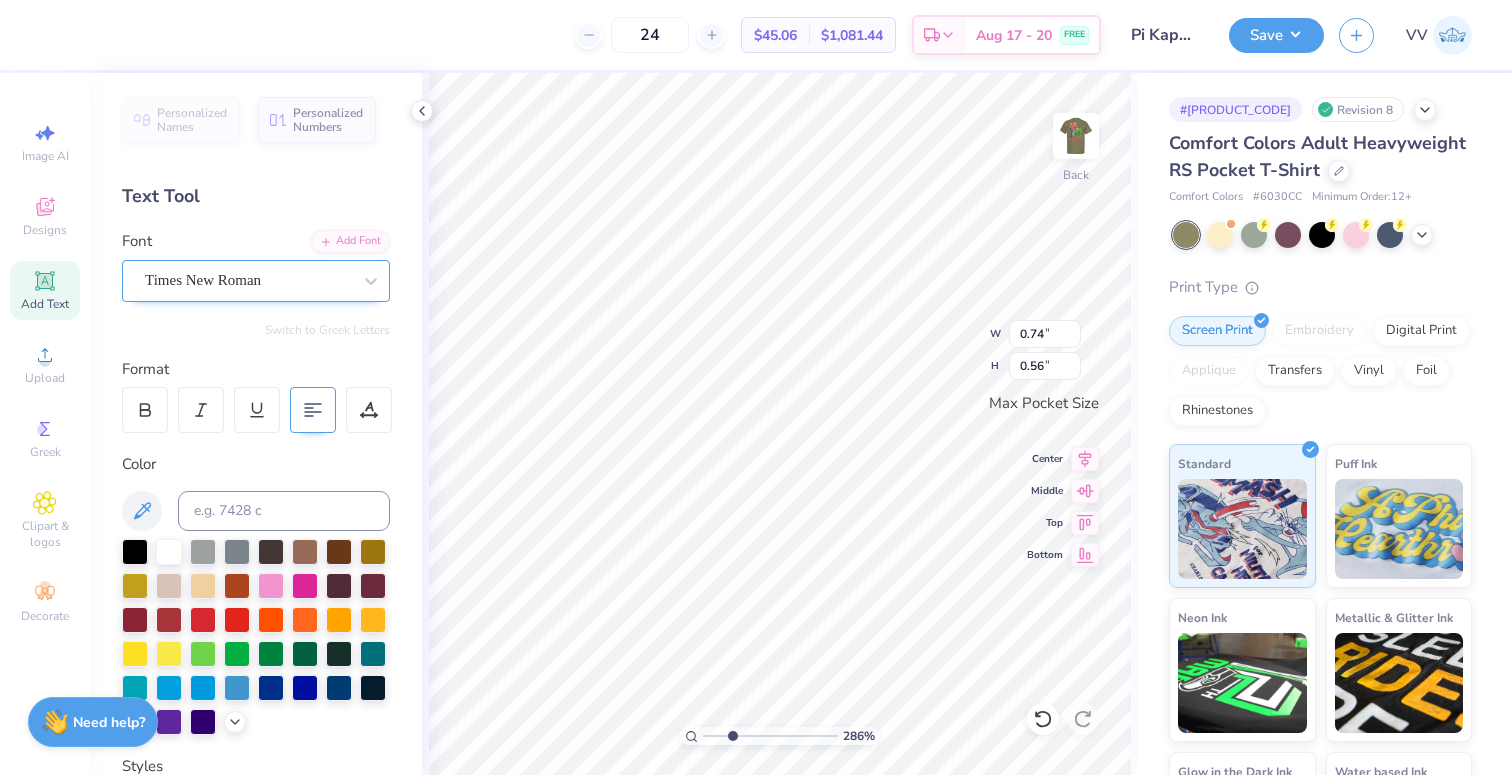 type on "0.74" 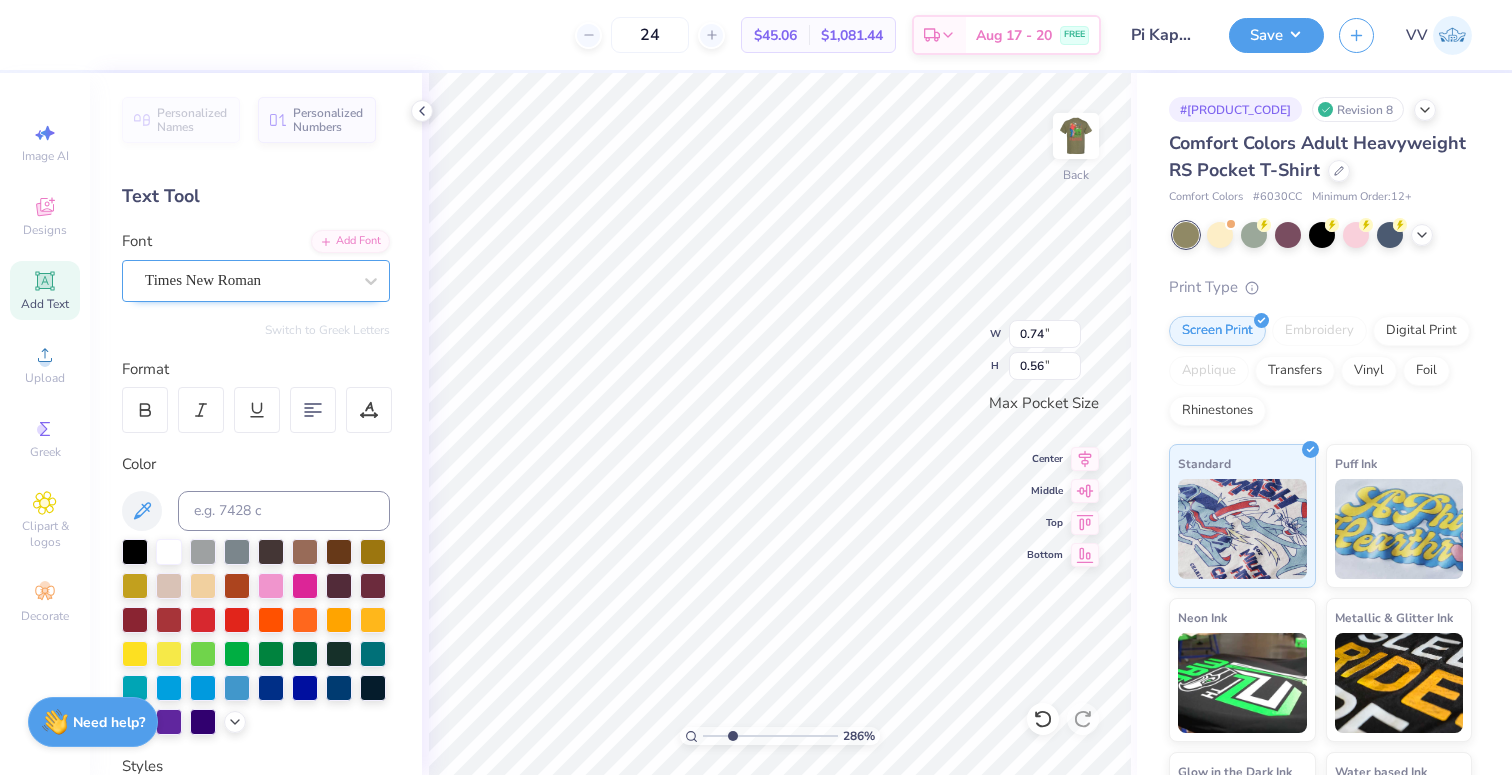 type on "0.53" 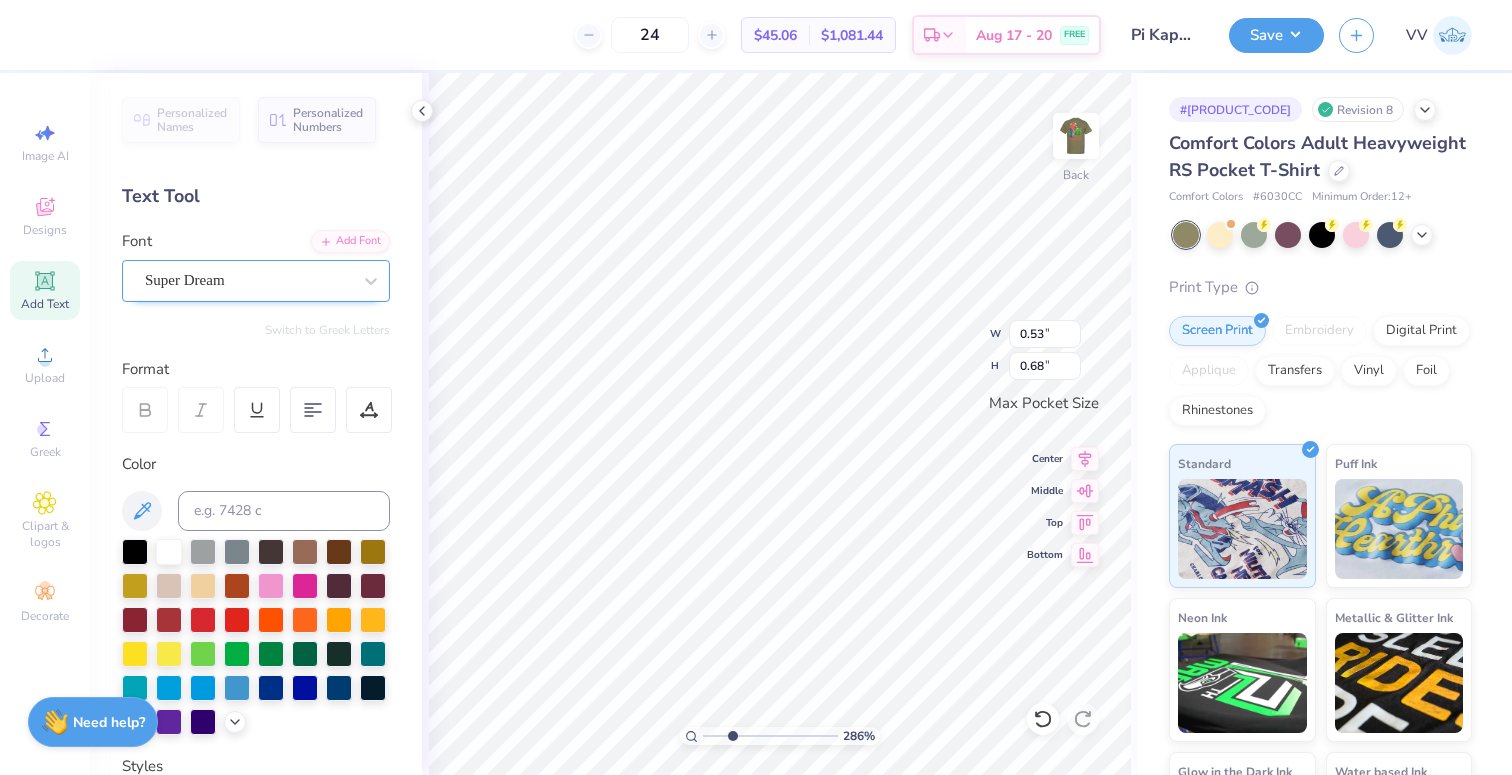 click on "Super Dream" at bounding box center (248, 280) 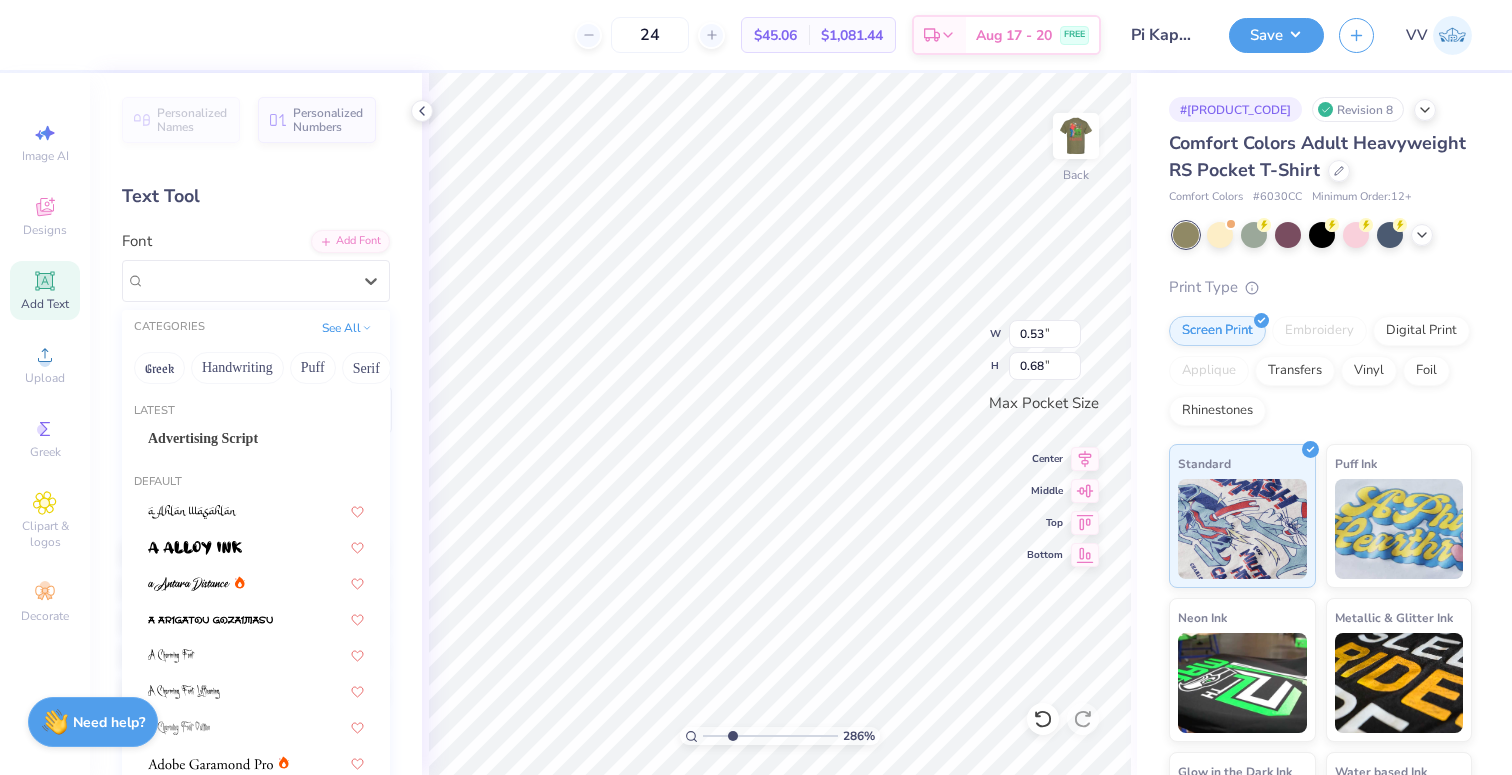 paste on "times" 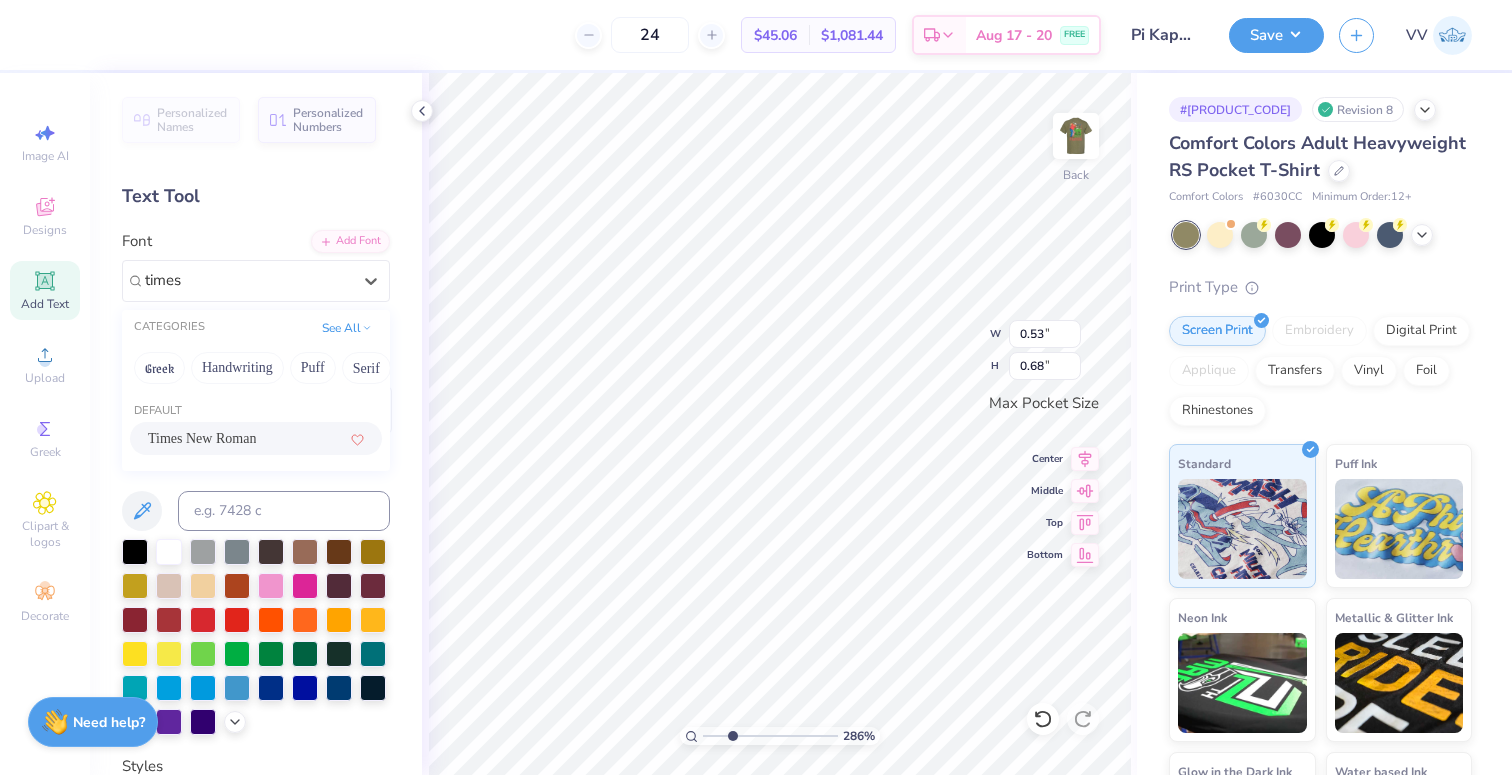 click on "Times New Roman" at bounding box center (202, 438) 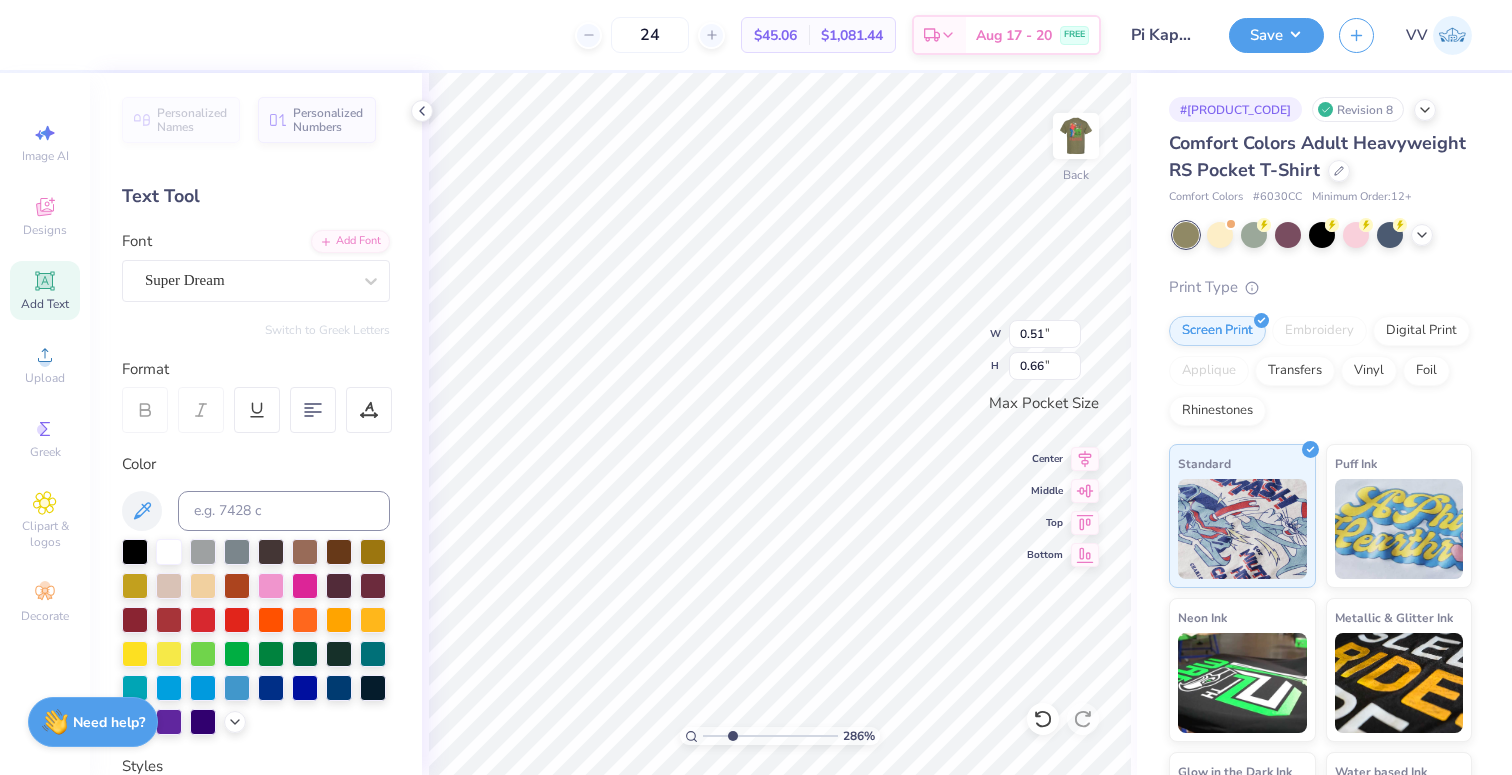 type on "0.48" 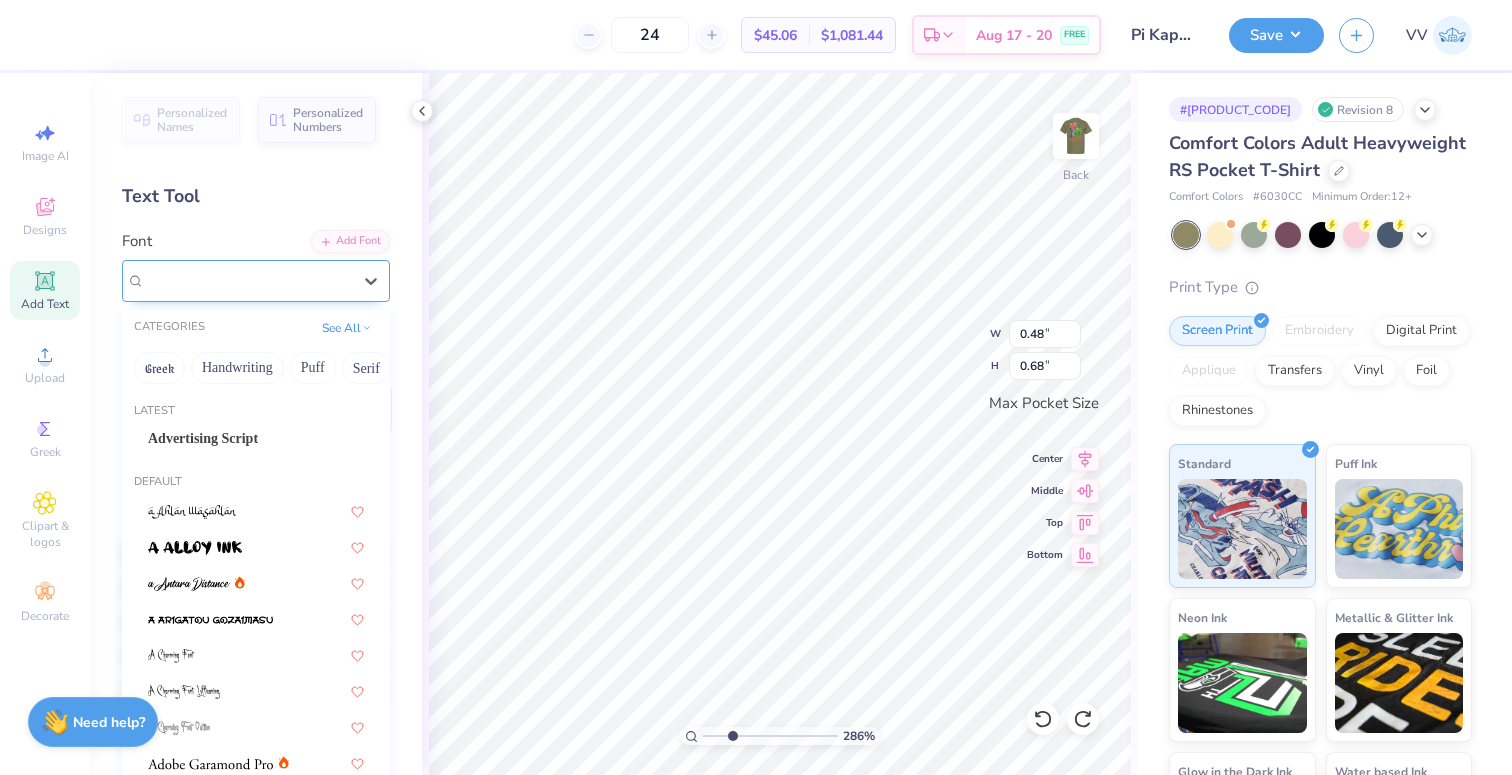 drag, startPoint x: 203, startPoint y: 272, endPoint x: 188, endPoint y: 358, distance: 87.29834 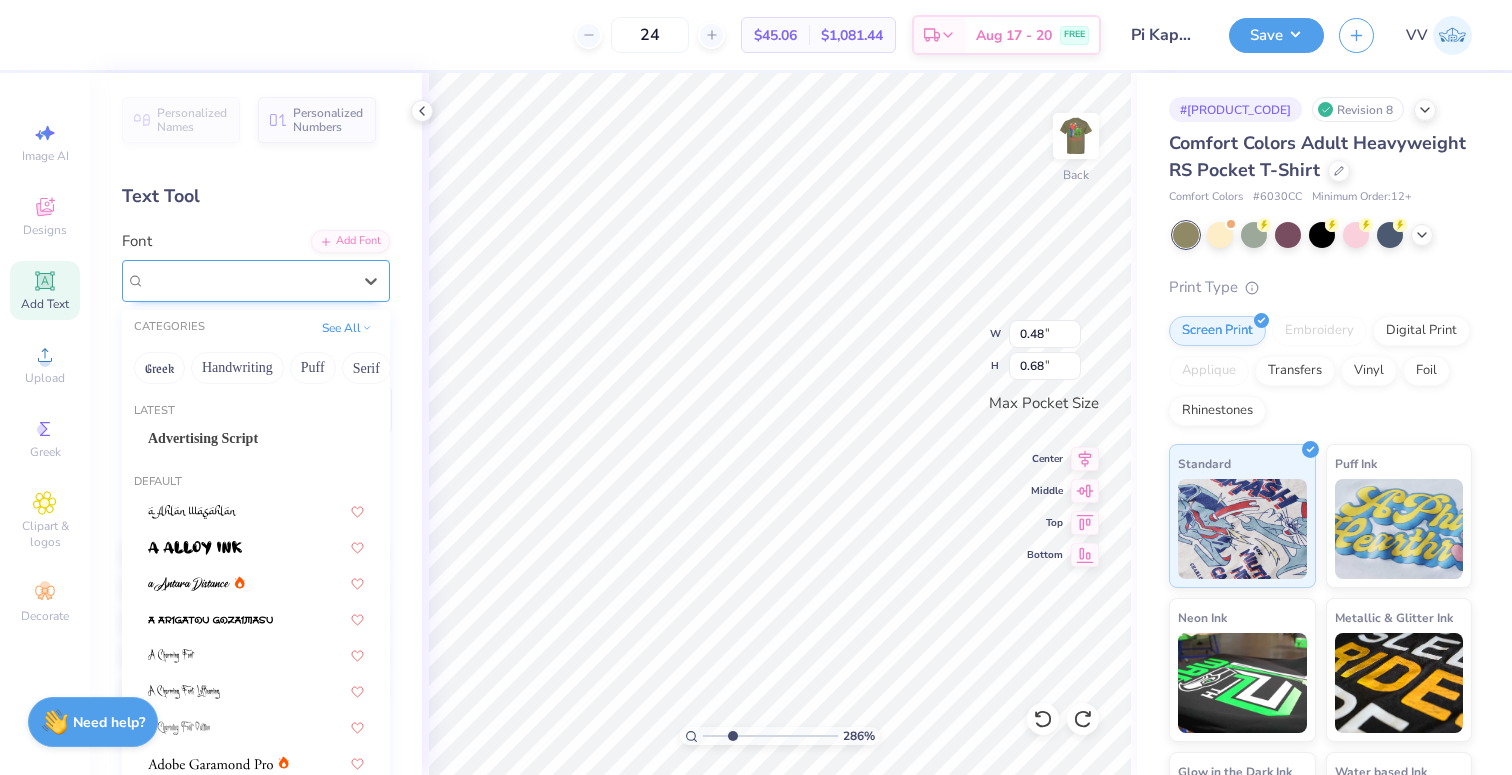 click on "Super Dream" at bounding box center (248, 280) 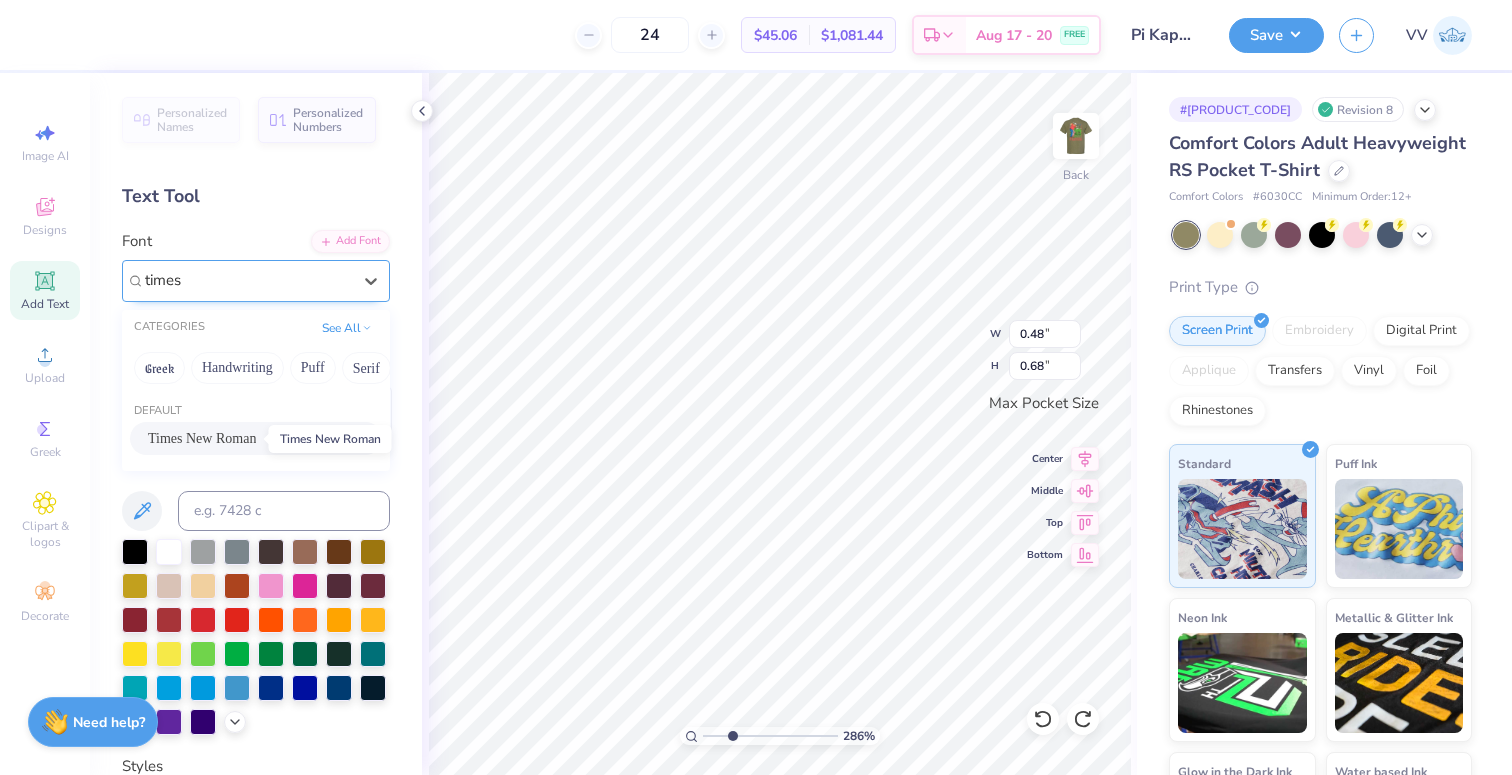 drag, startPoint x: 203, startPoint y: 431, endPoint x: 263, endPoint y: 422, distance: 60.671246 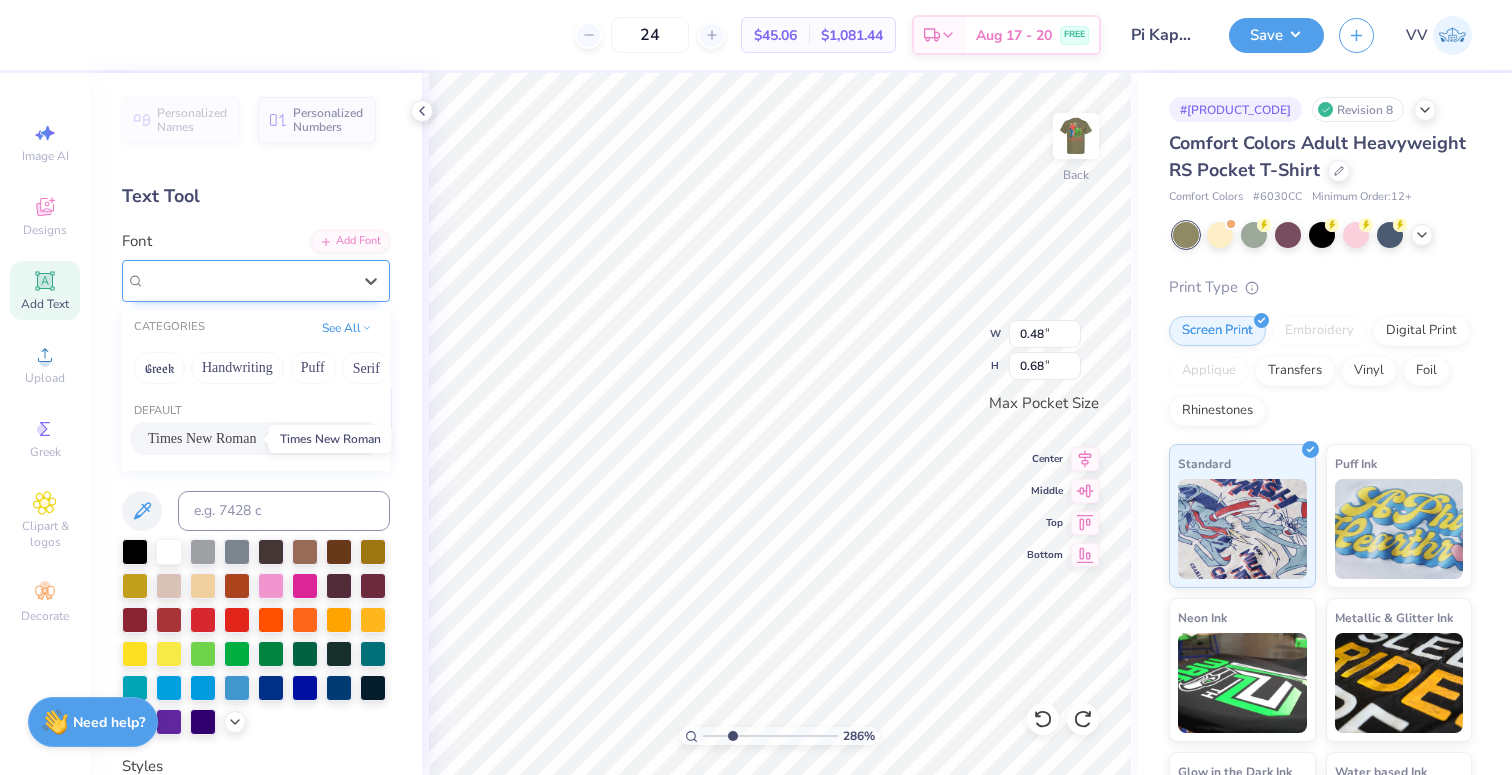 type on "0.50" 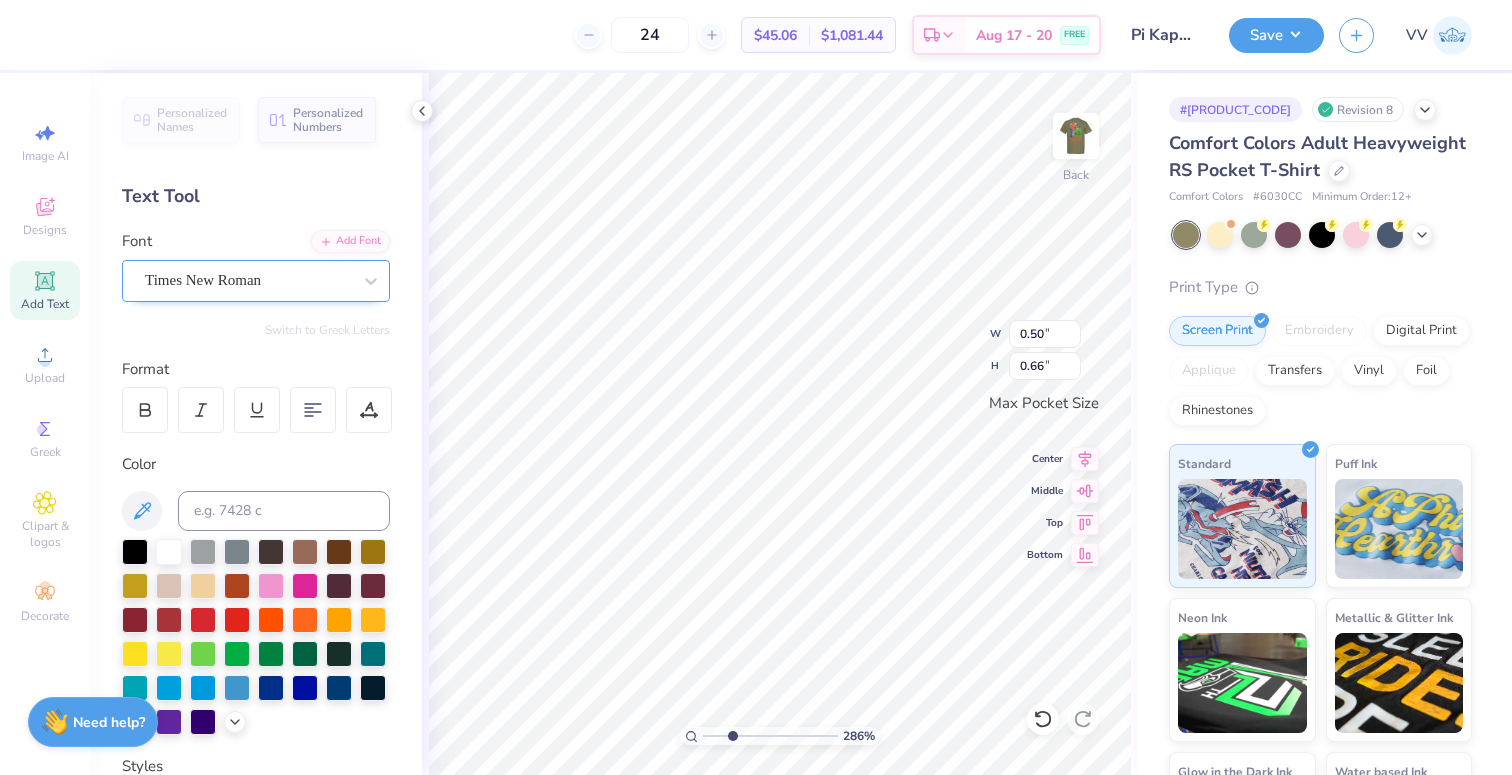 type on "0.57" 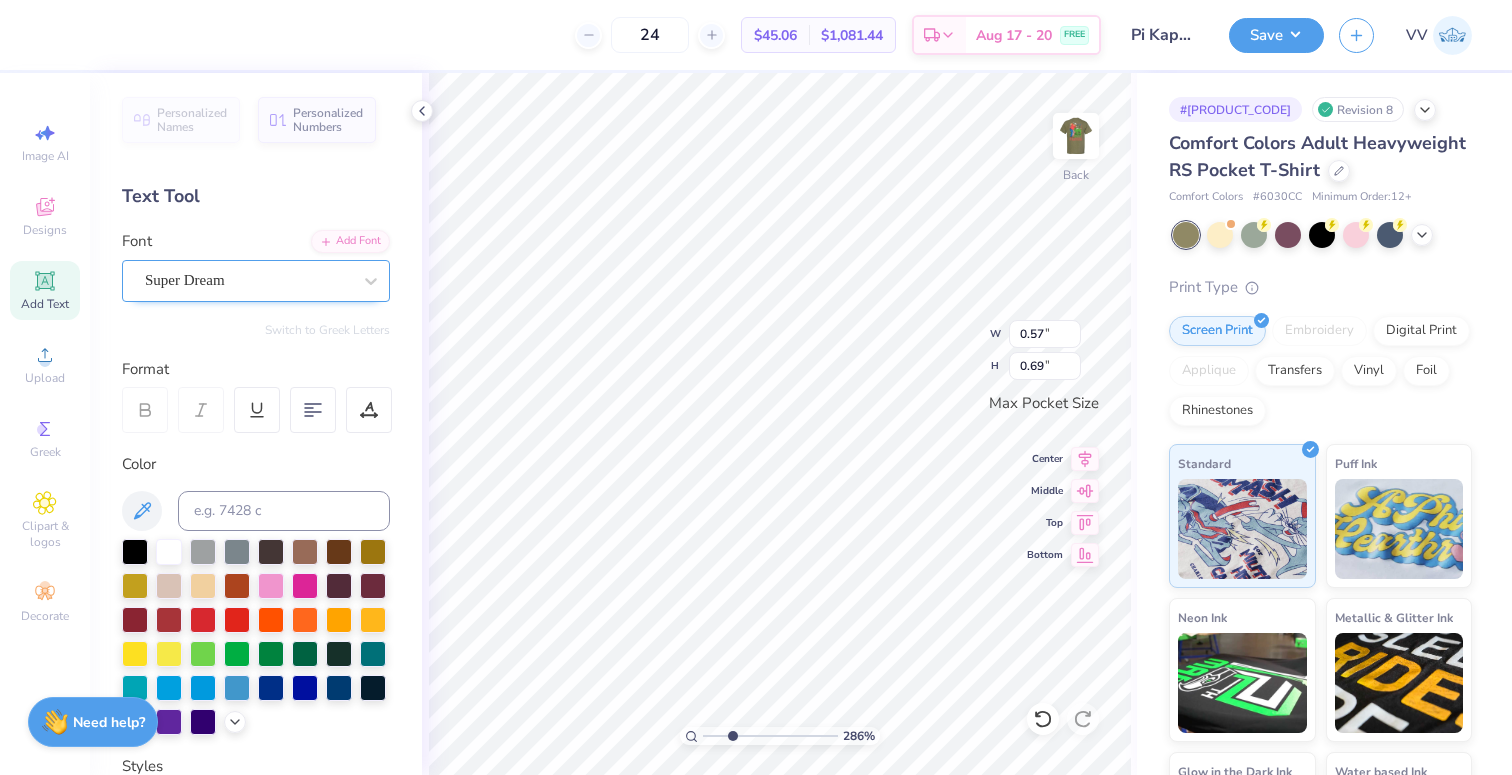 click on "Super Dream" at bounding box center (248, 280) 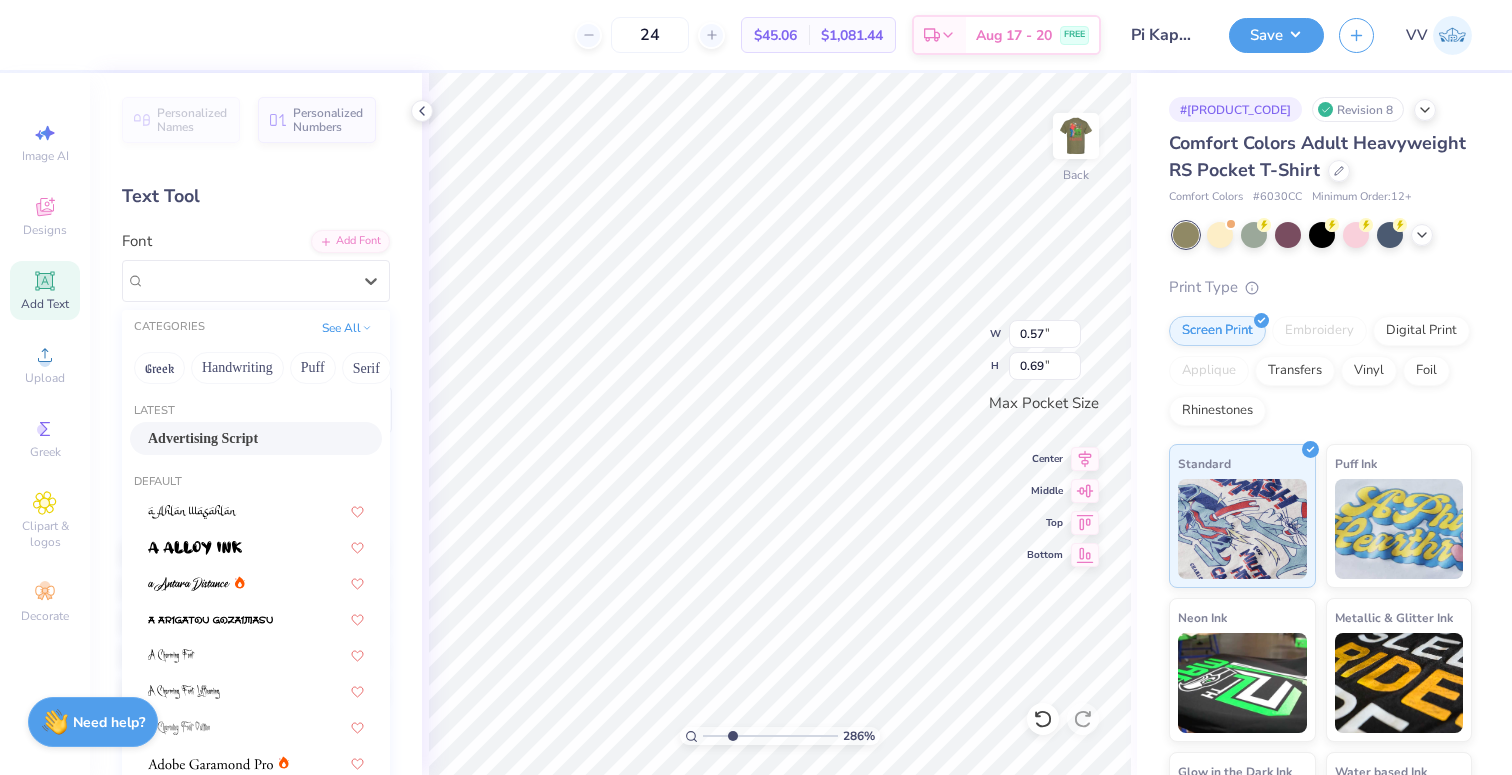 paste on "times" 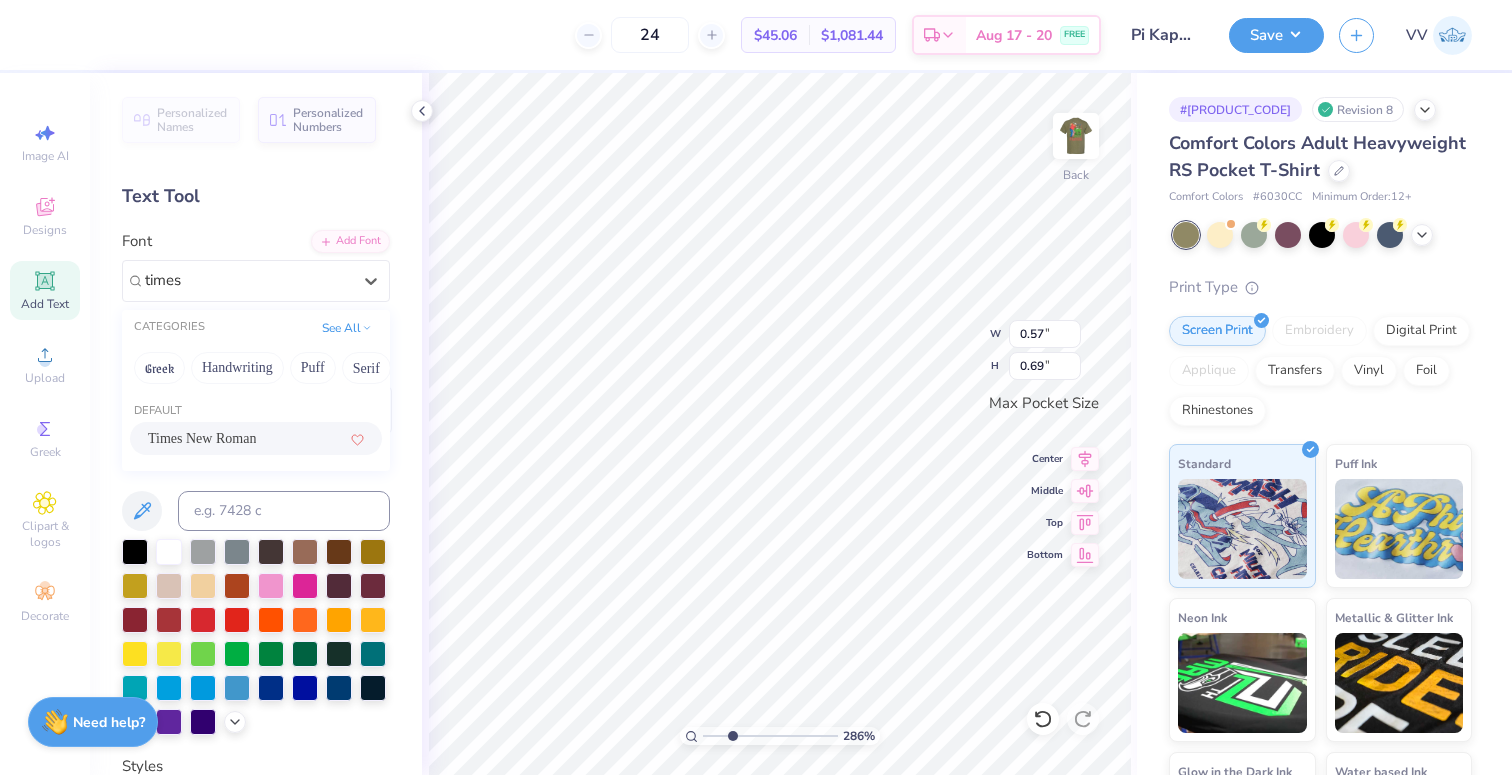 click on "Times New Roman" at bounding box center [202, 438] 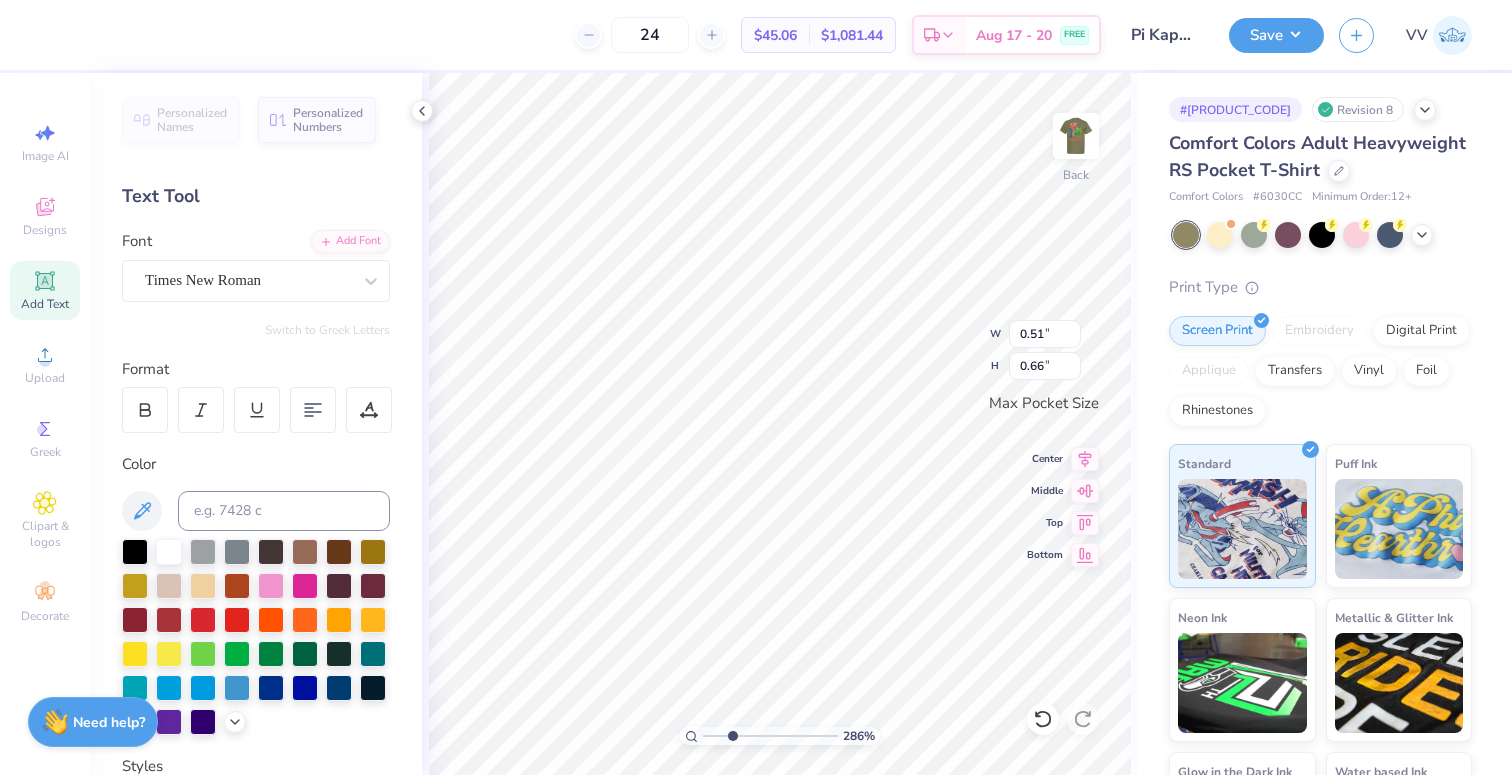 paste on "Π" 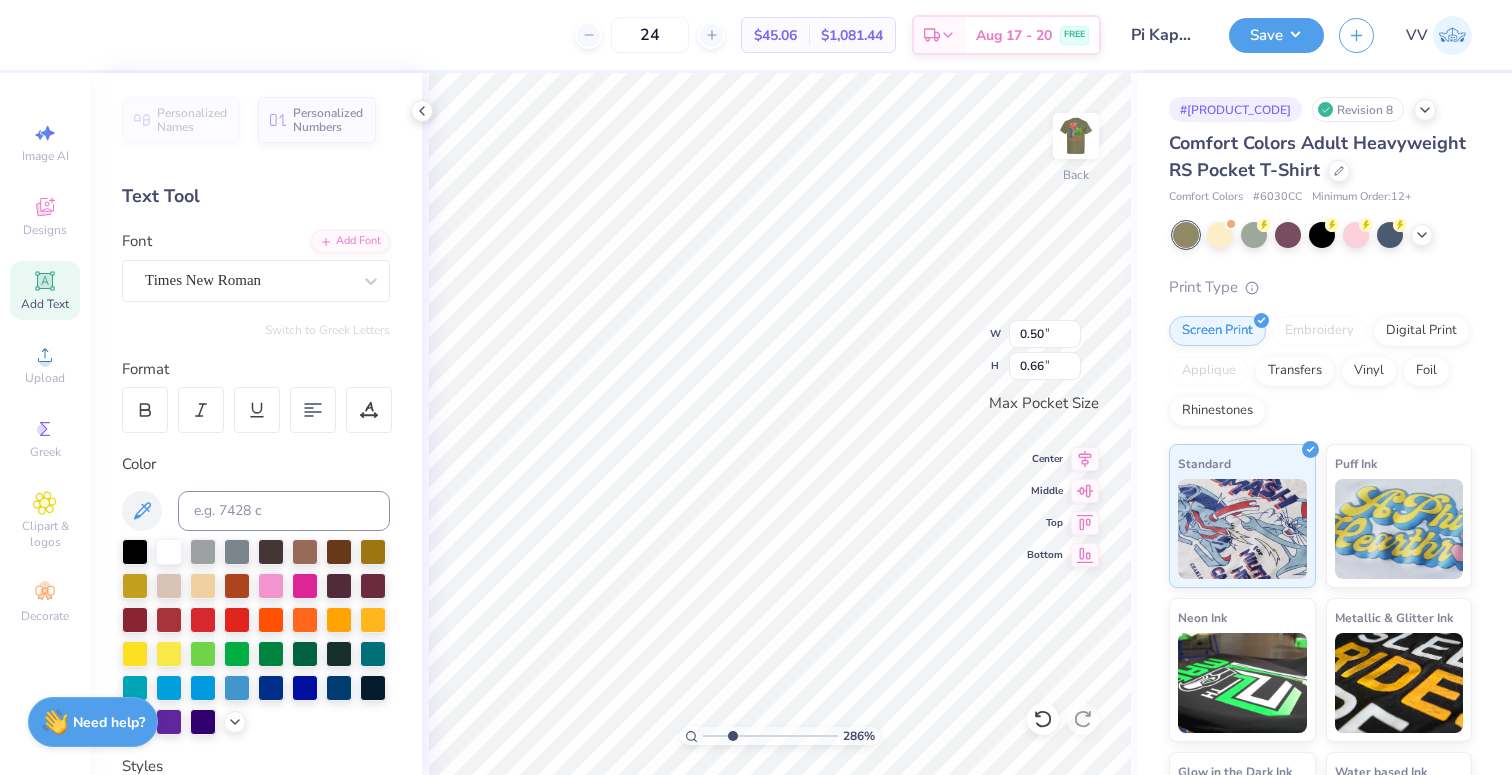 type on "0.50" 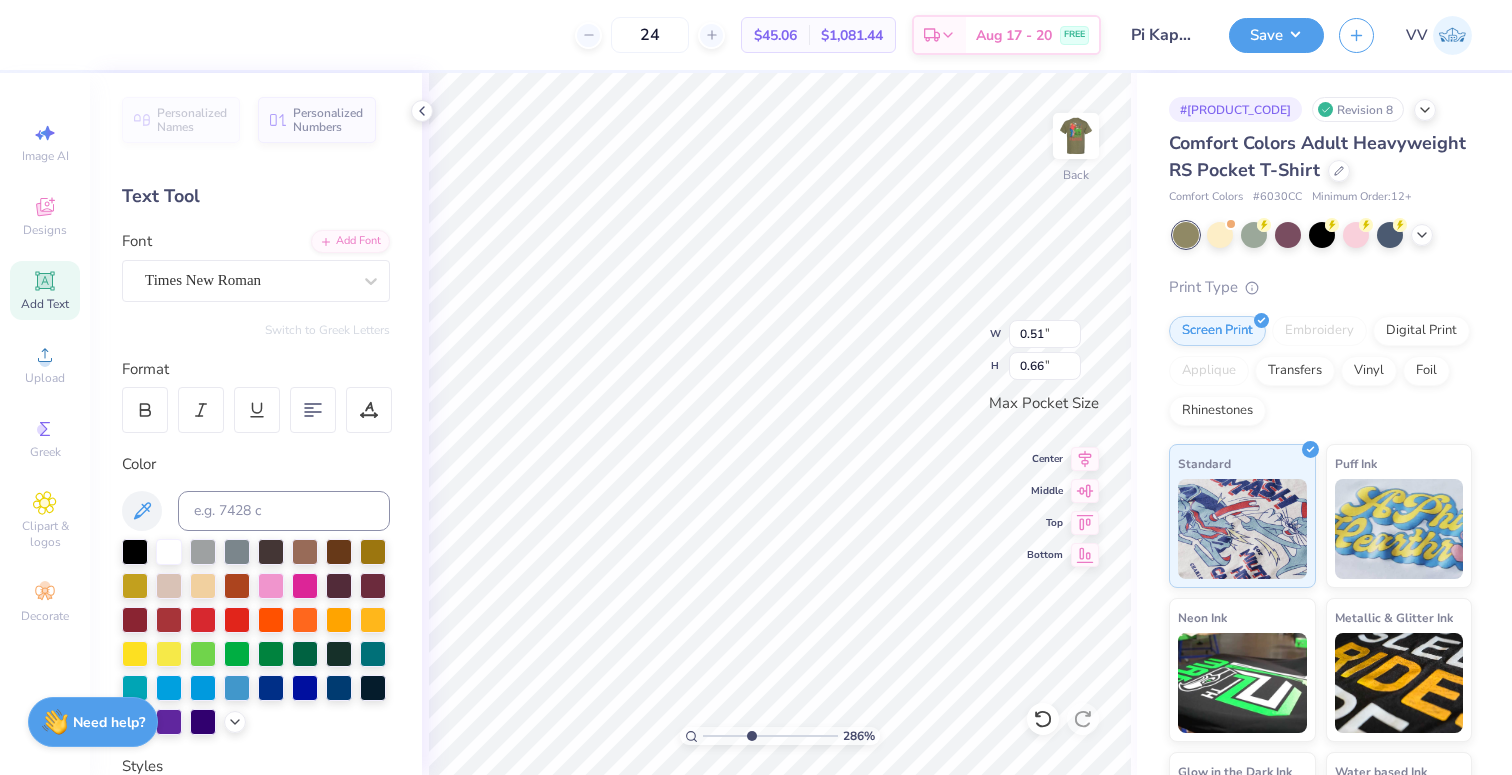 type on "4.21" 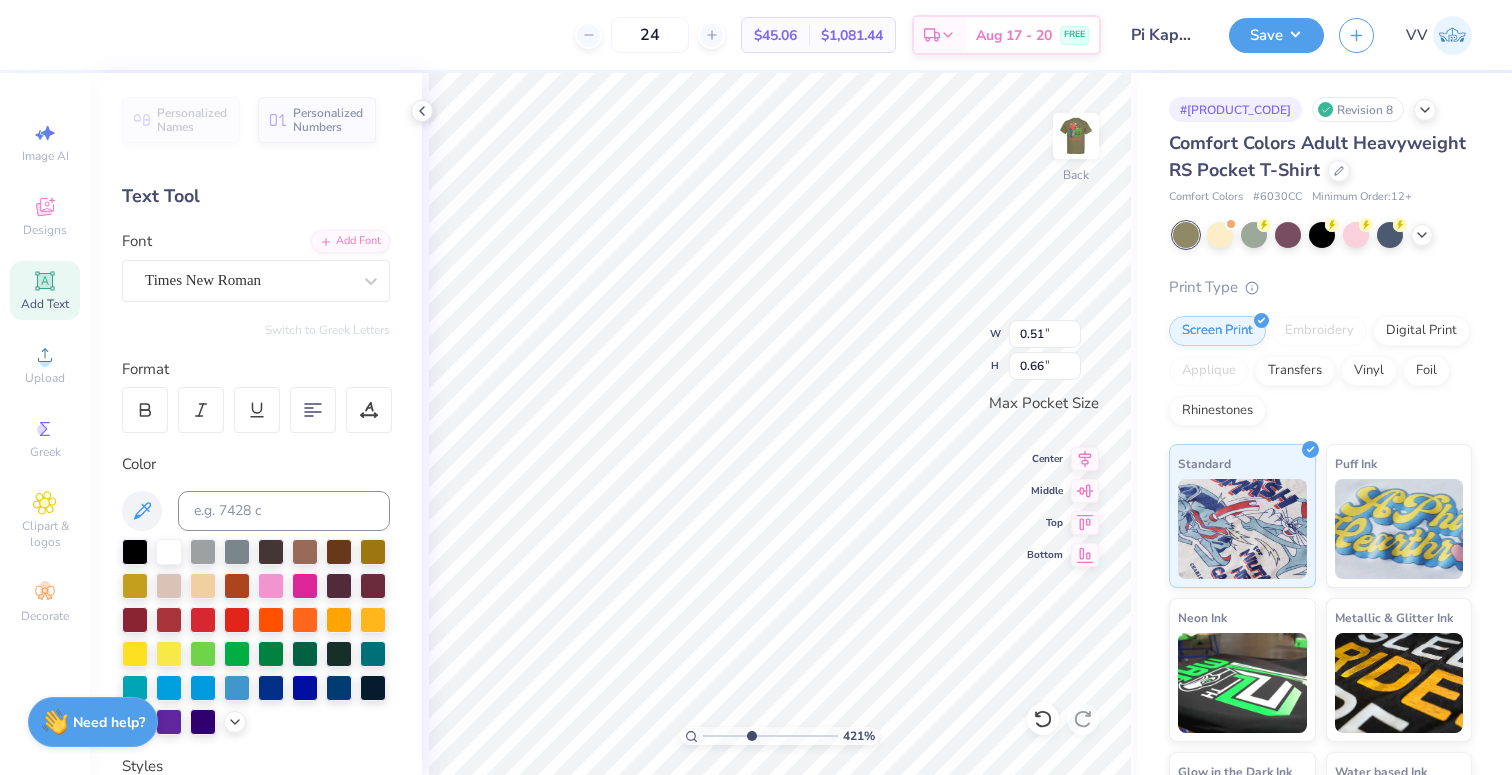 type on "0.50" 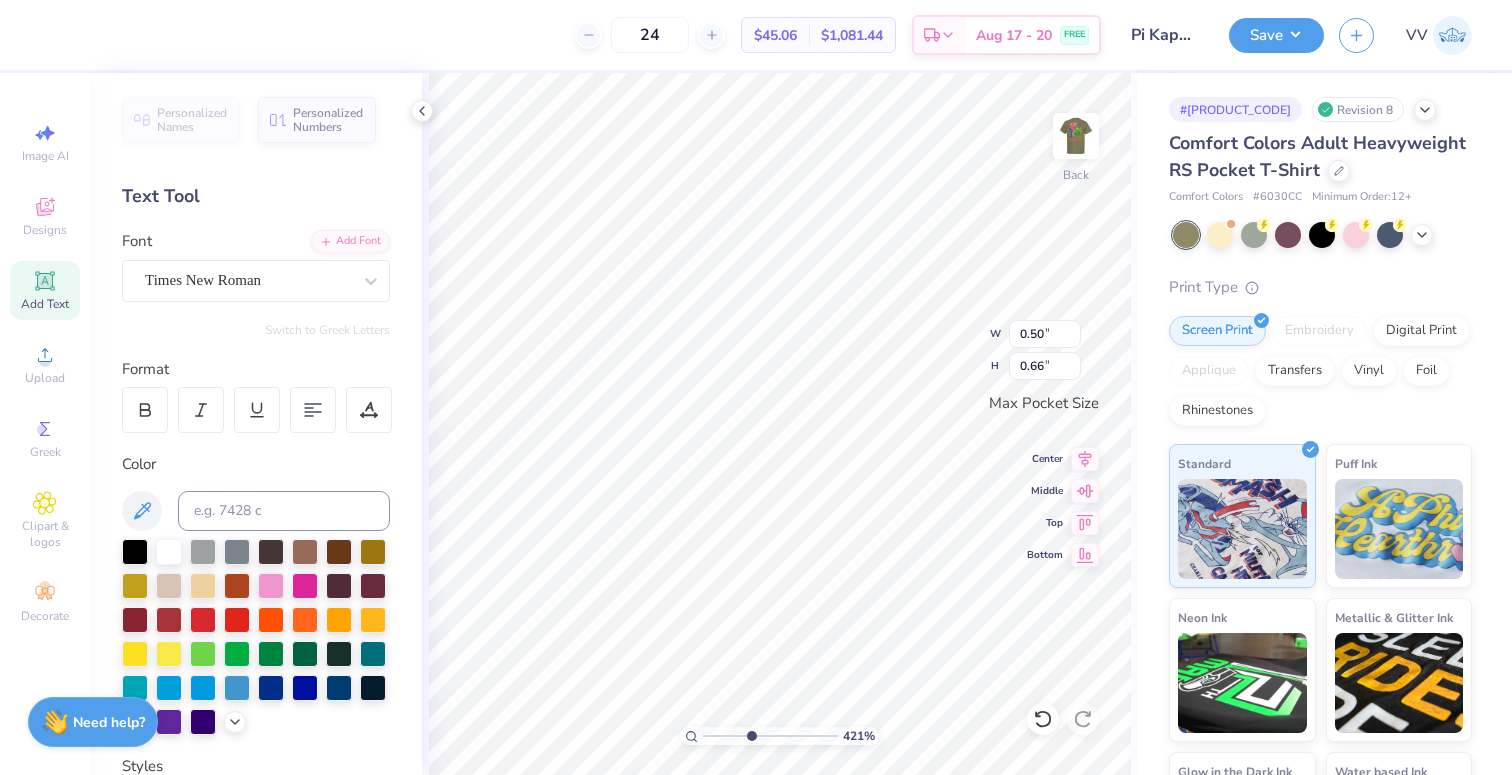 type on "Φ" 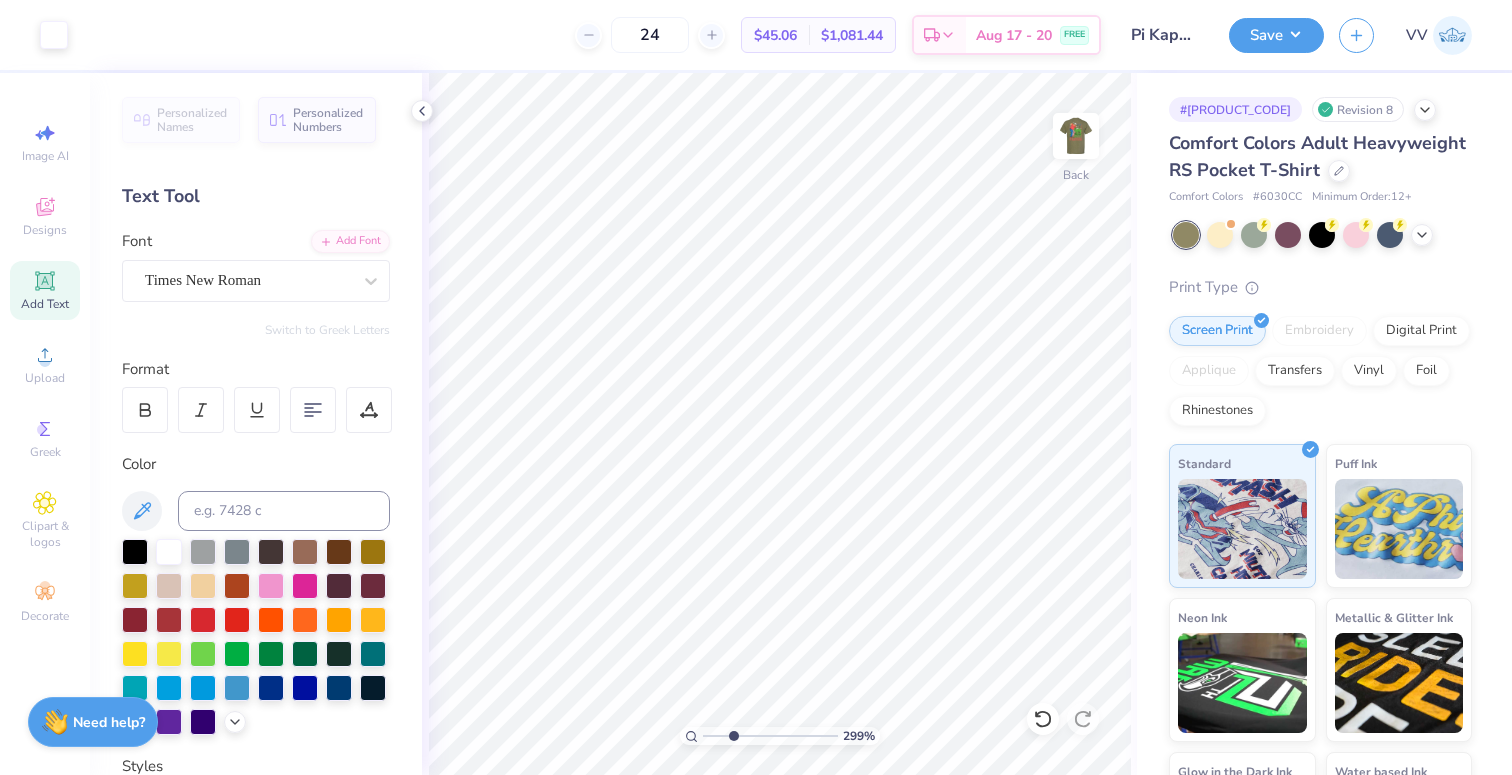 type on "2.9" 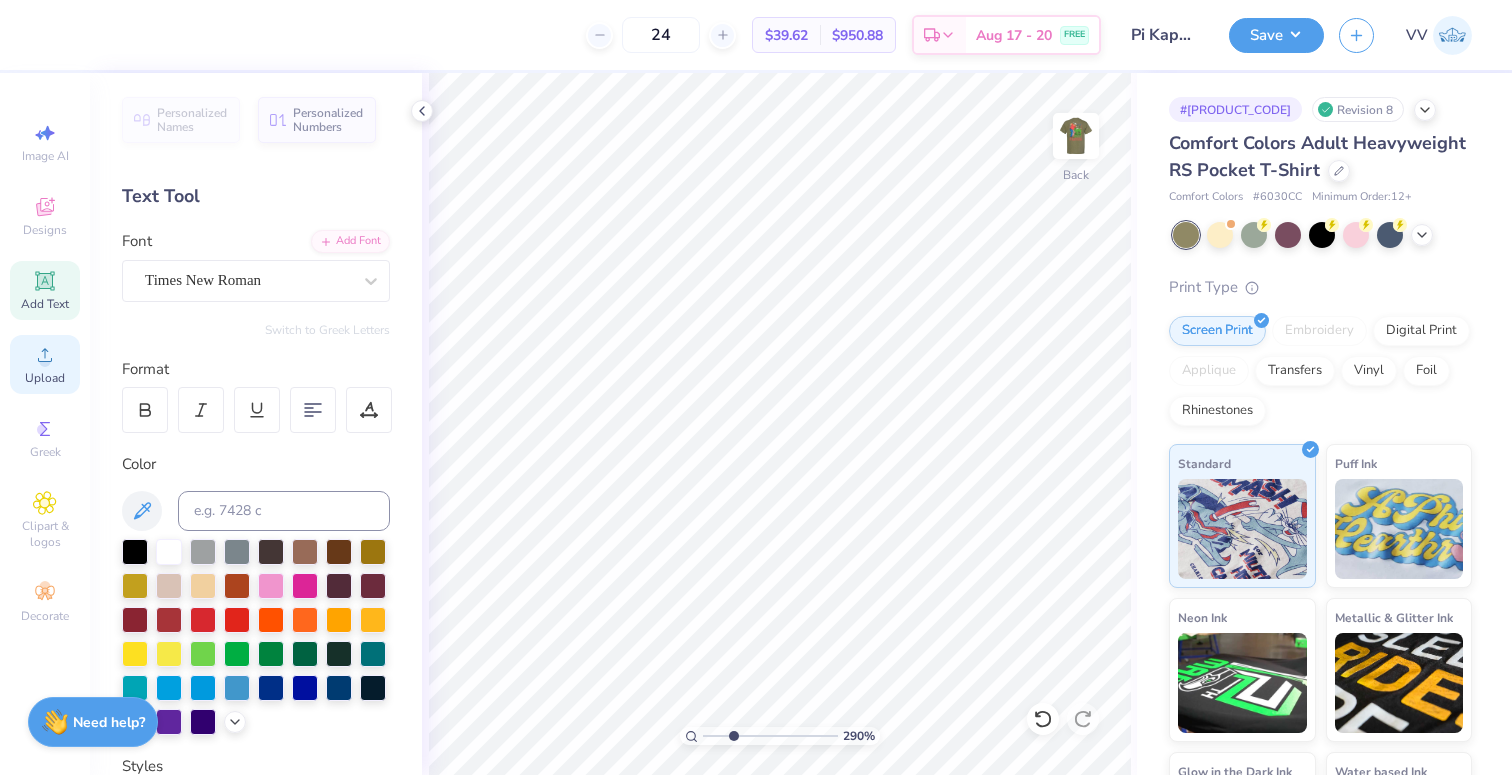 click on "Upload" at bounding box center [45, 364] 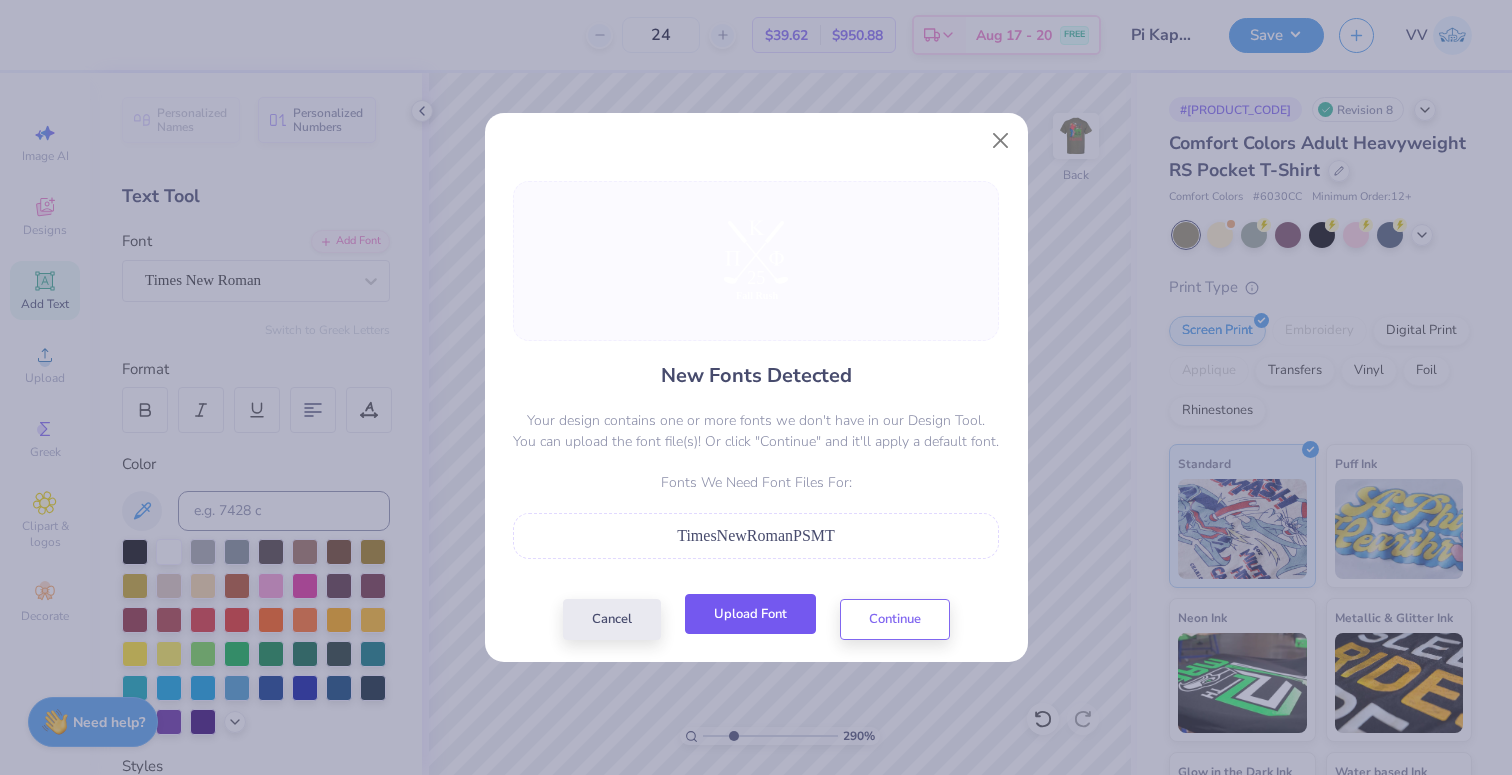 click on "Upload Font" at bounding box center (750, 614) 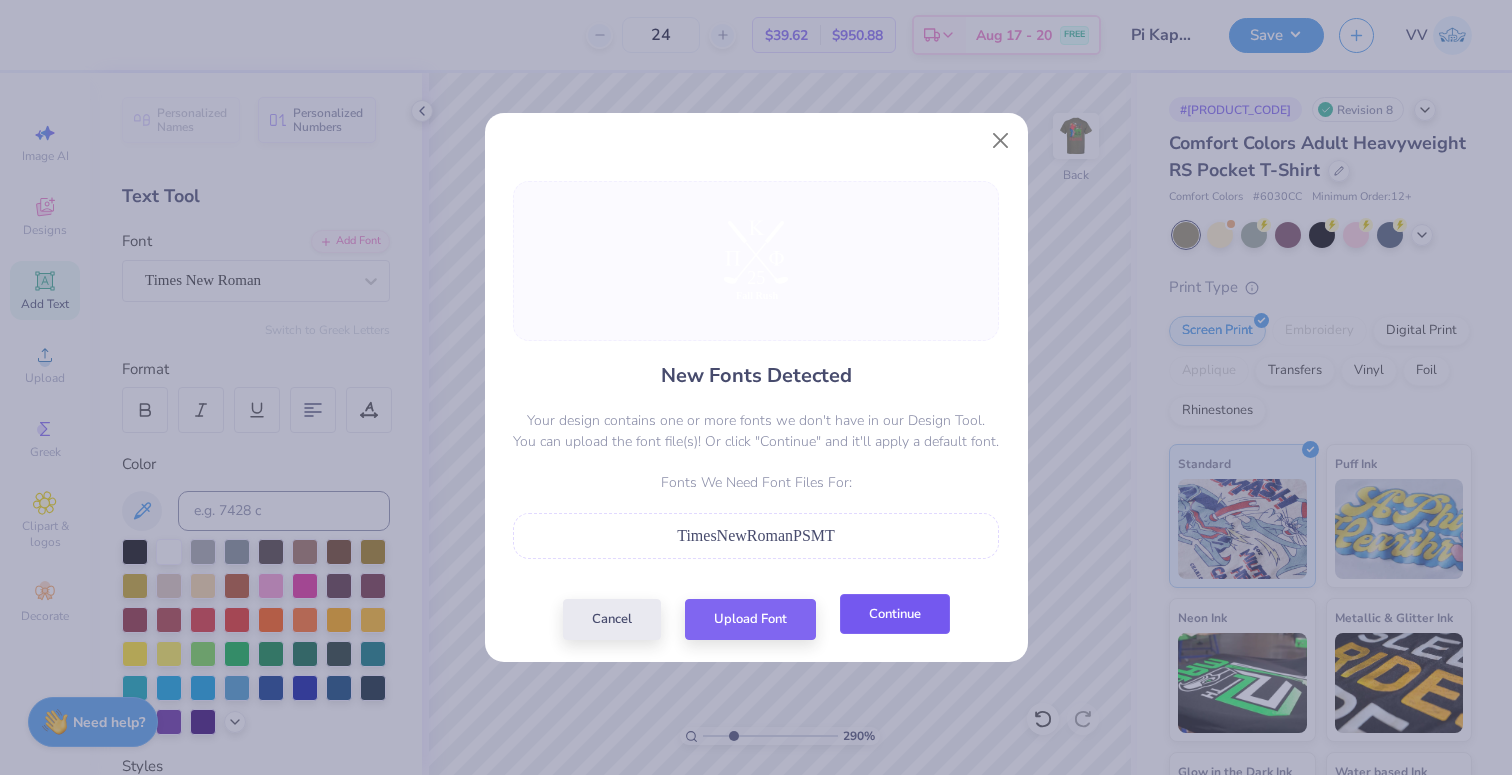click on "Continue" at bounding box center (895, 614) 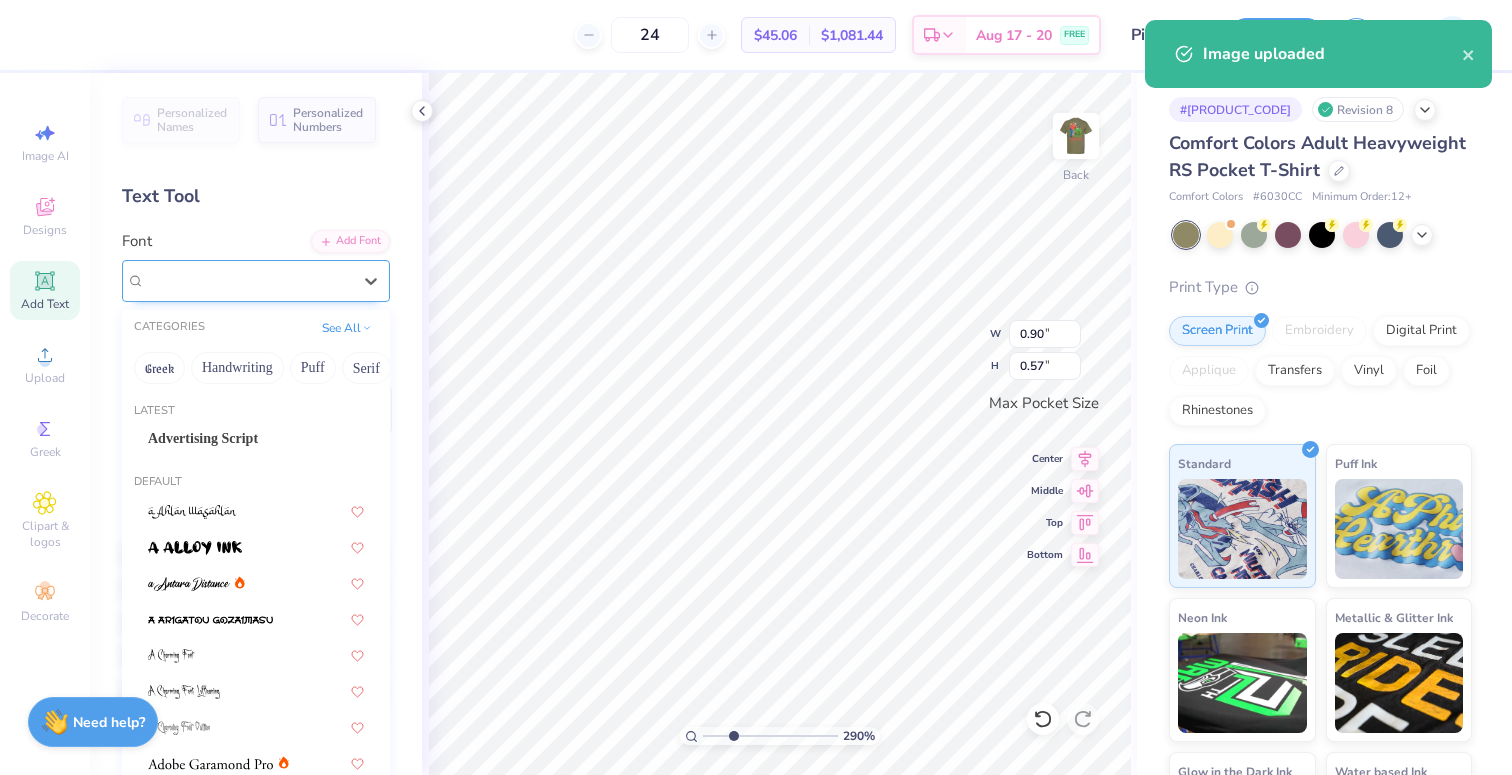click on "Super Dream" at bounding box center [248, 280] 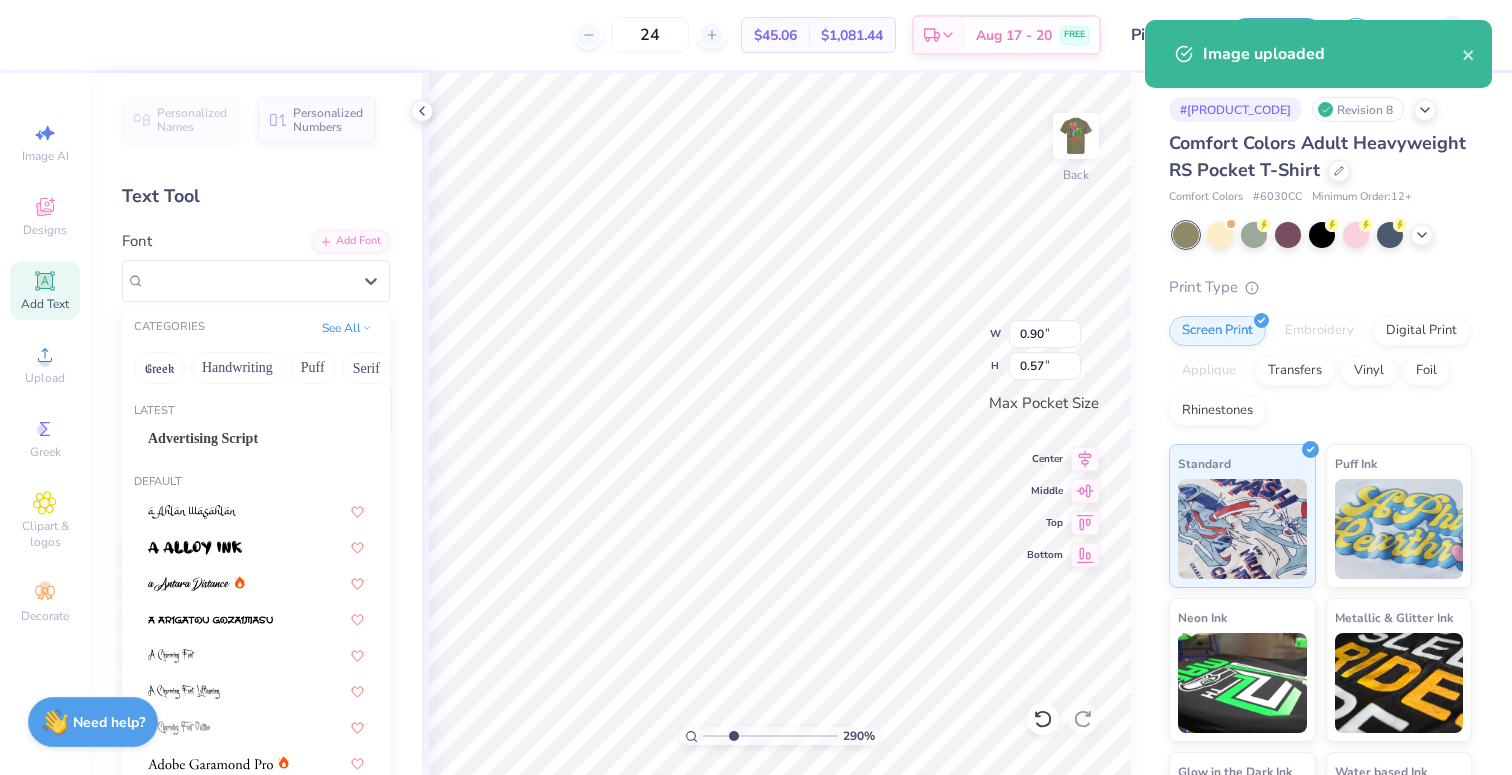 paste on "Fall Rush25" 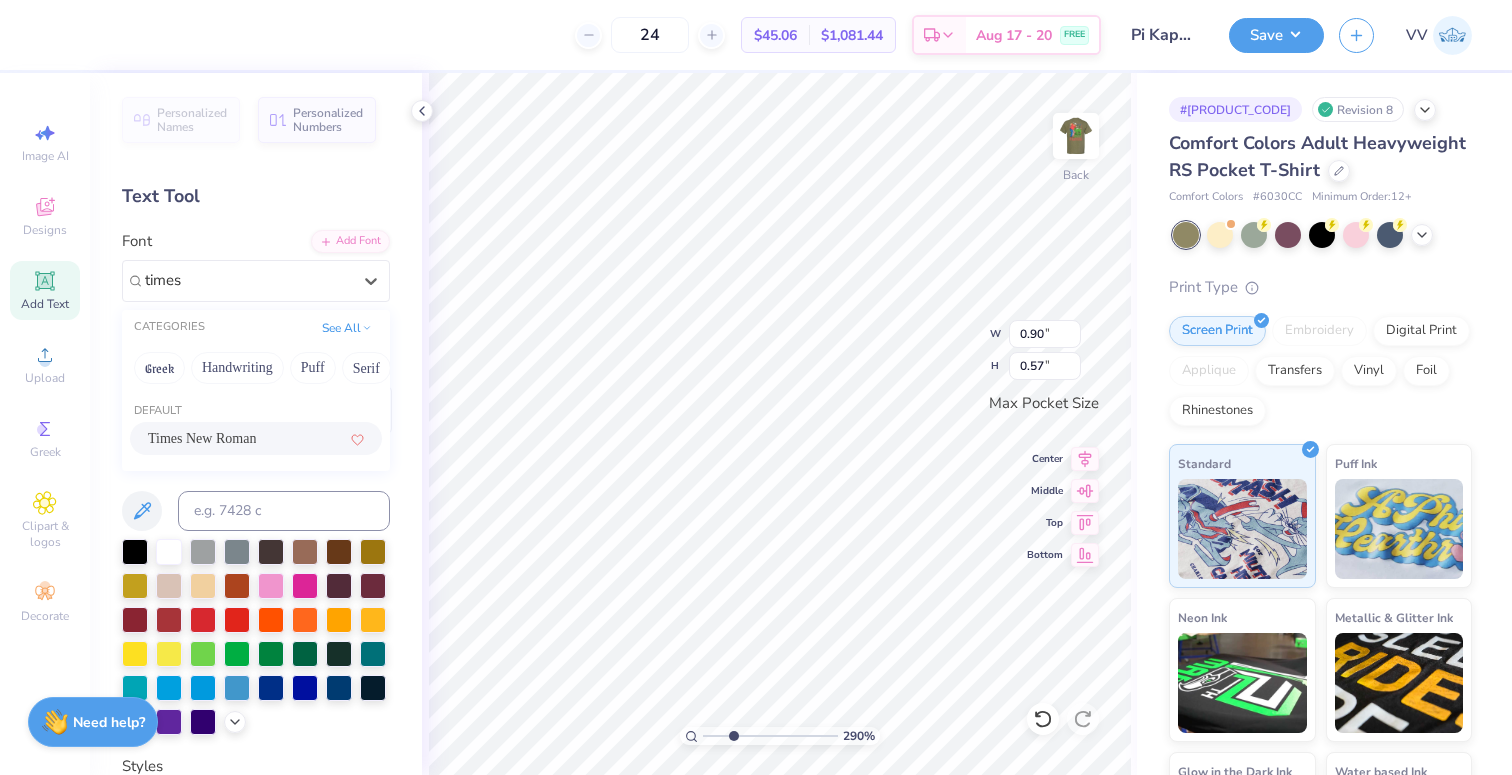 click on "Times New Roman" at bounding box center (202, 438) 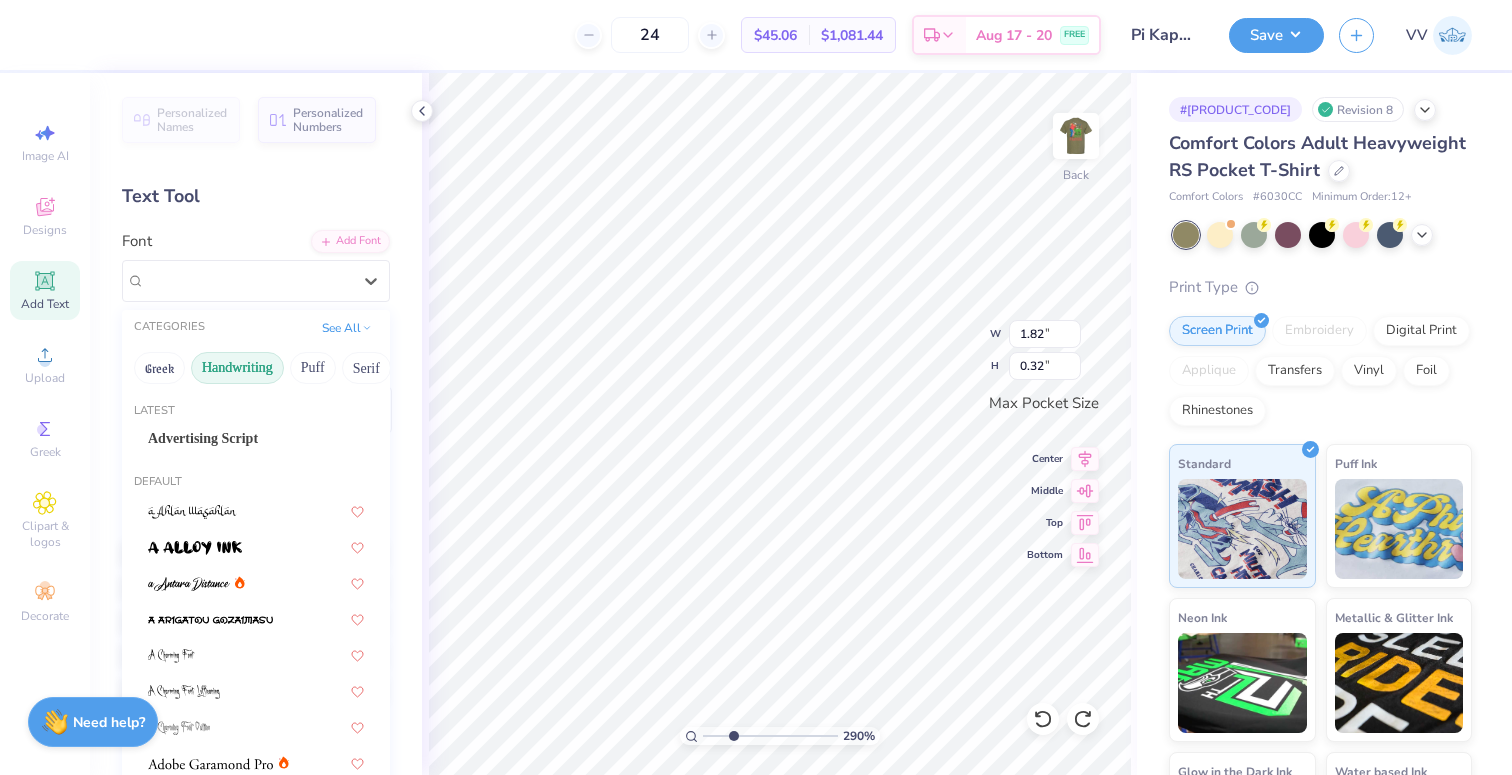 drag, startPoint x: 261, startPoint y: 286, endPoint x: 224, endPoint y: 372, distance: 93.62158 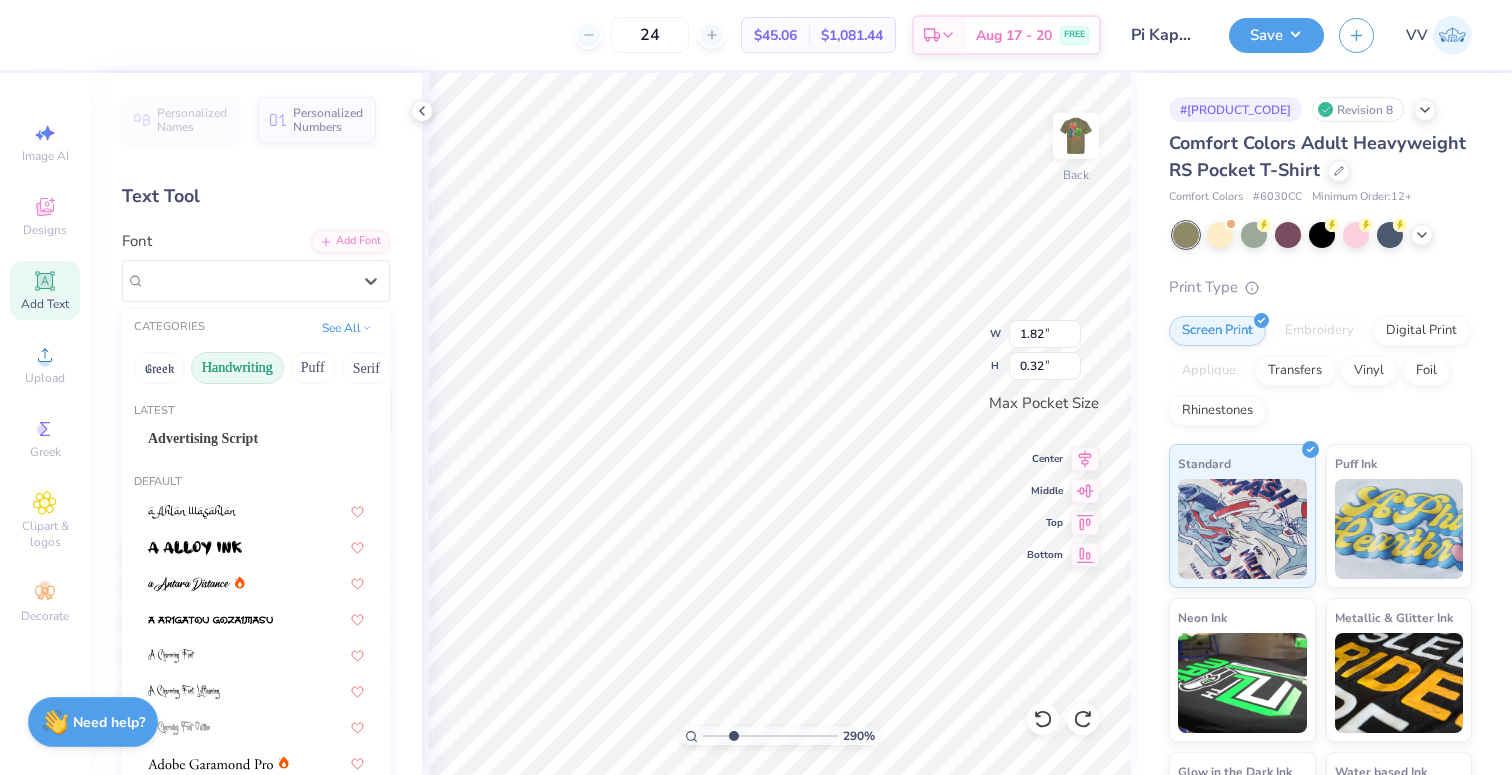 click on "Super Dream" at bounding box center [248, 280] 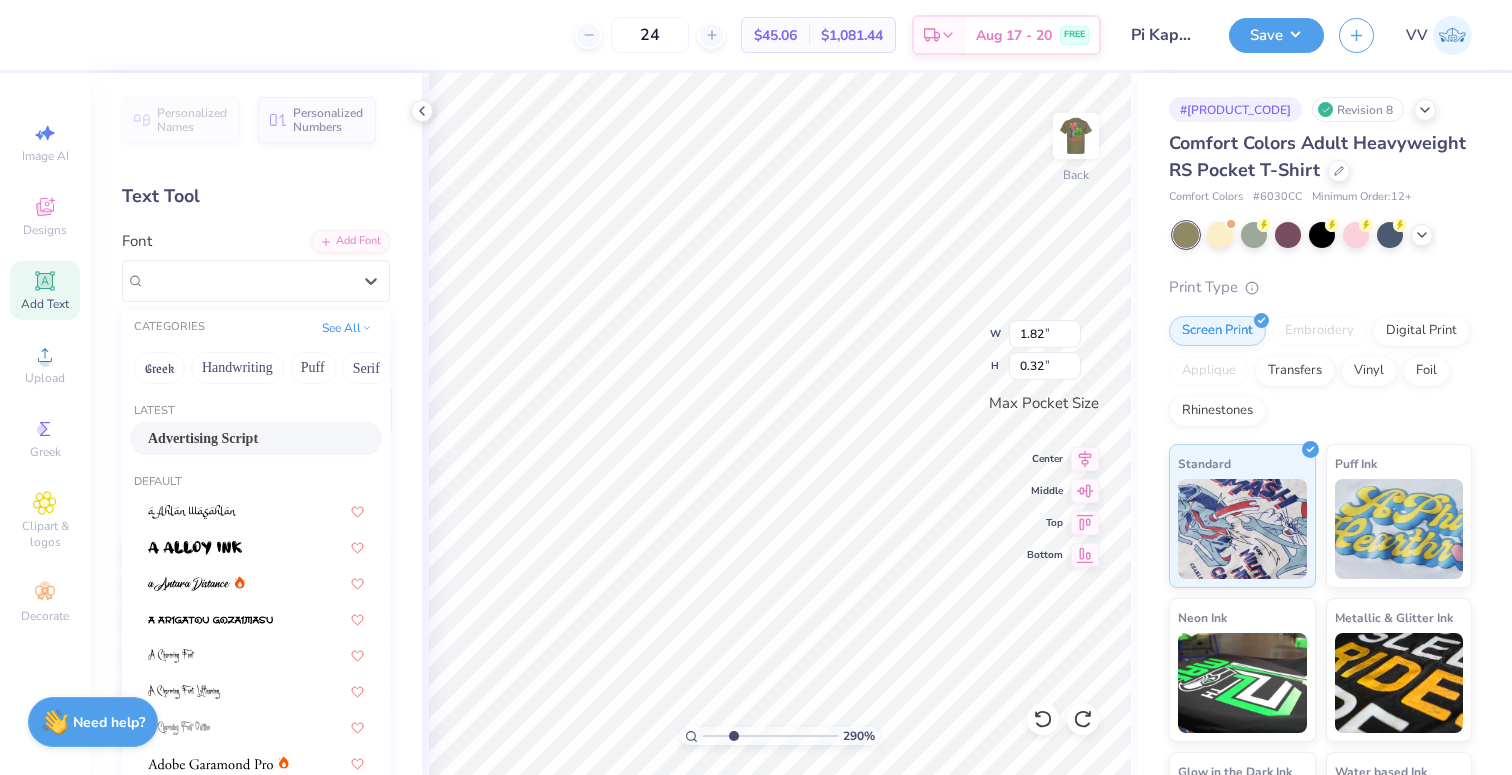 click on "Advertising Script" at bounding box center (203, 438) 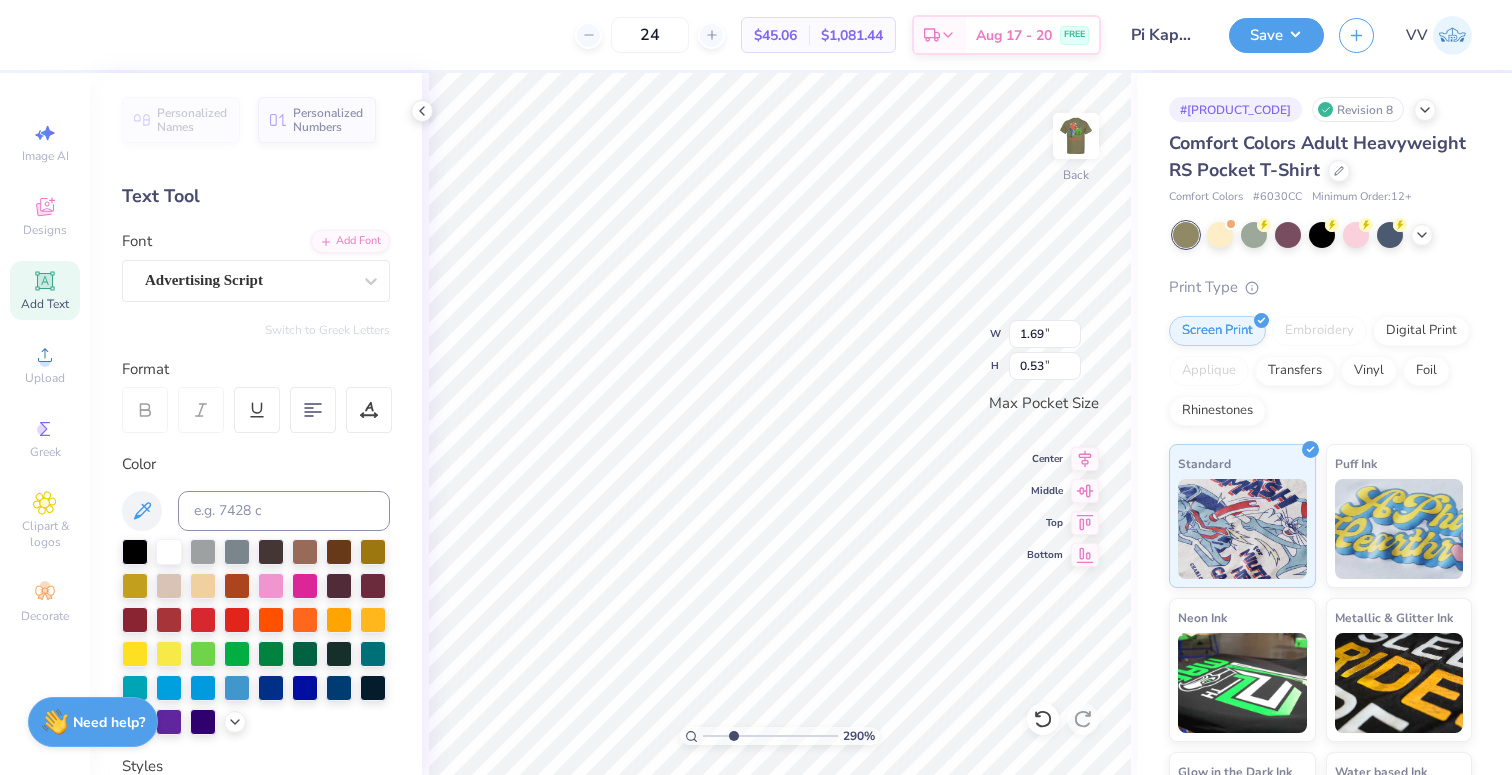 type on "1.69" 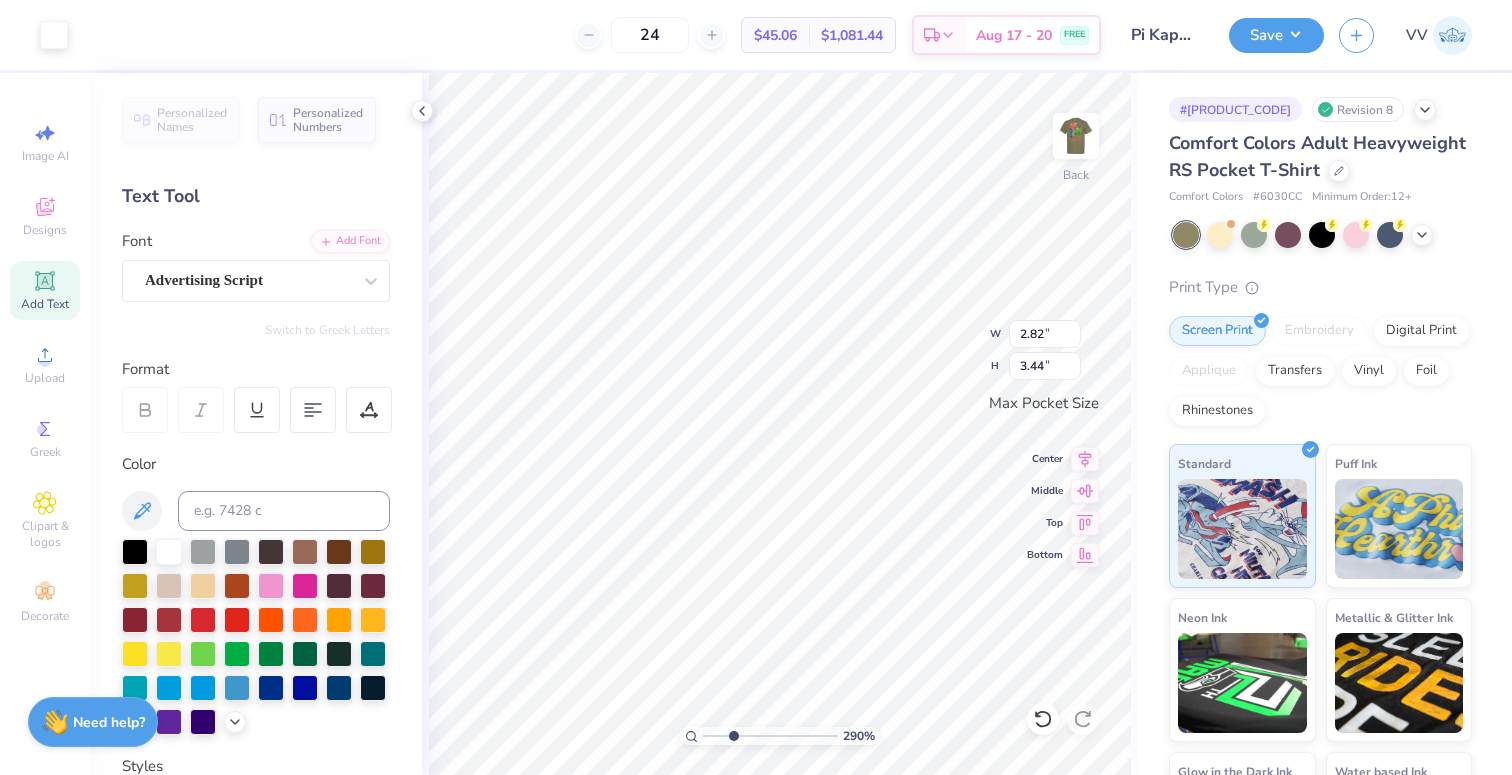 type on "2.72" 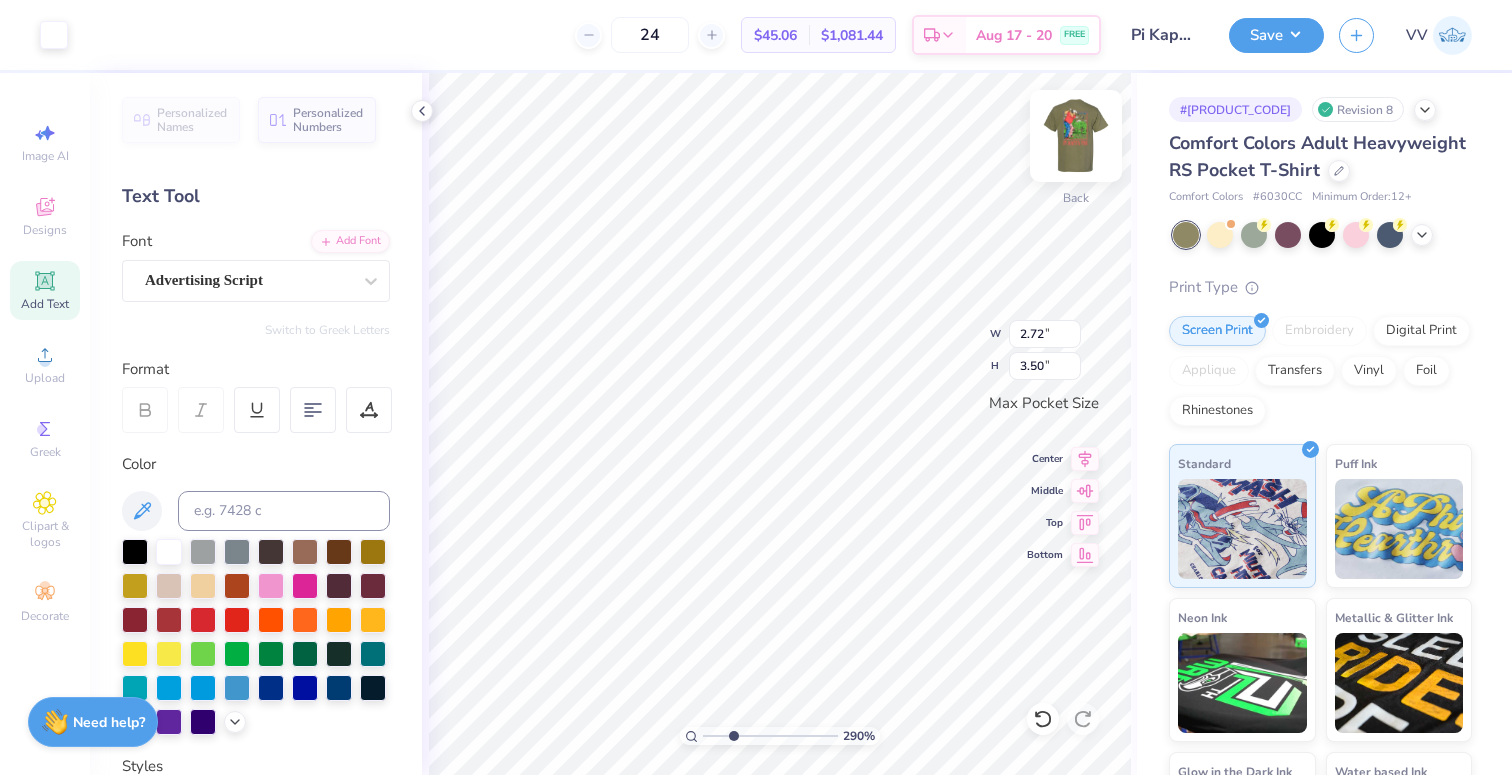 click at bounding box center [1076, 136] 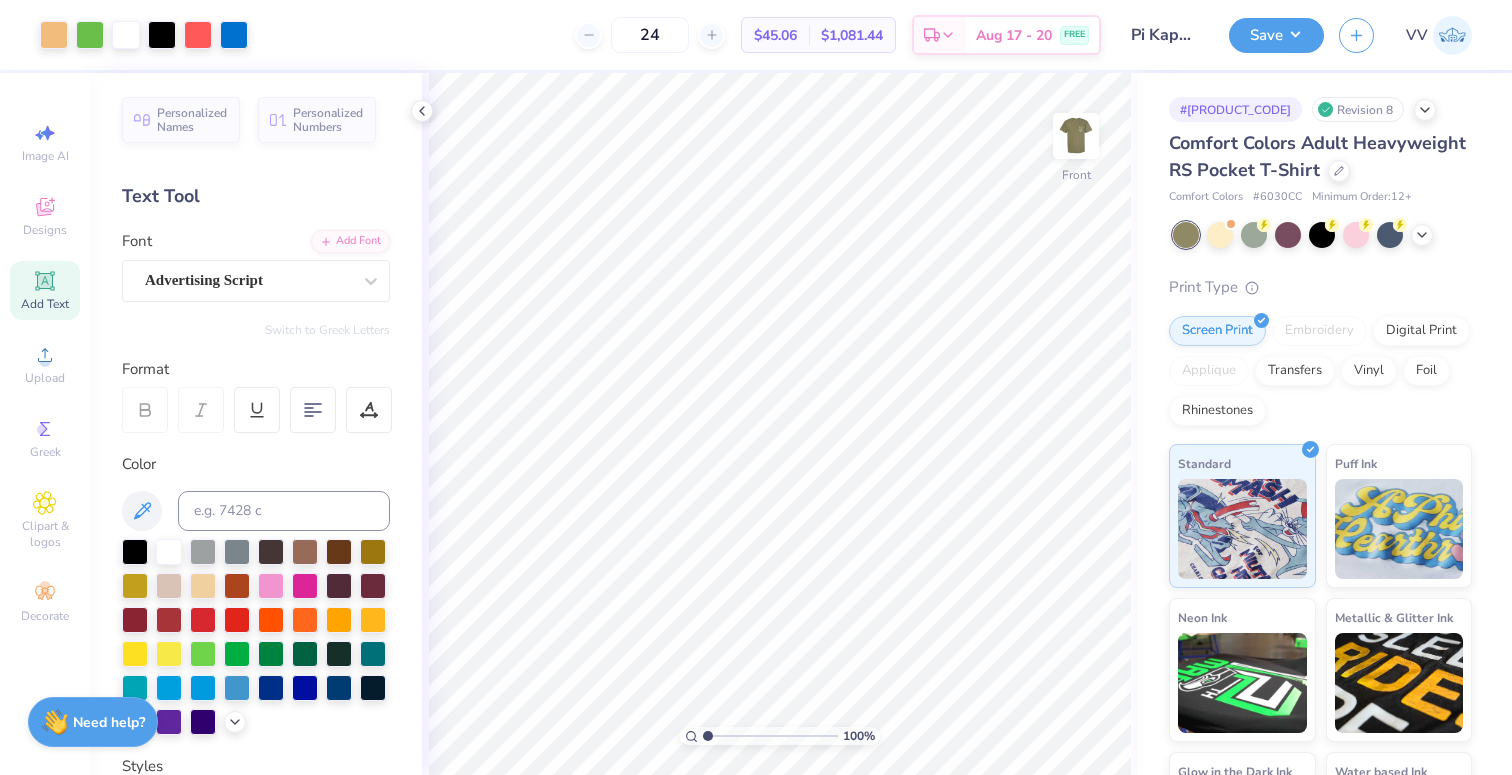 type on "1" 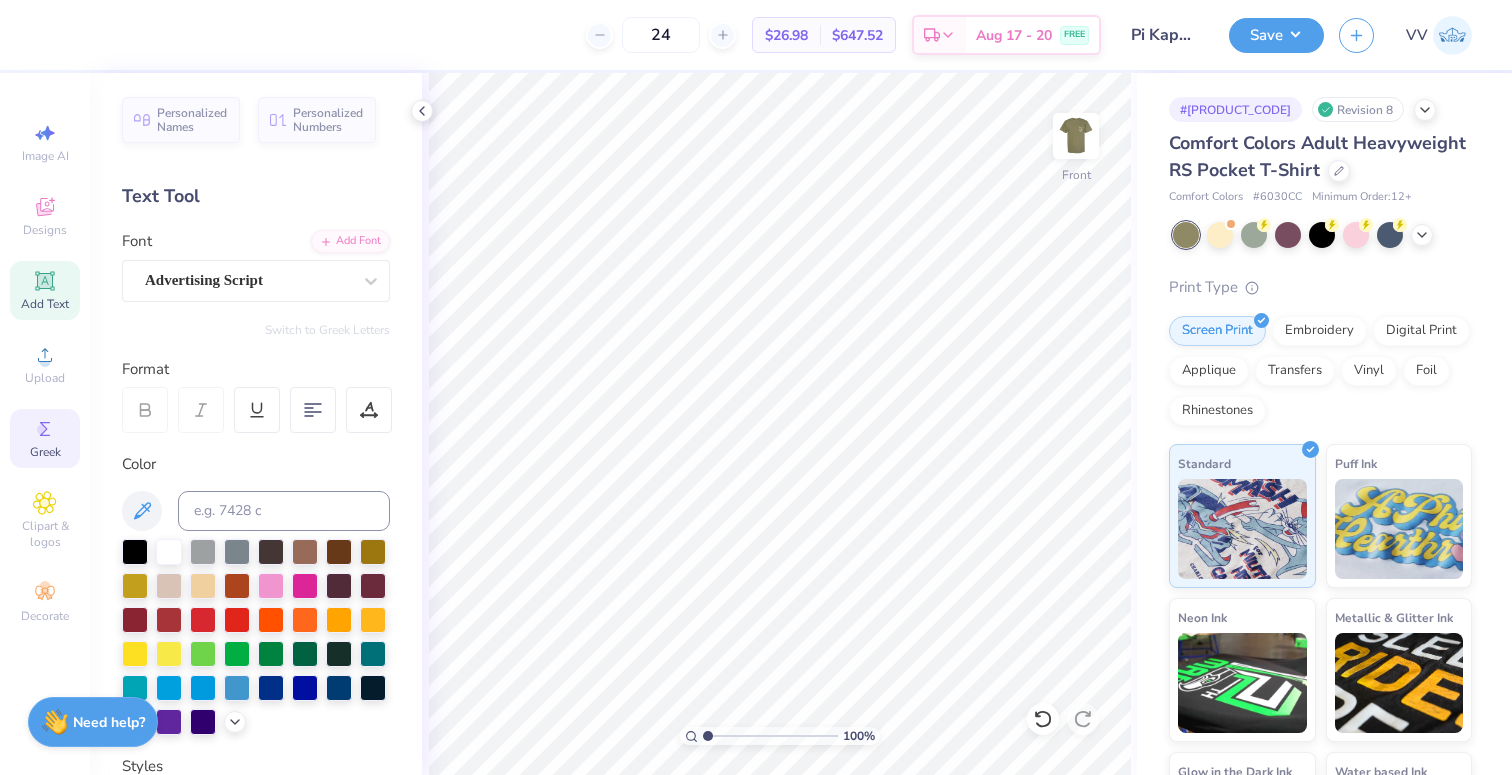 click 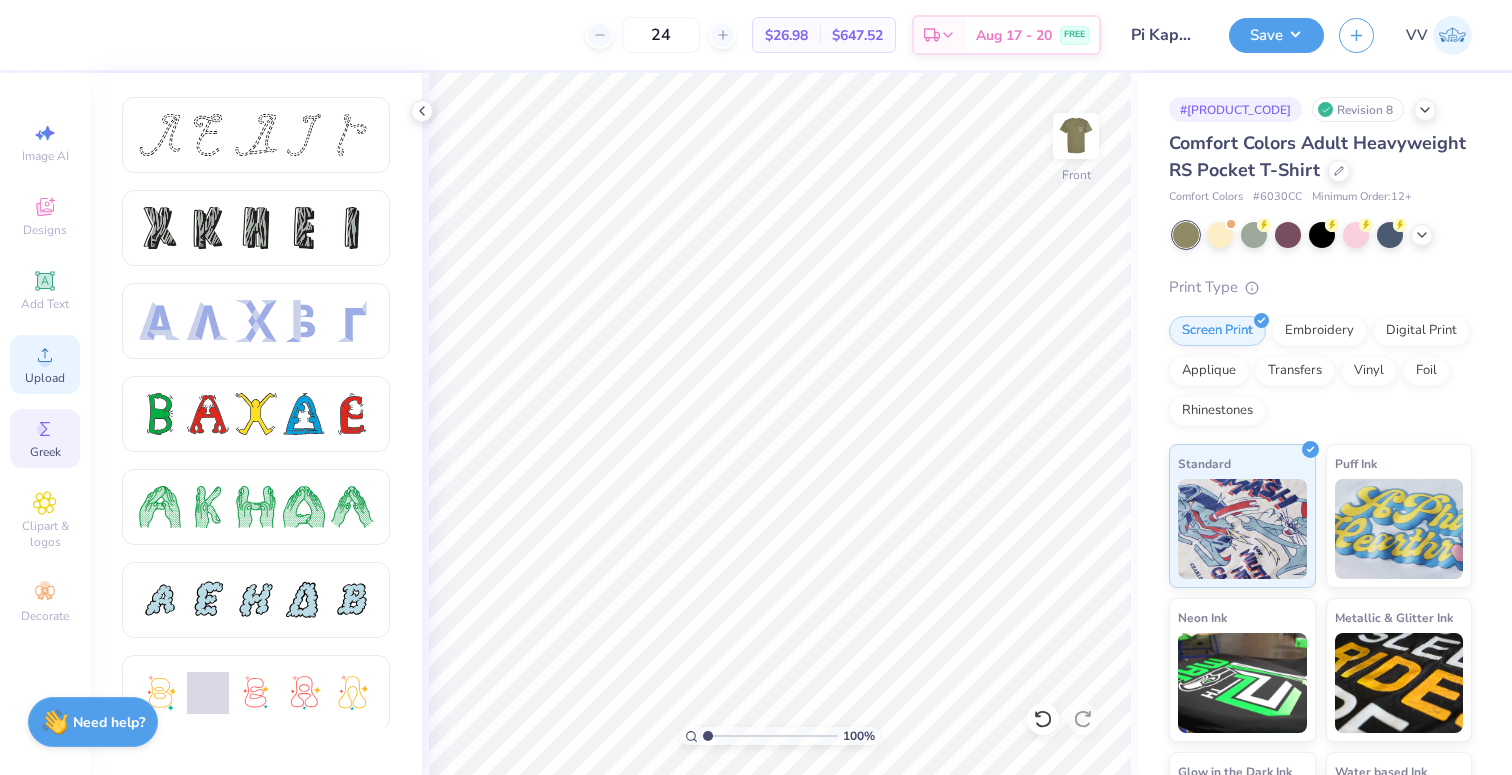 click on "Upload" at bounding box center [45, 378] 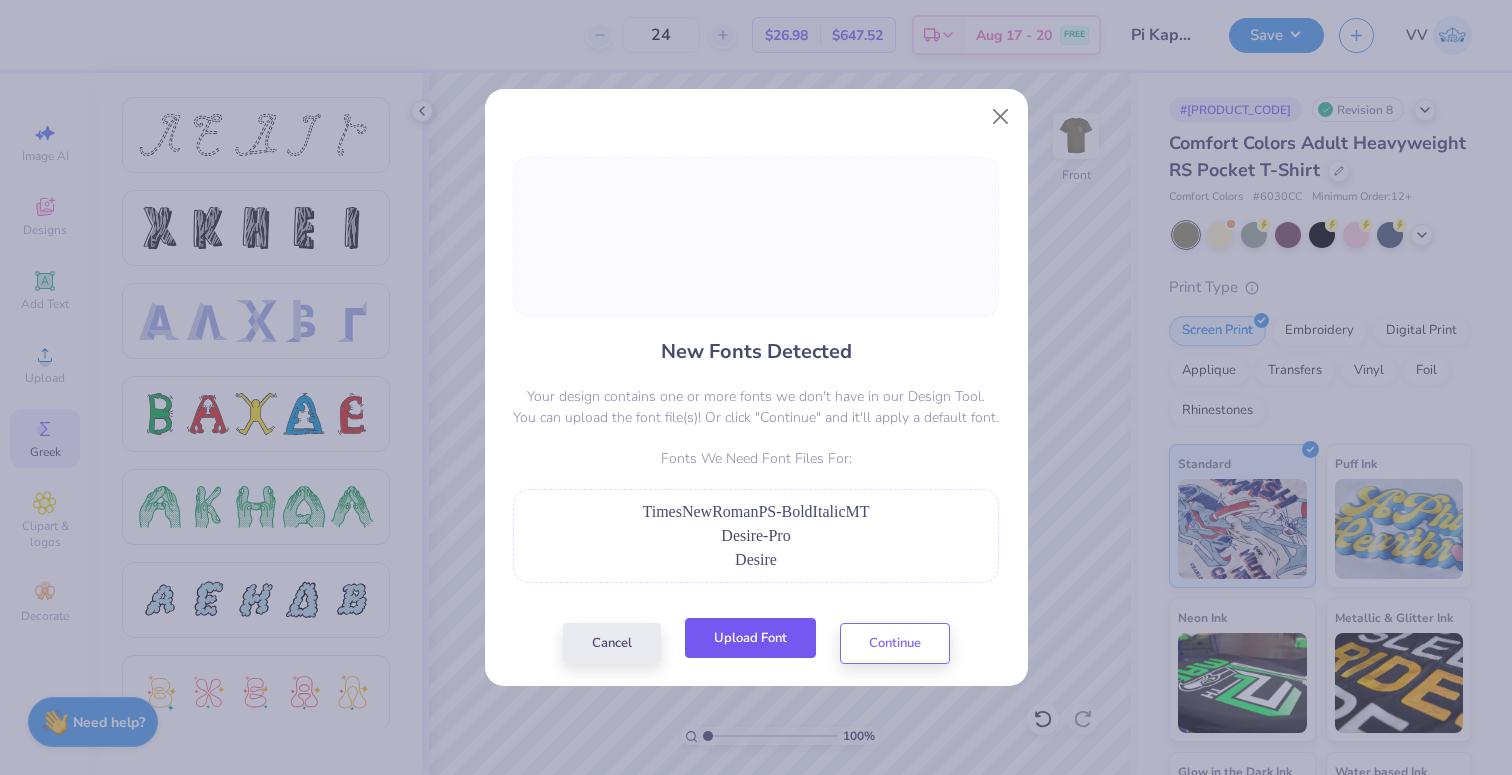 click on "Upload Font" at bounding box center (750, 638) 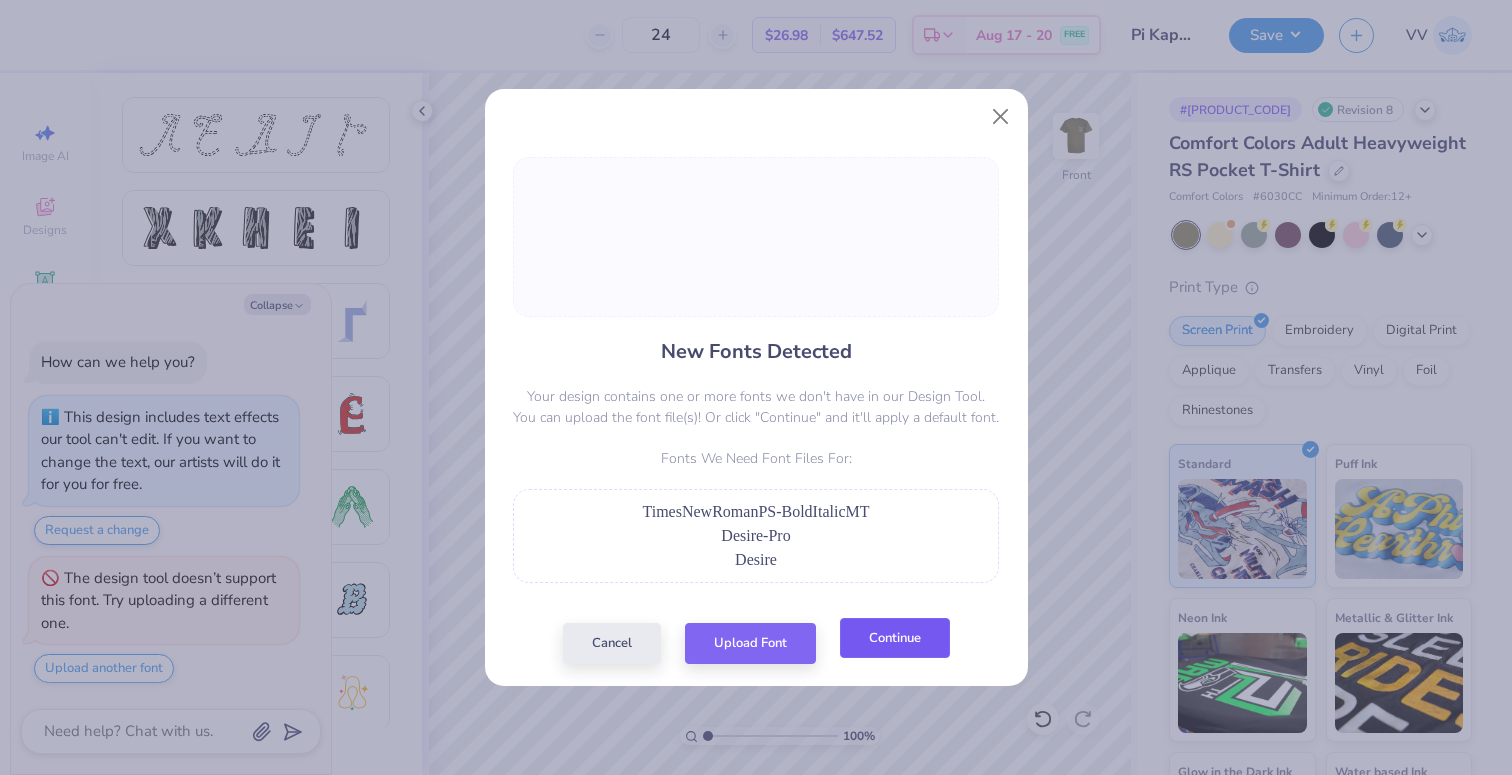 click on "Continue" at bounding box center [895, 638] 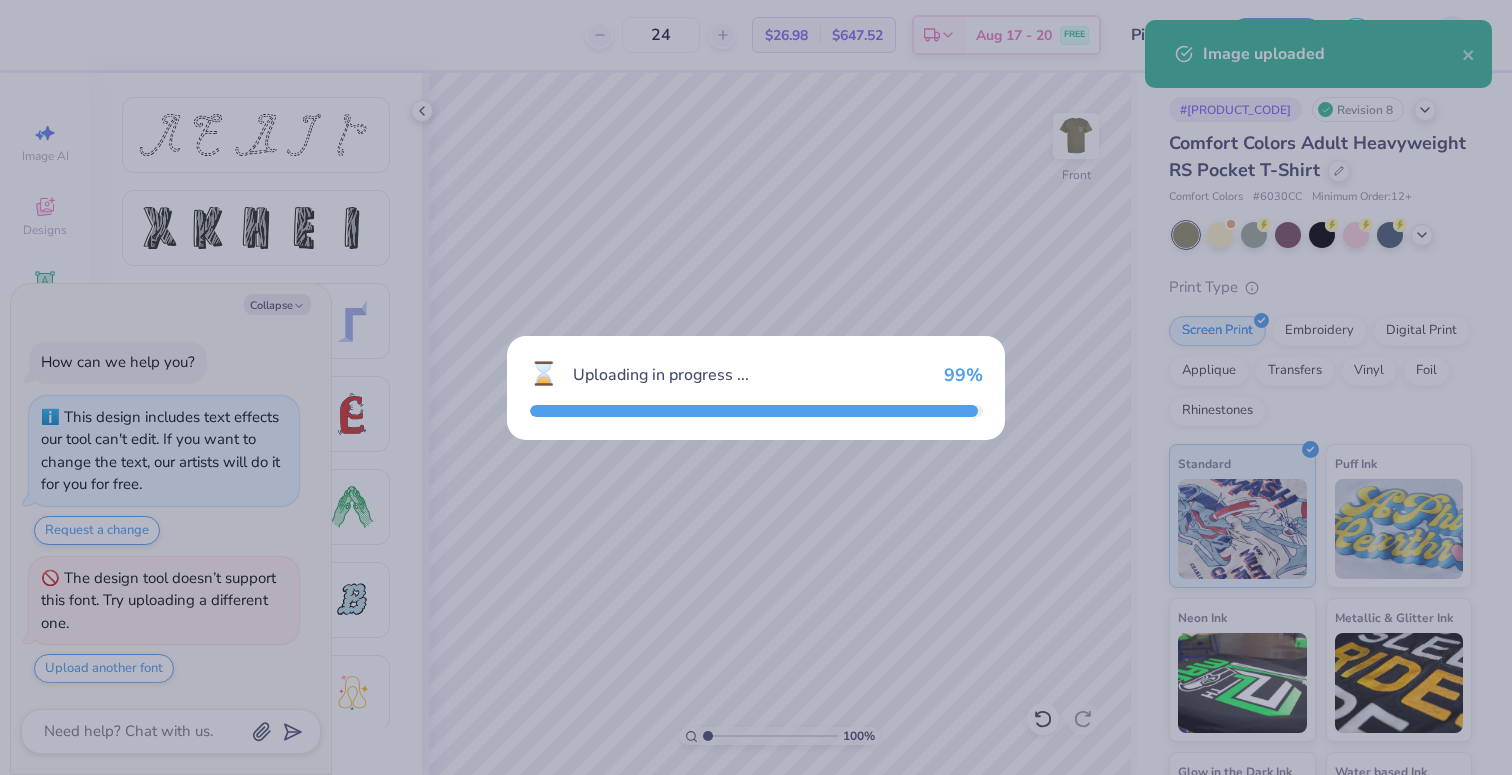 type on "x" 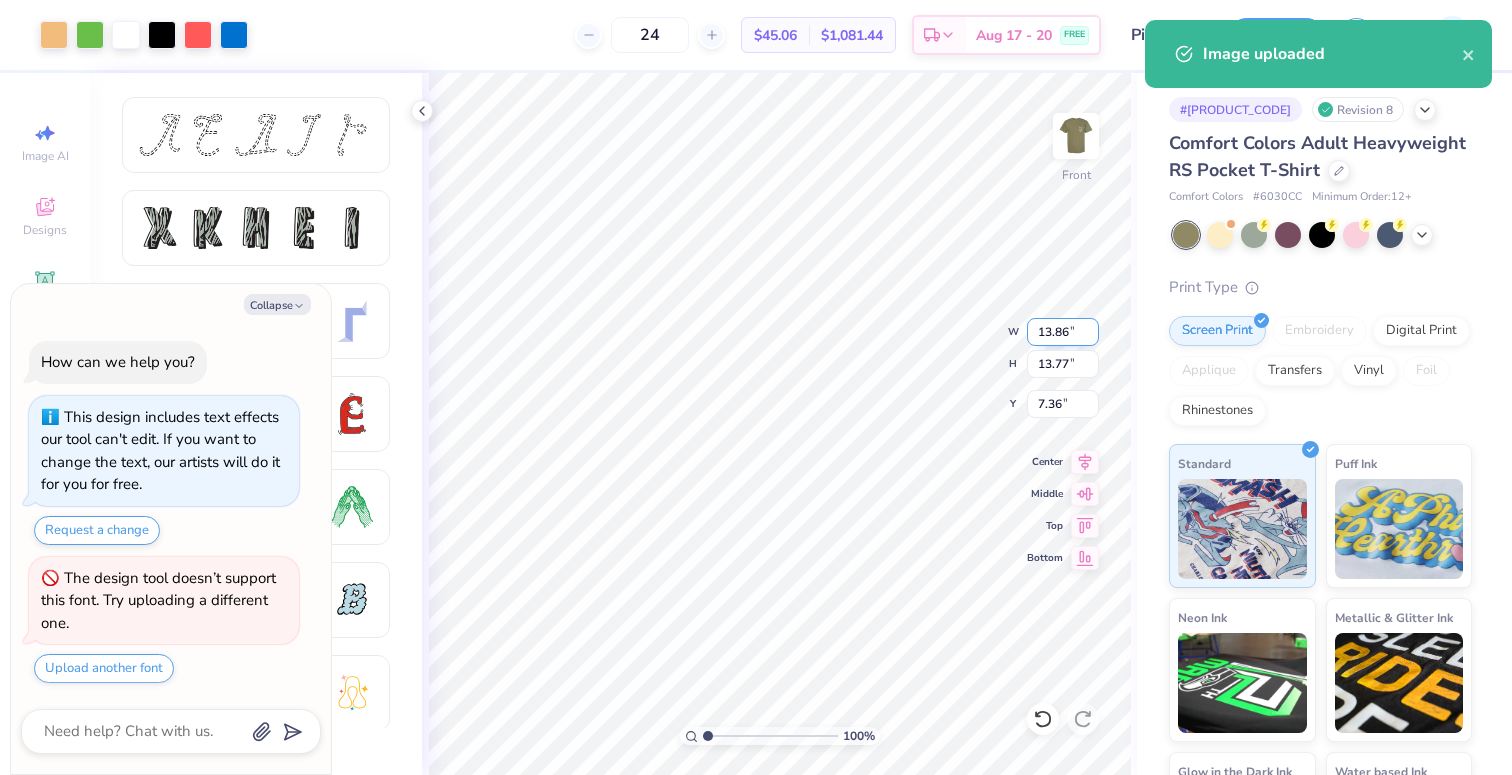 click on "13.86" at bounding box center (1063, 332) 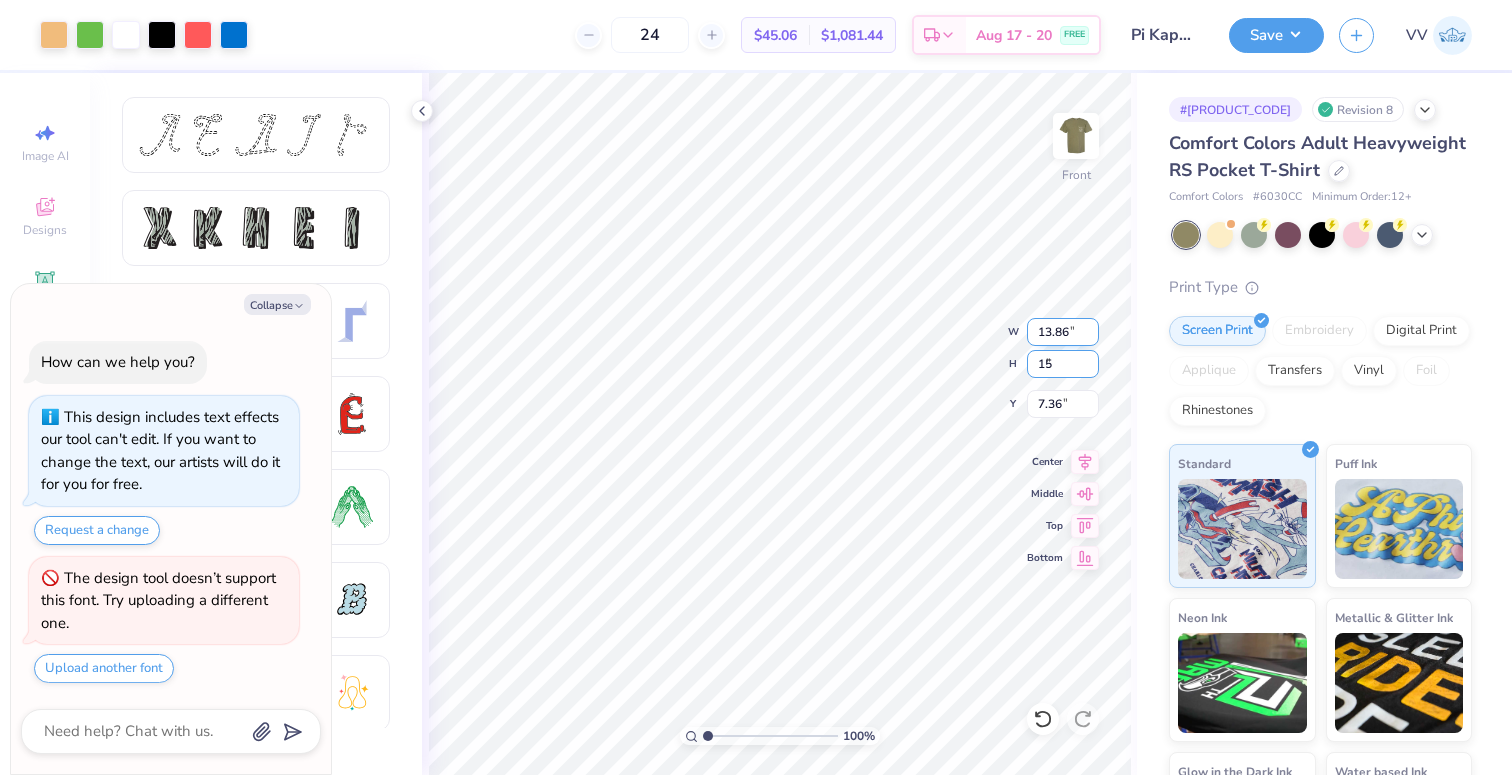 type on "15" 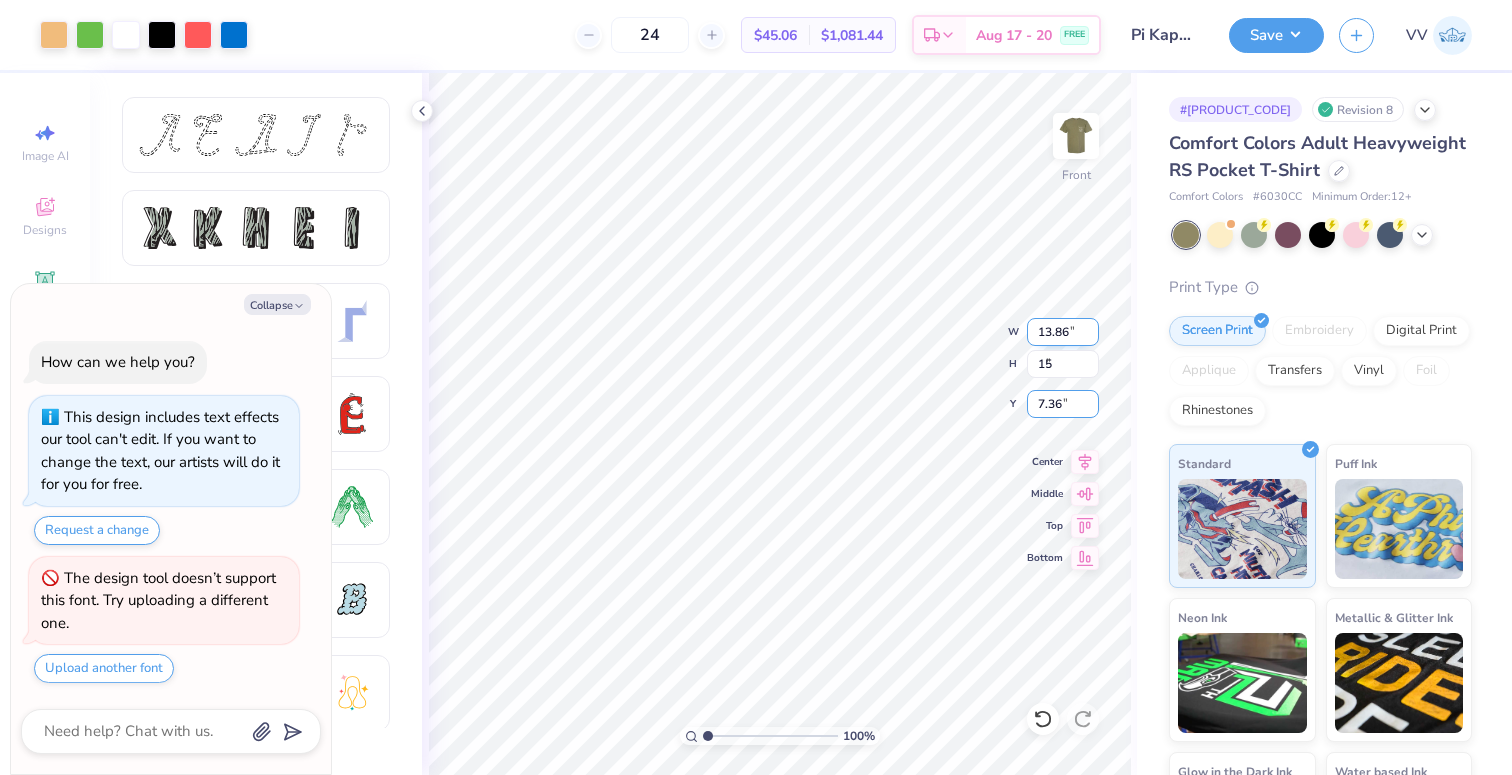 type on "x" 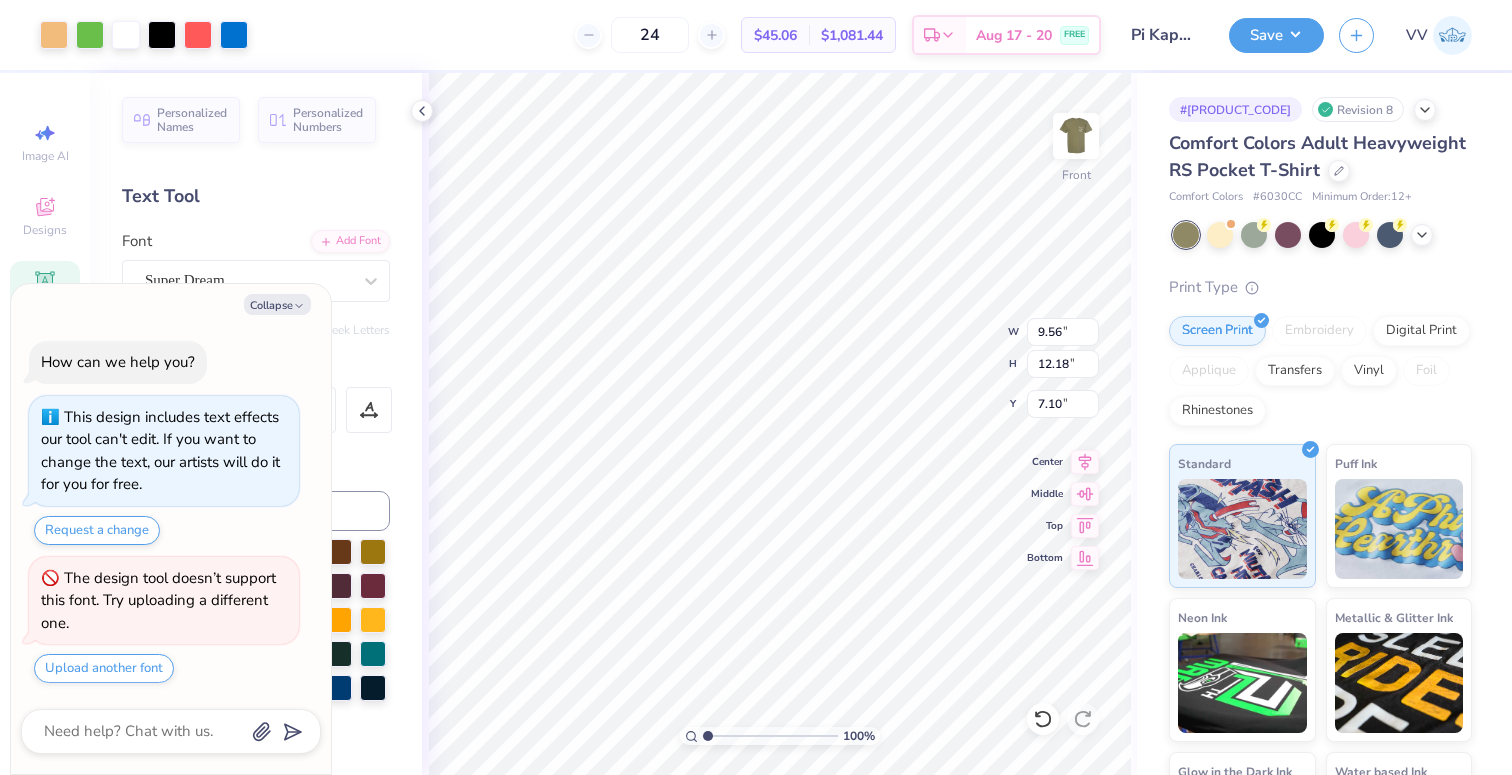 type on "x" 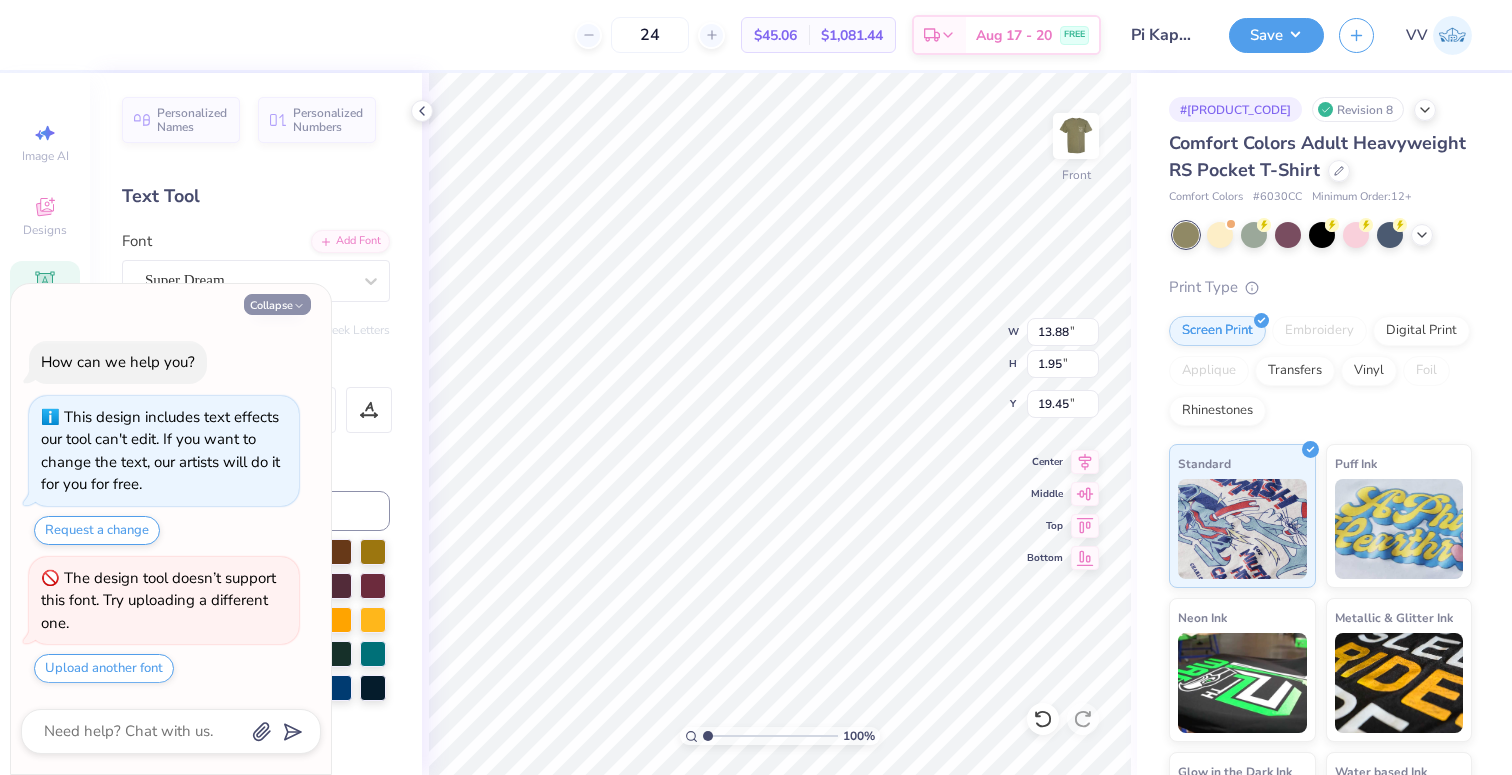 click 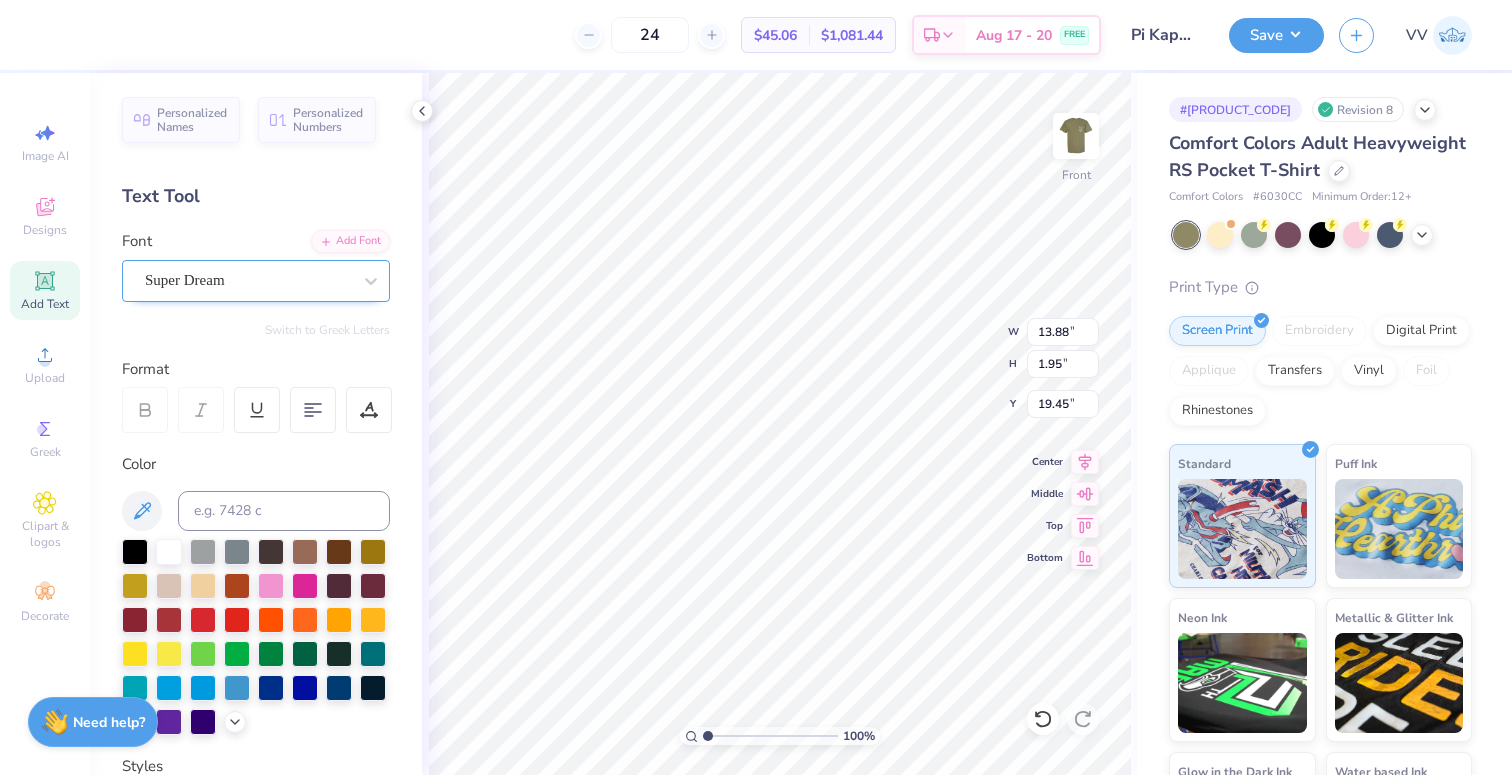 click on "Super Dream" at bounding box center (248, 280) 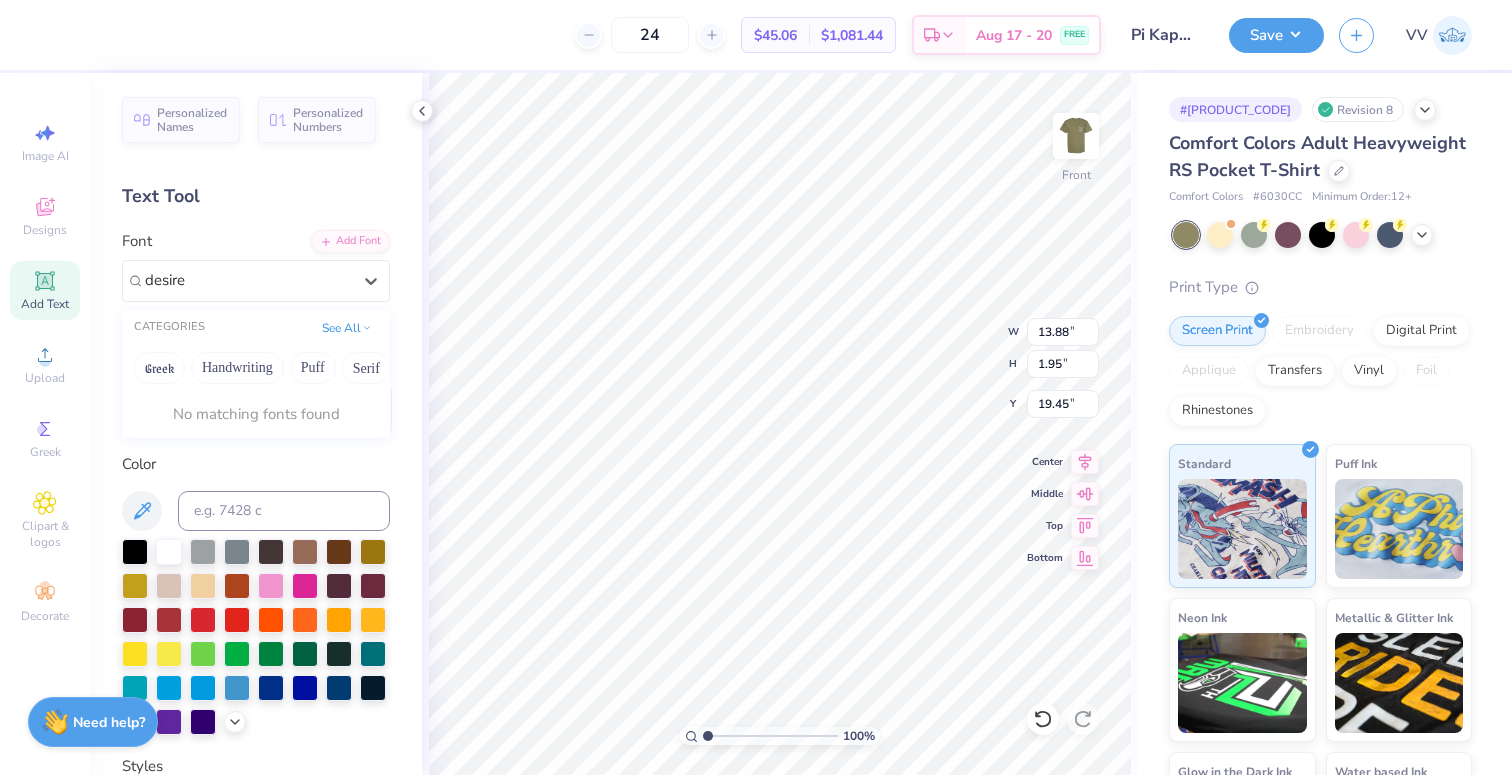 type on "desire" 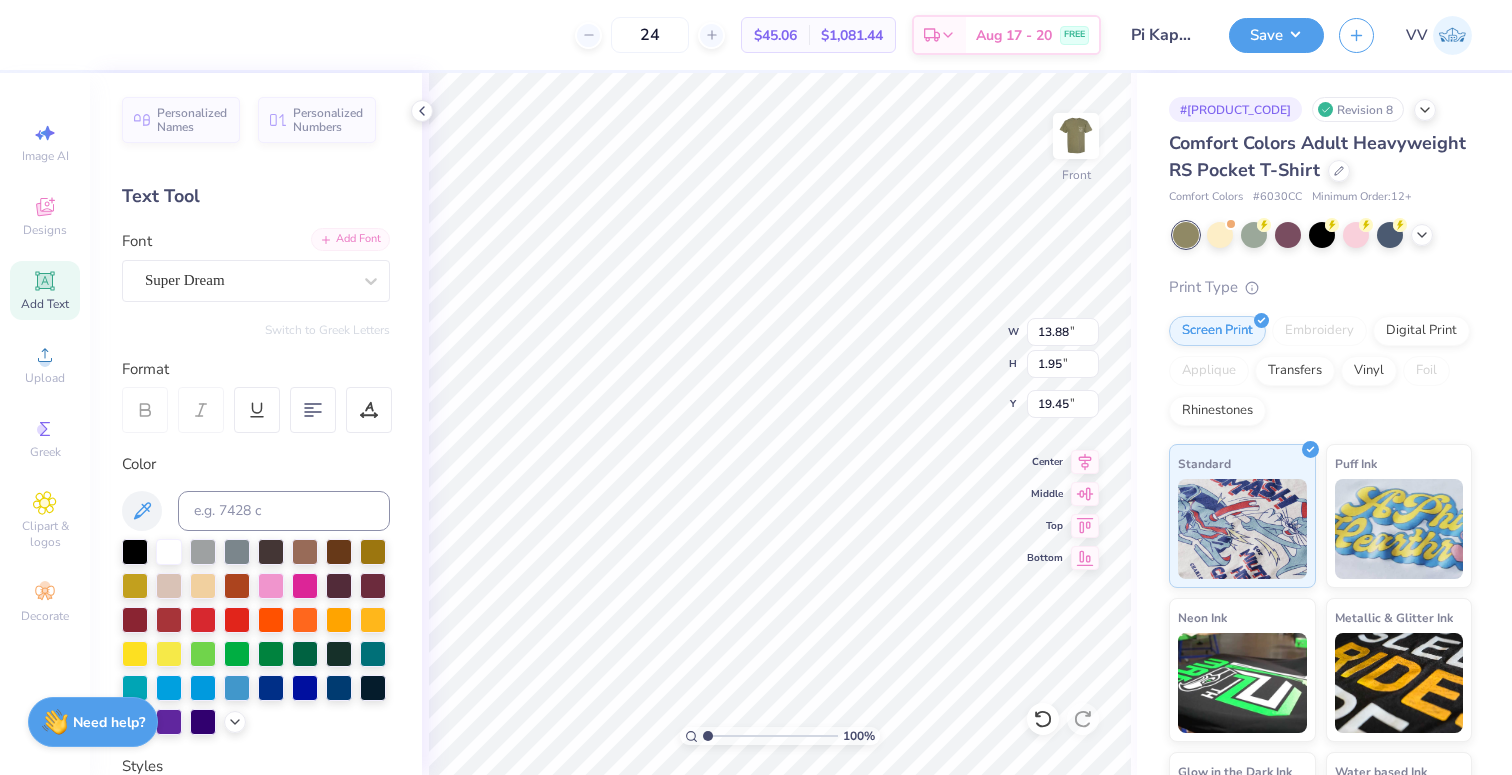 click on "Add Font" at bounding box center [350, 239] 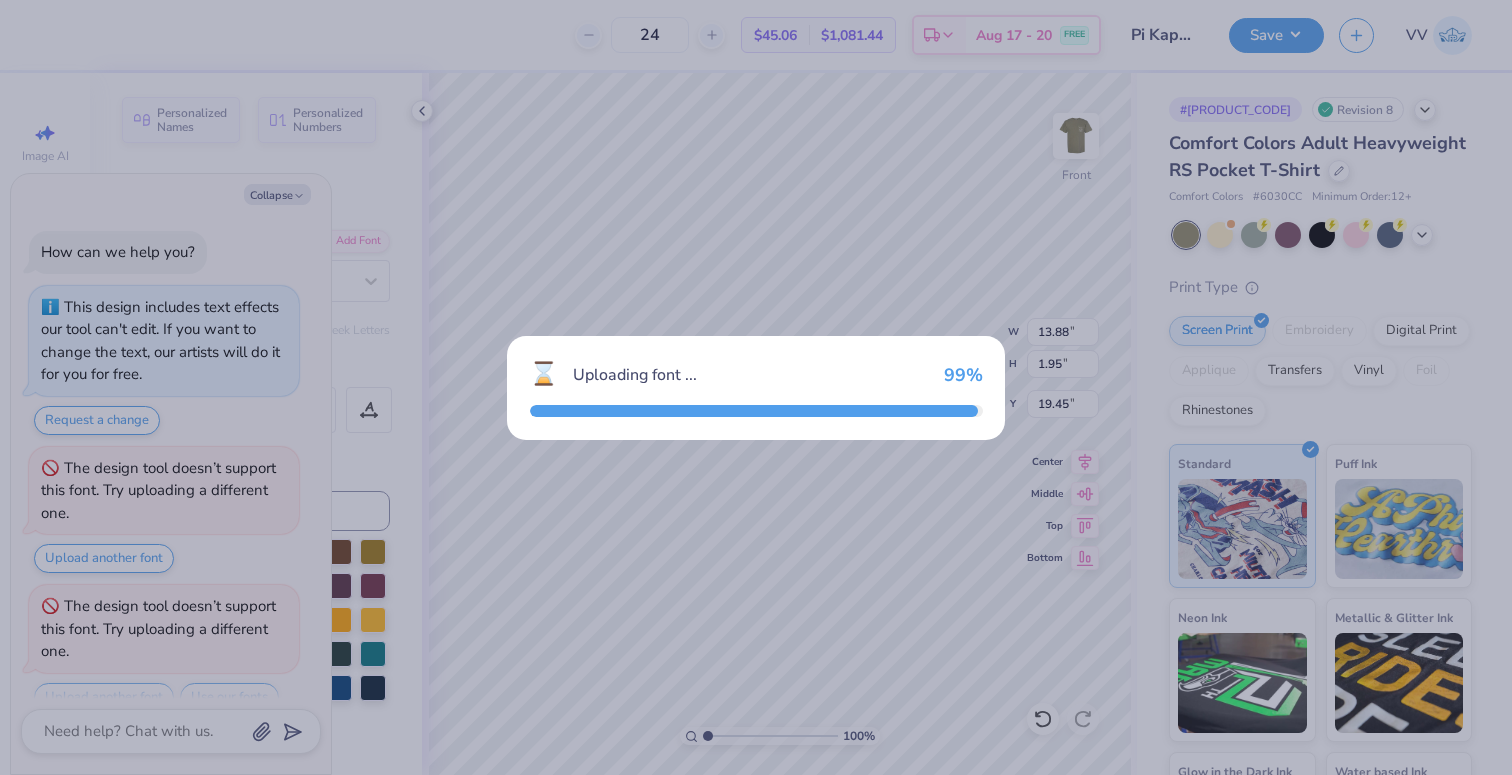 scroll, scrollTop: 28, scrollLeft: 0, axis: vertical 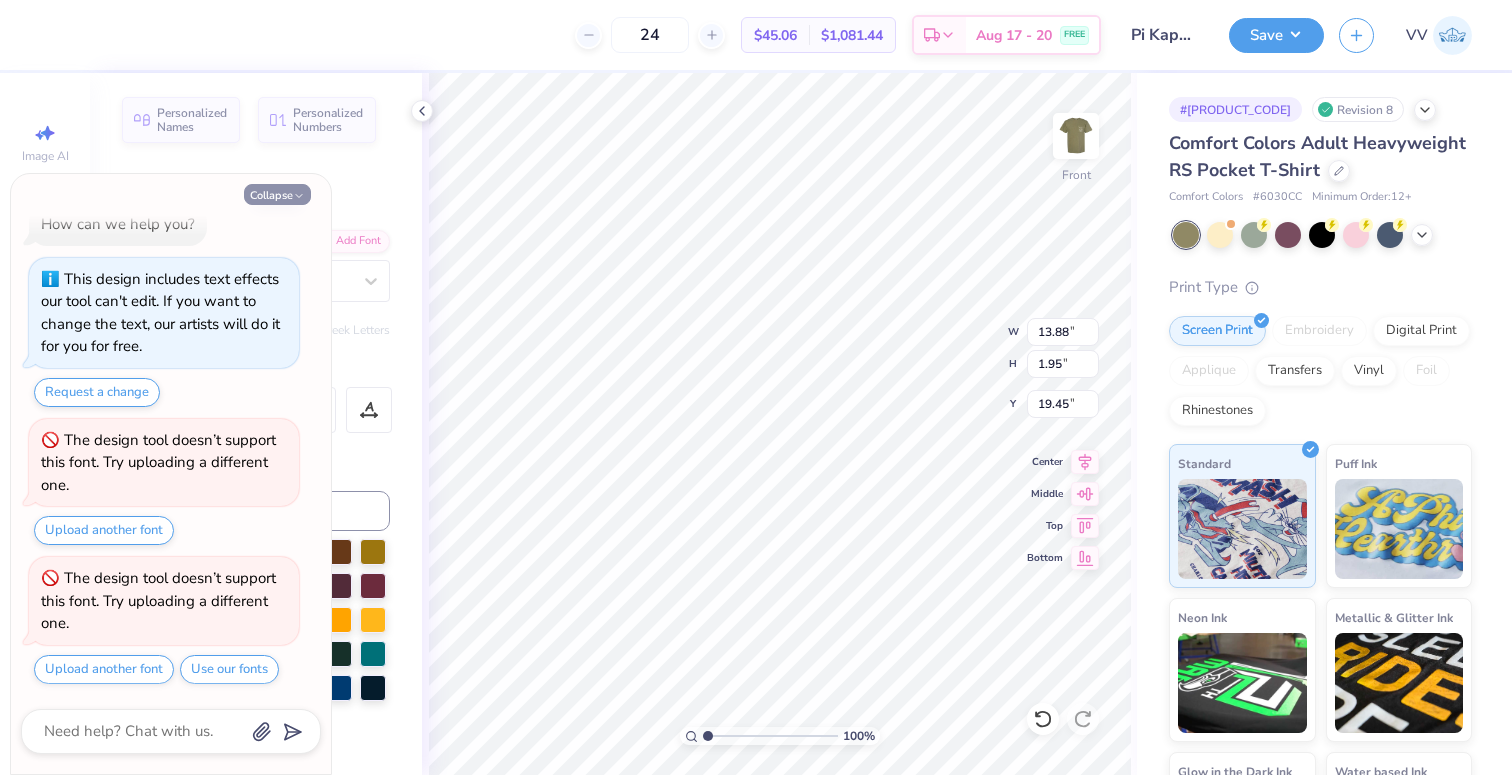 click 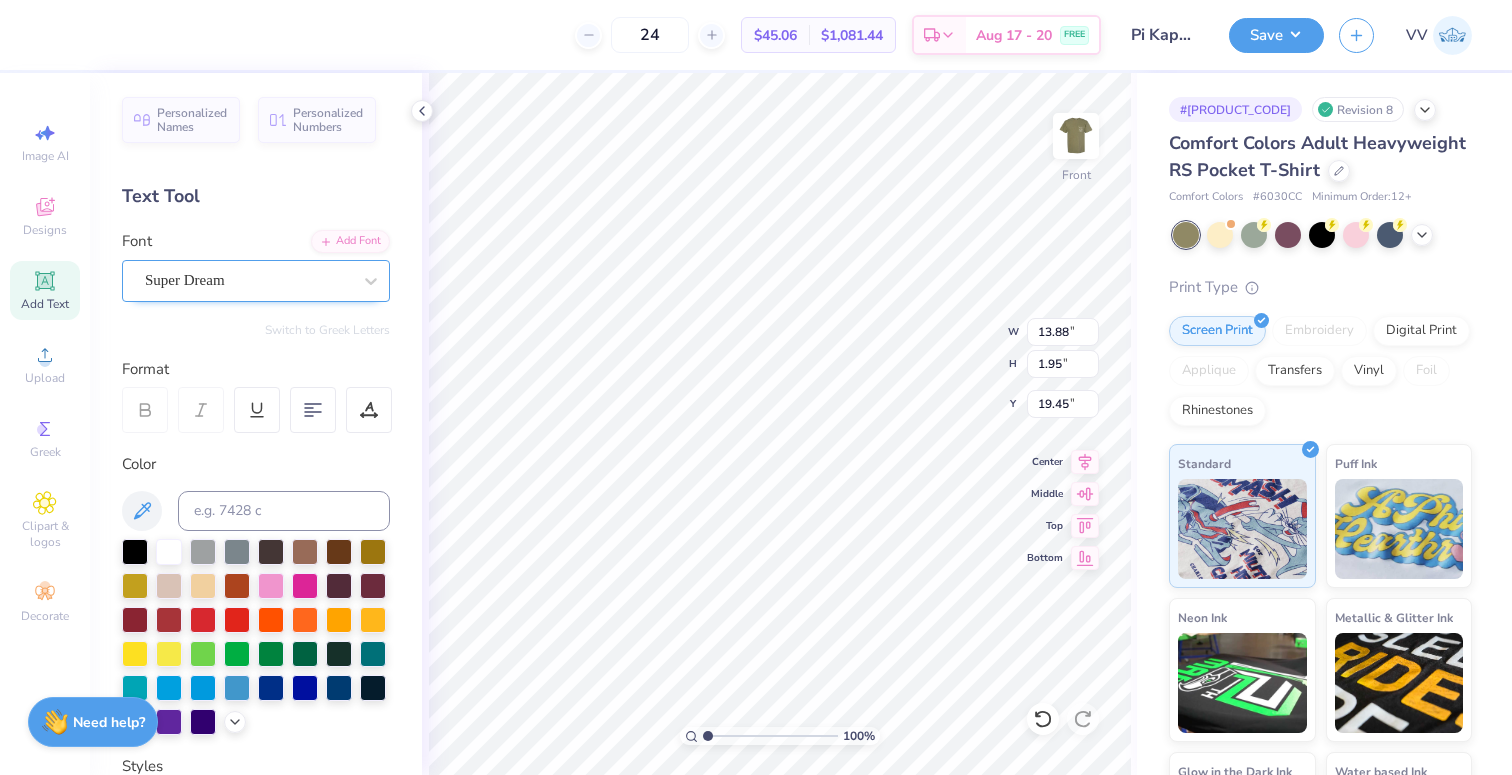 click on "Super Dream" at bounding box center (248, 280) 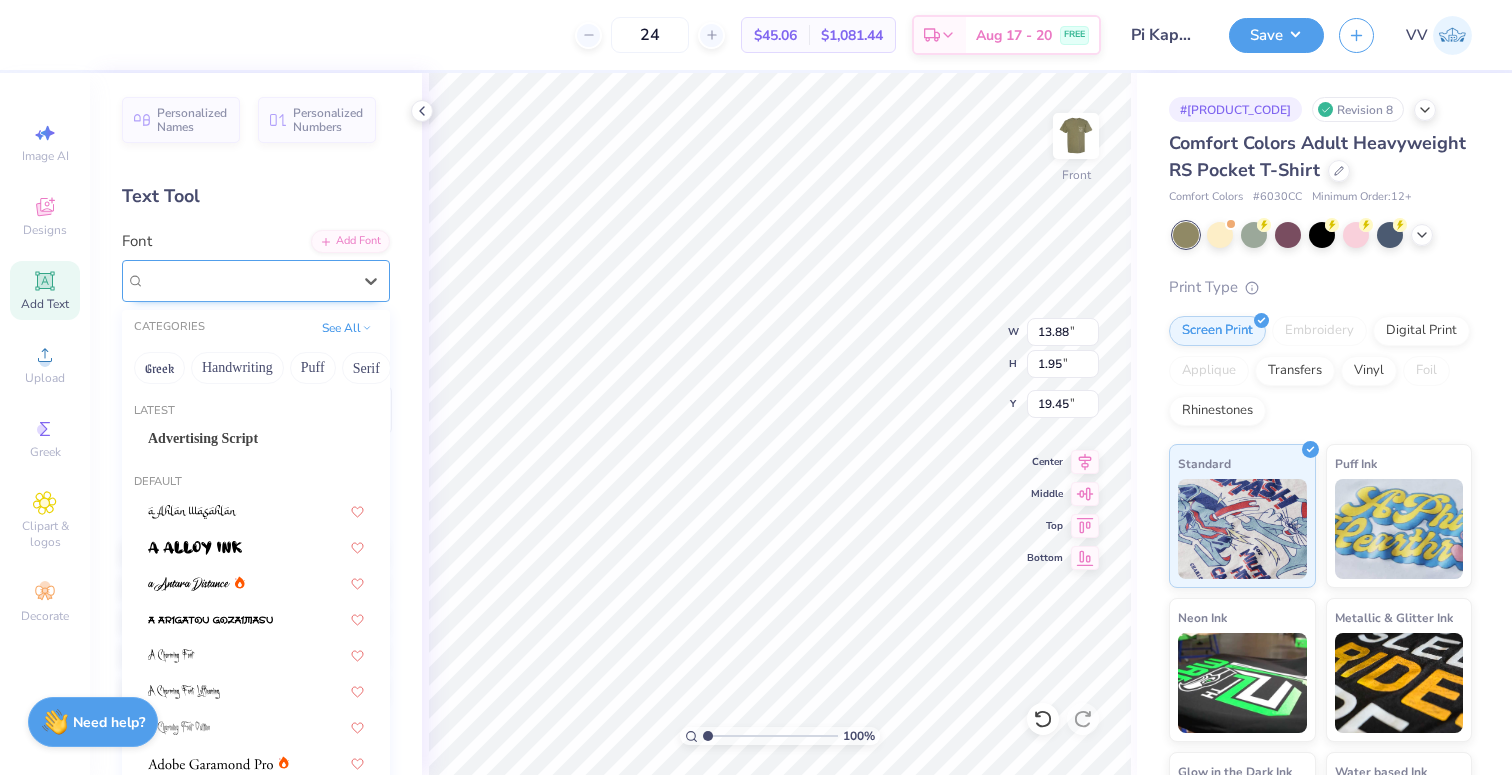 click on "Super Dream" at bounding box center (248, 280) 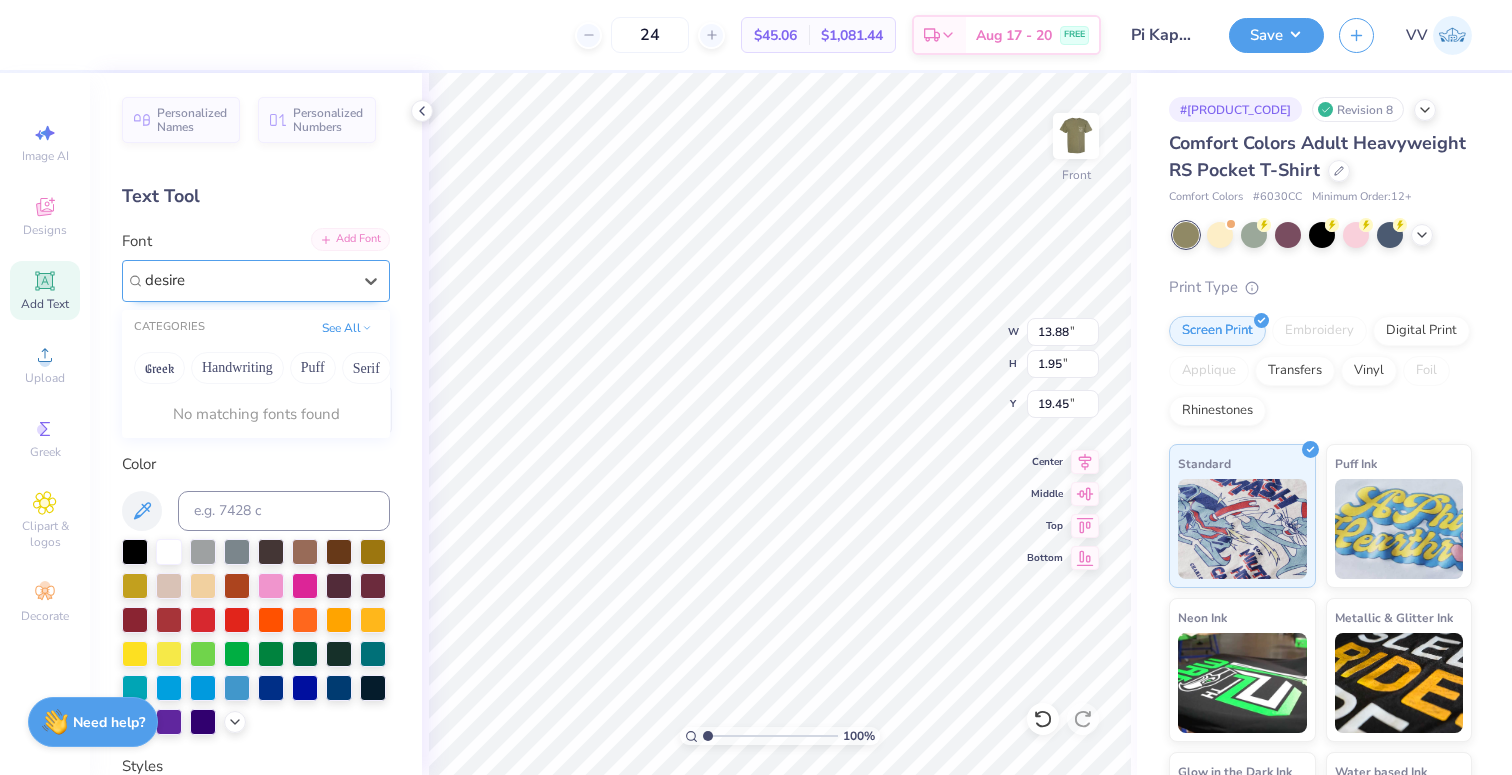 type on "desire" 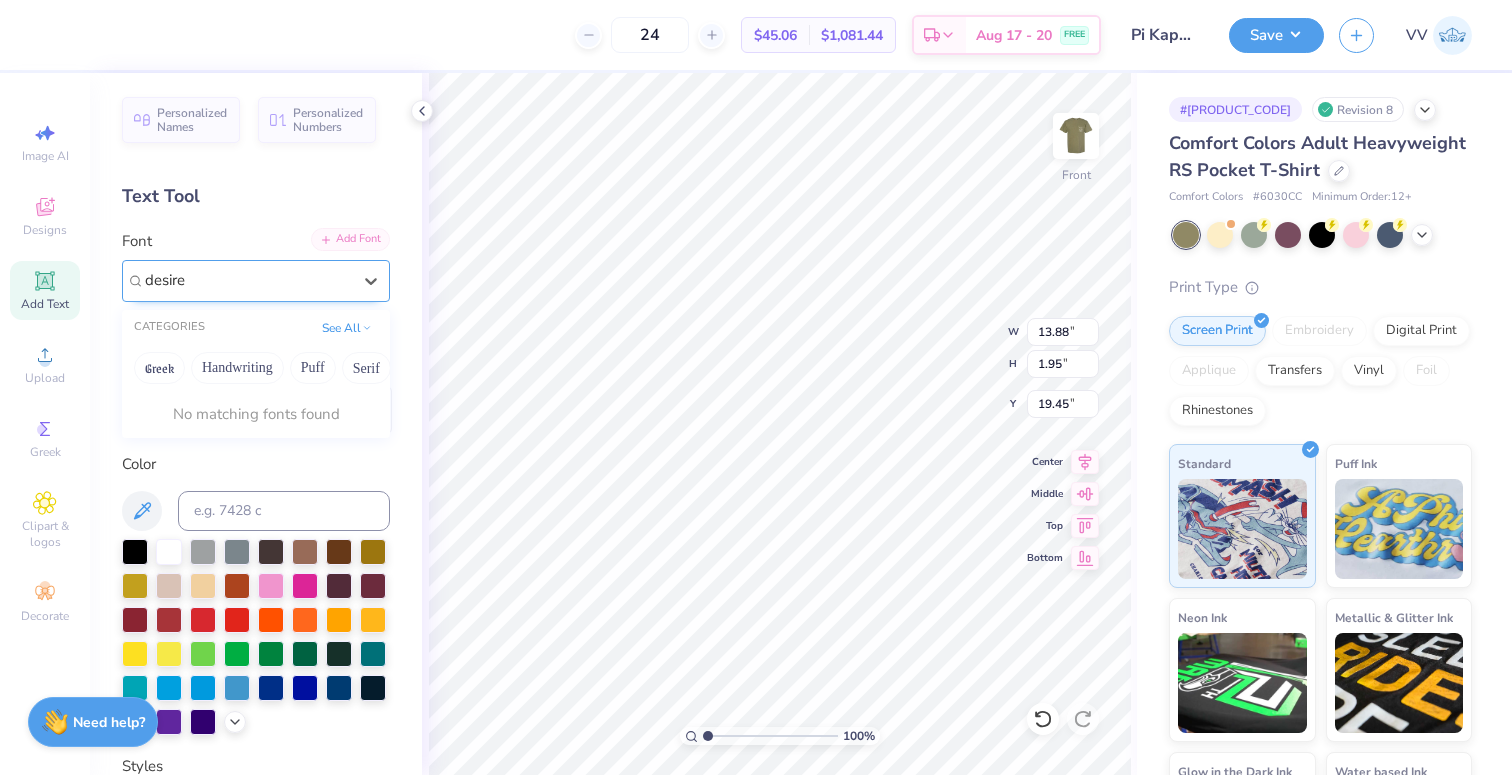 type 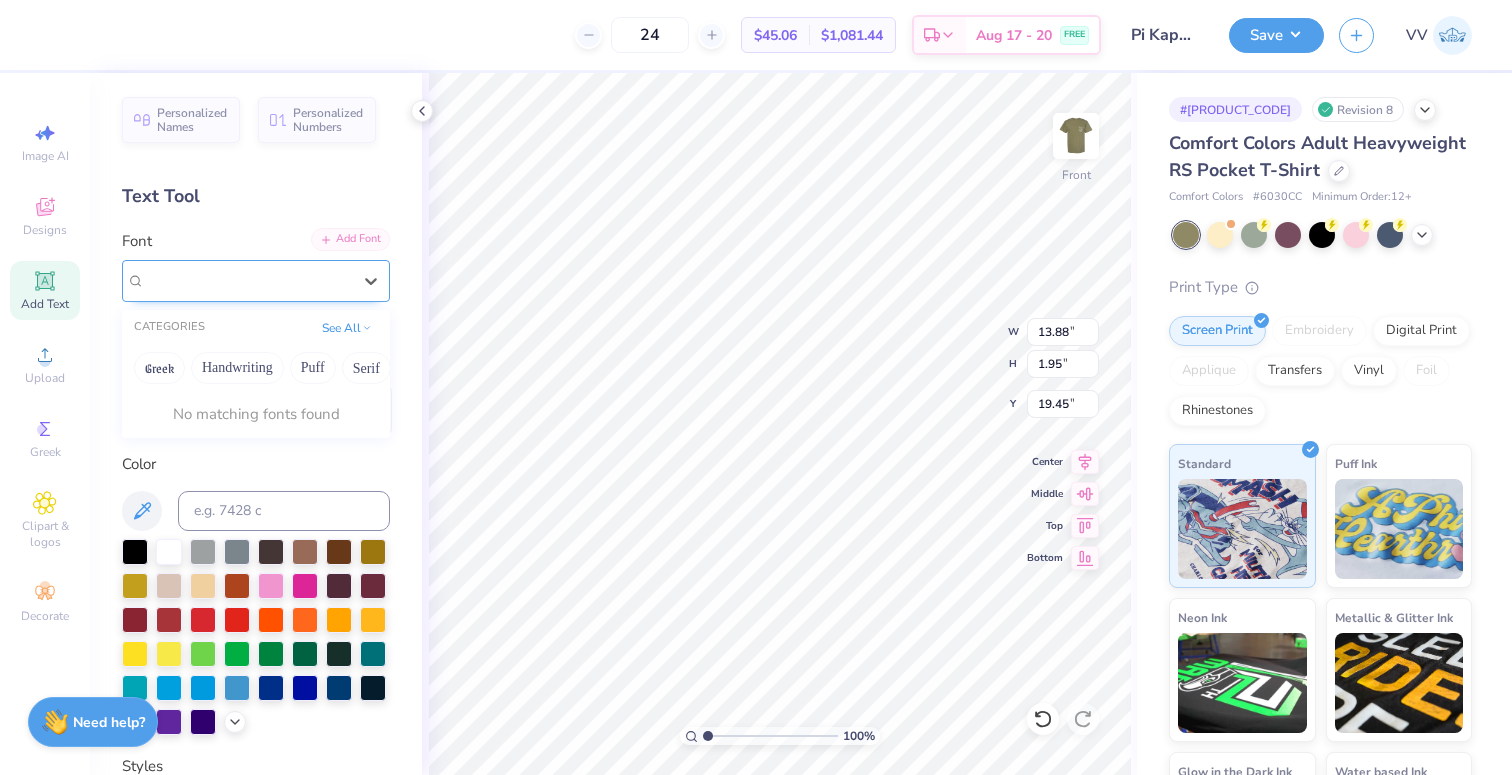 click on "Add Font" at bounding box center (350, 239) 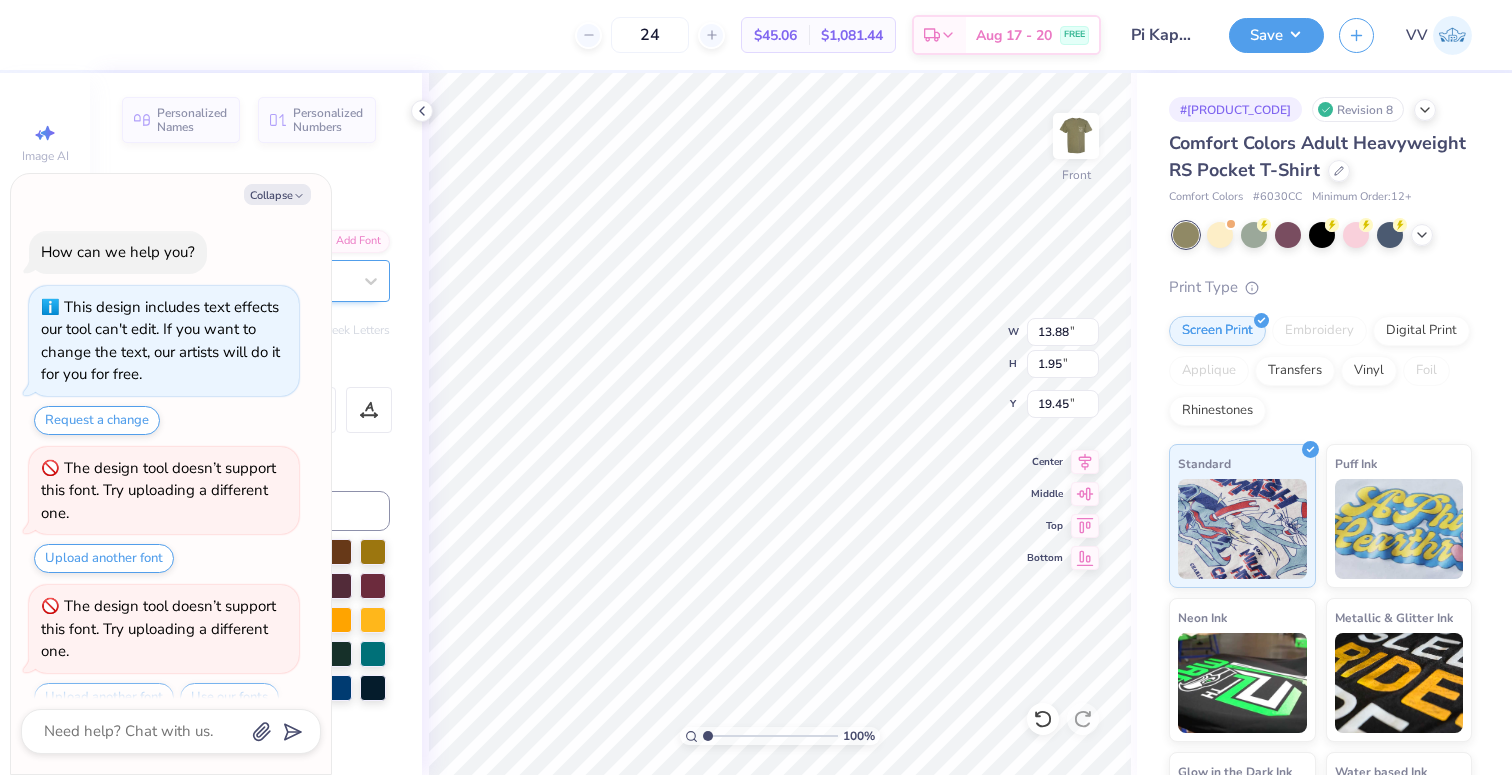 scroll, scrollTop: 167, scrollLeft: 0, axis: vertical 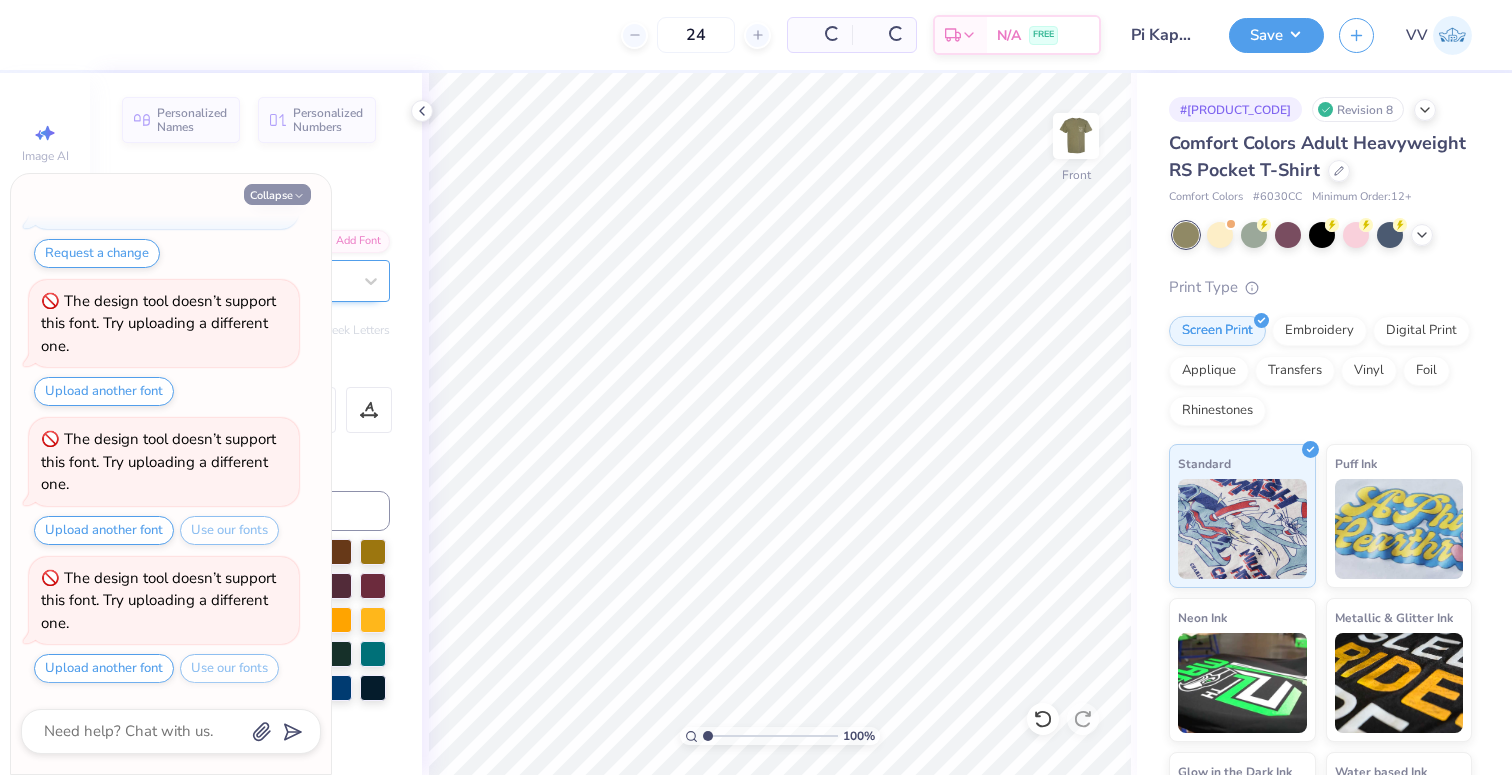 click on "Collapse" at bounding box center [277, 194] 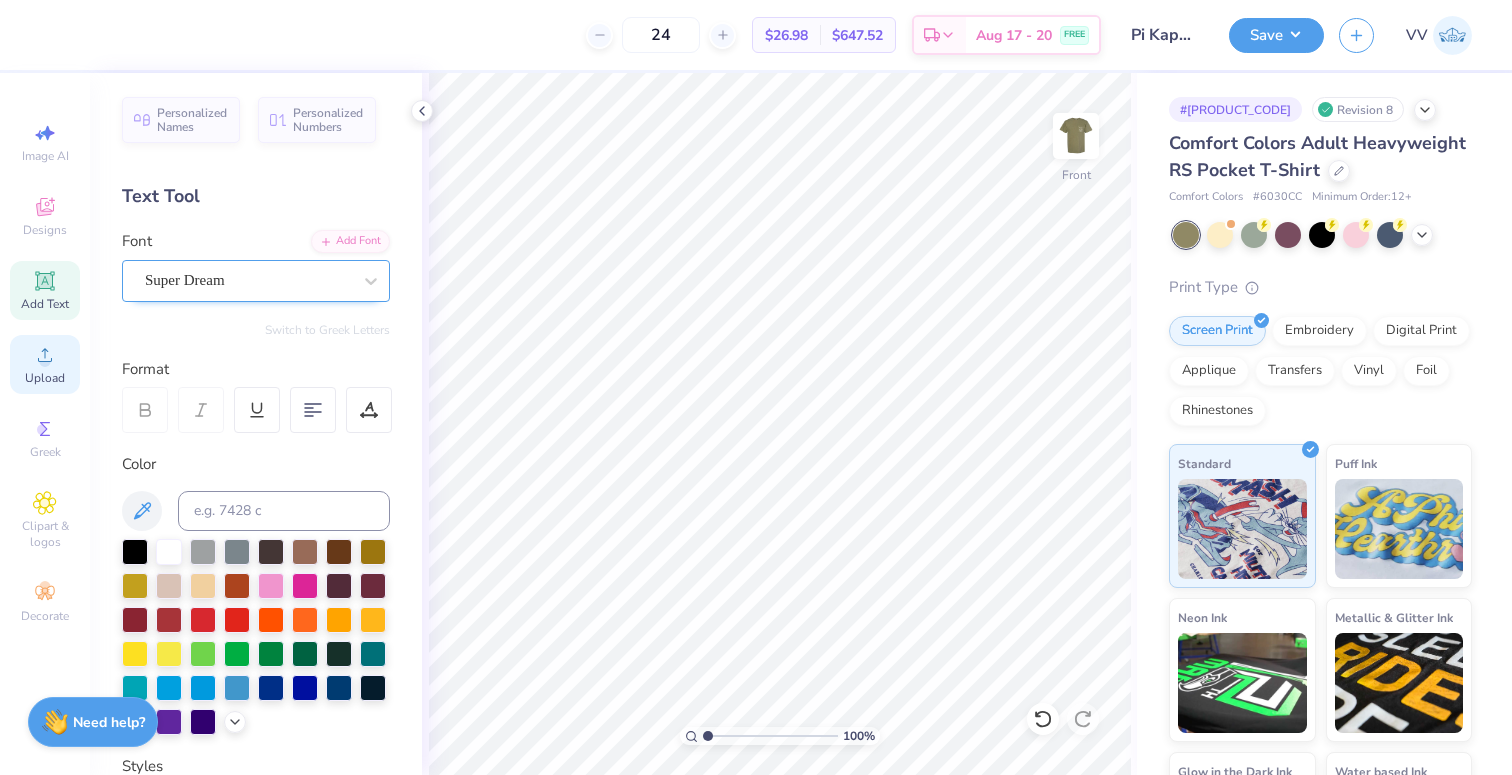 click 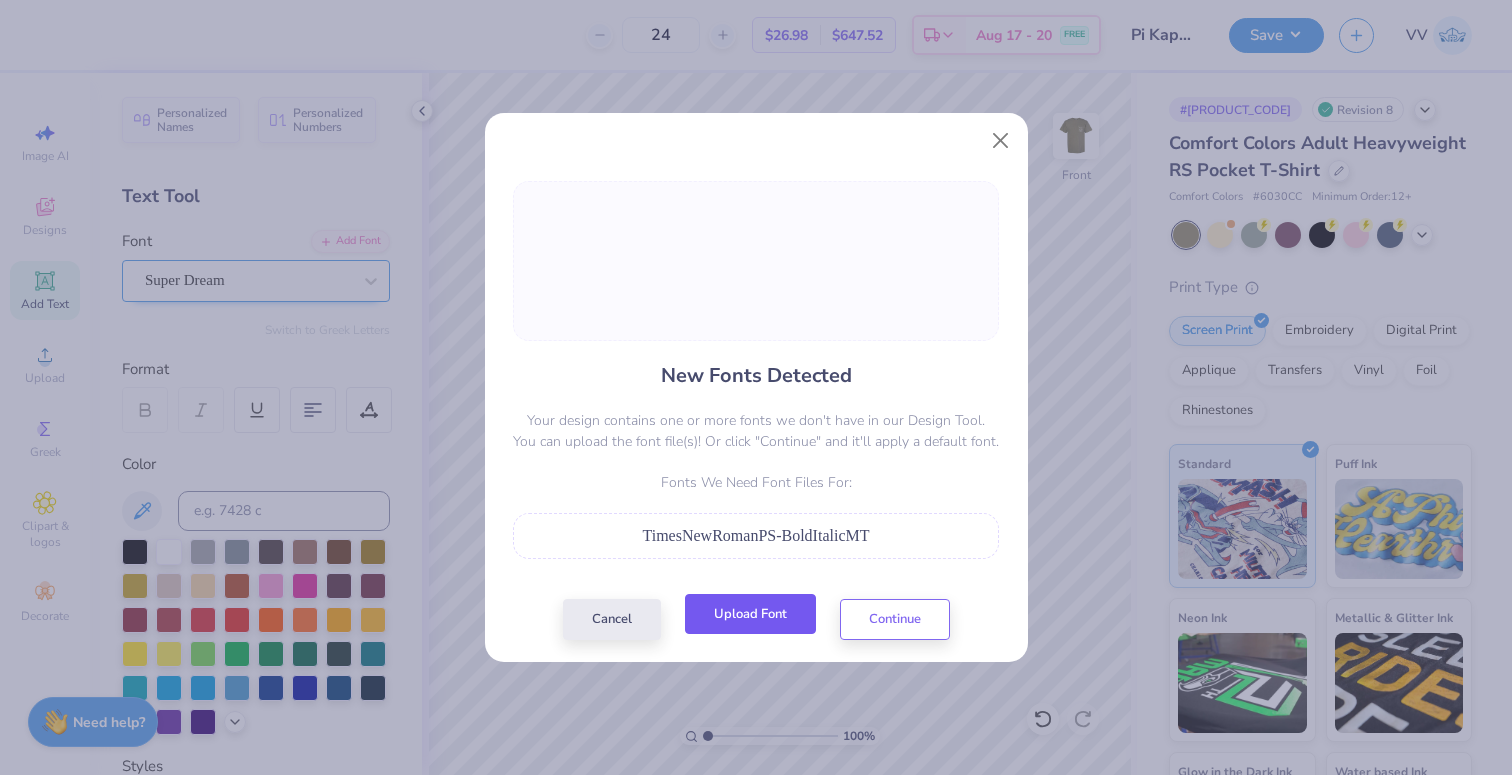 click on "Upload Font" at bounding box center (750, 614) 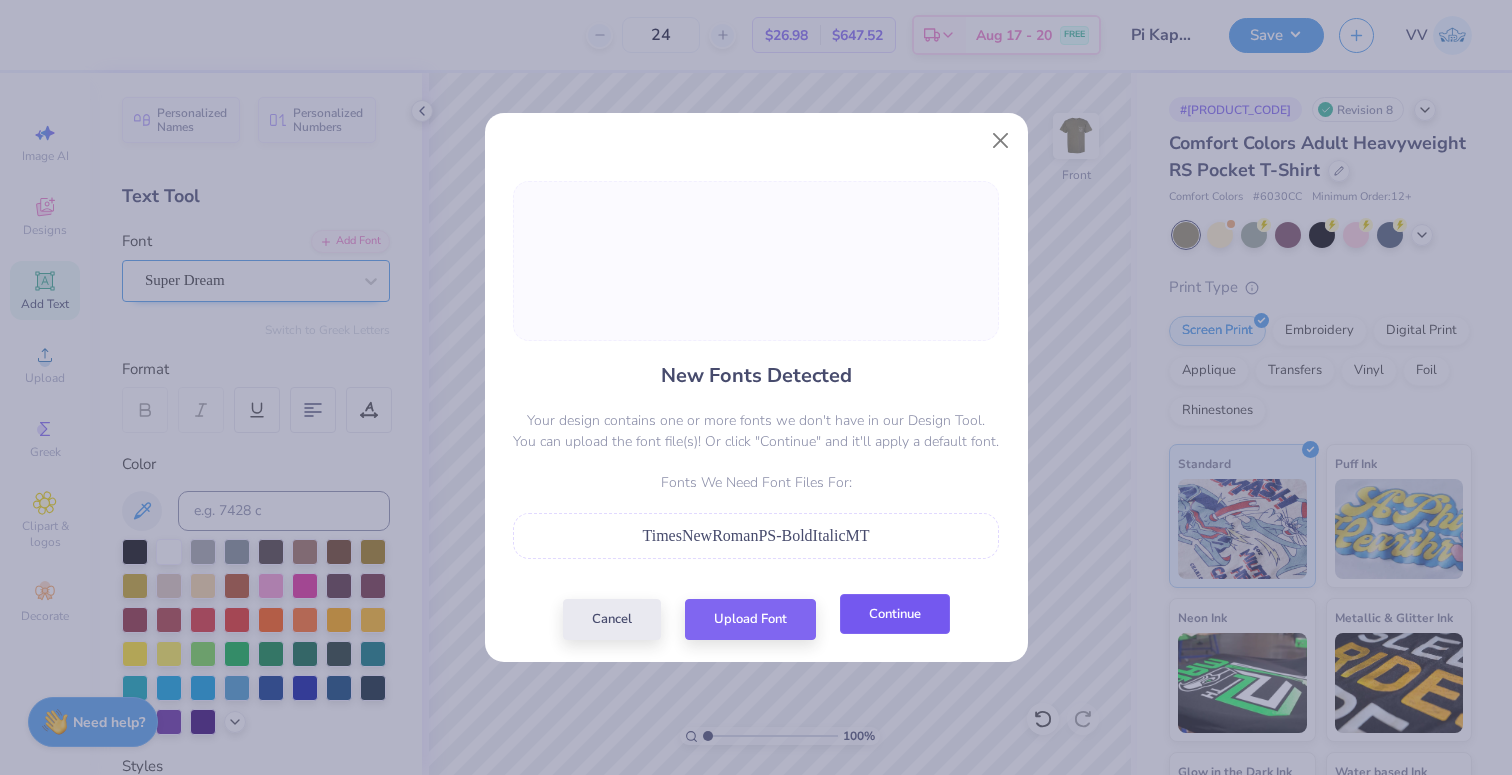 click on "Continue" at bounding box center (895, 614) 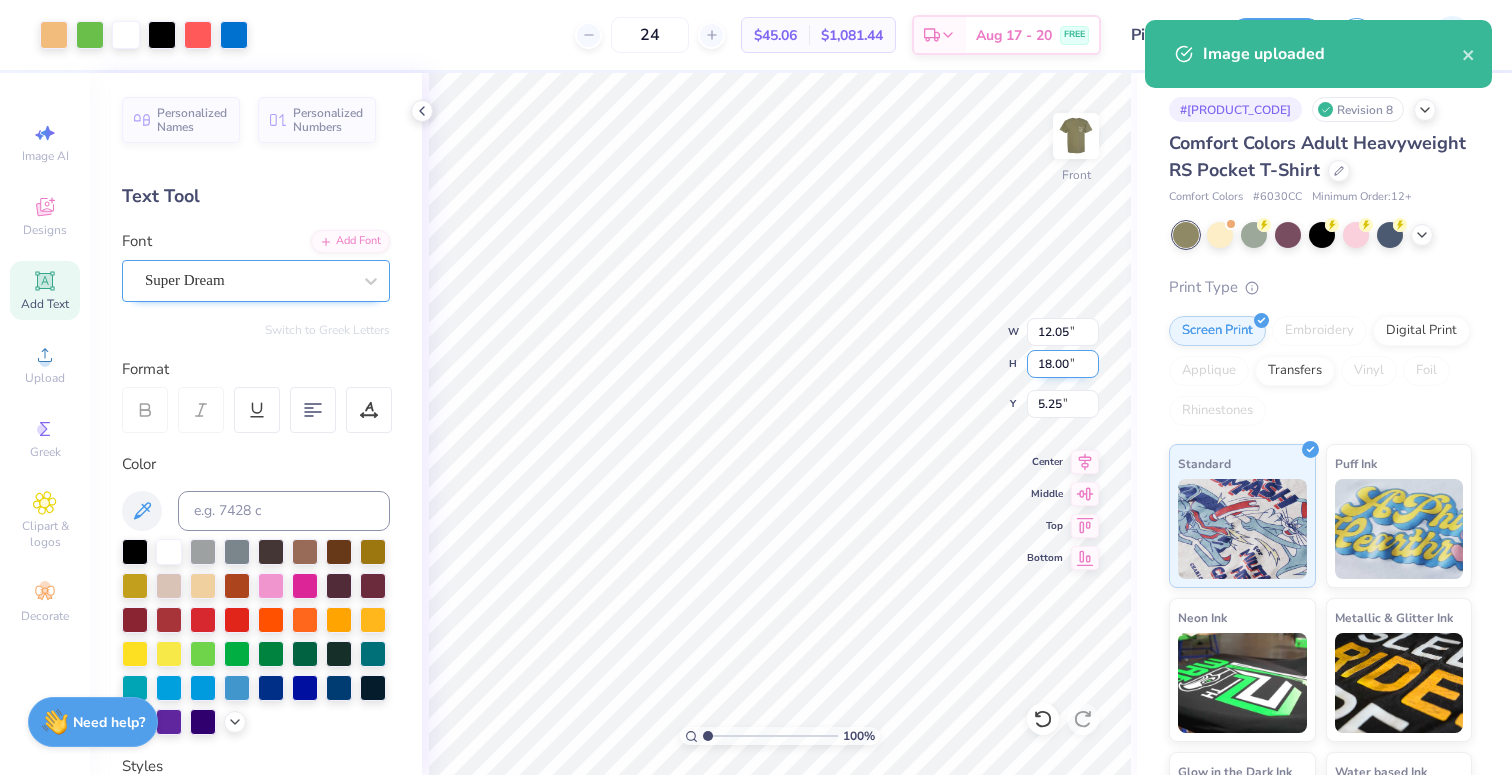 click on "18.00" at bounding box center (1063, 364) 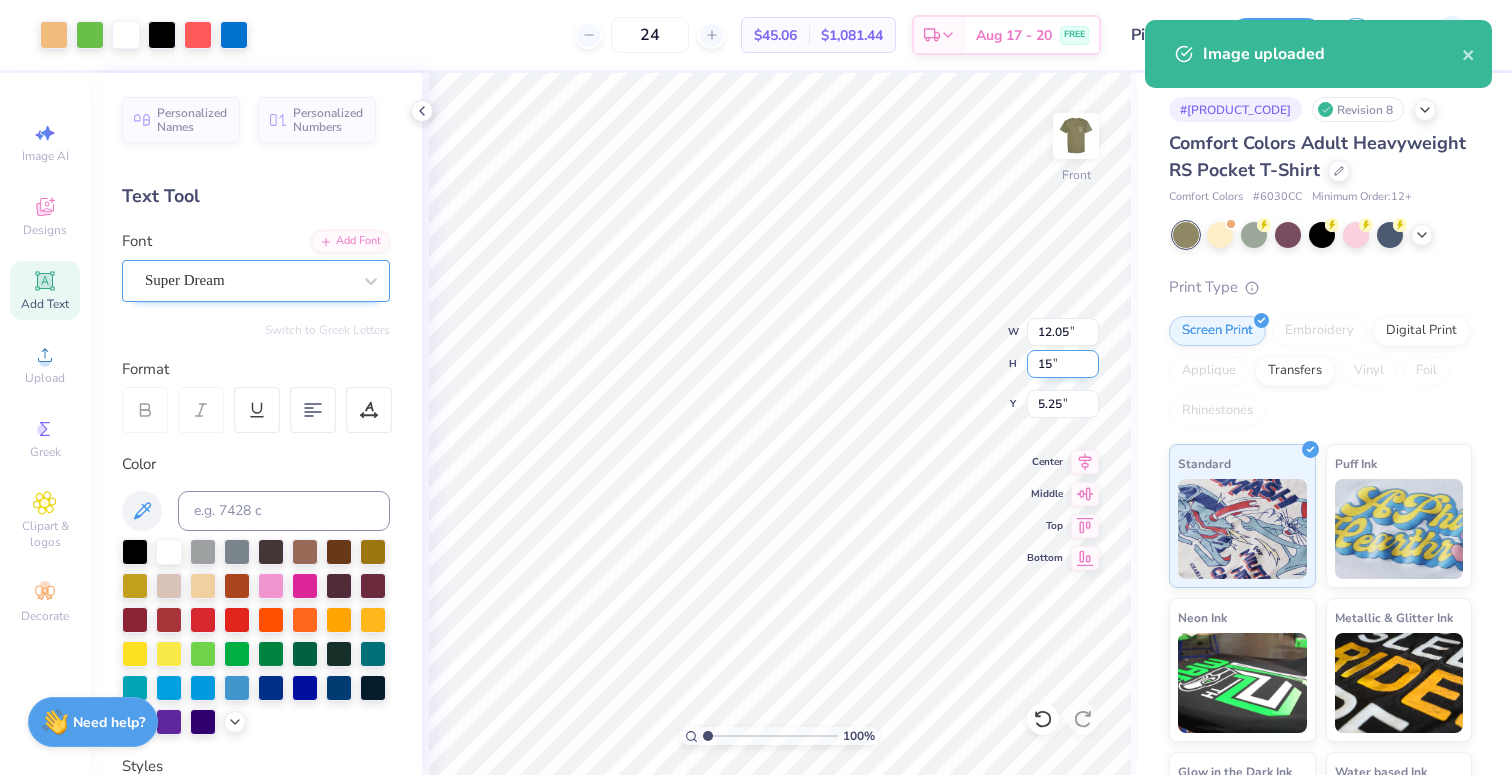 type on "15" 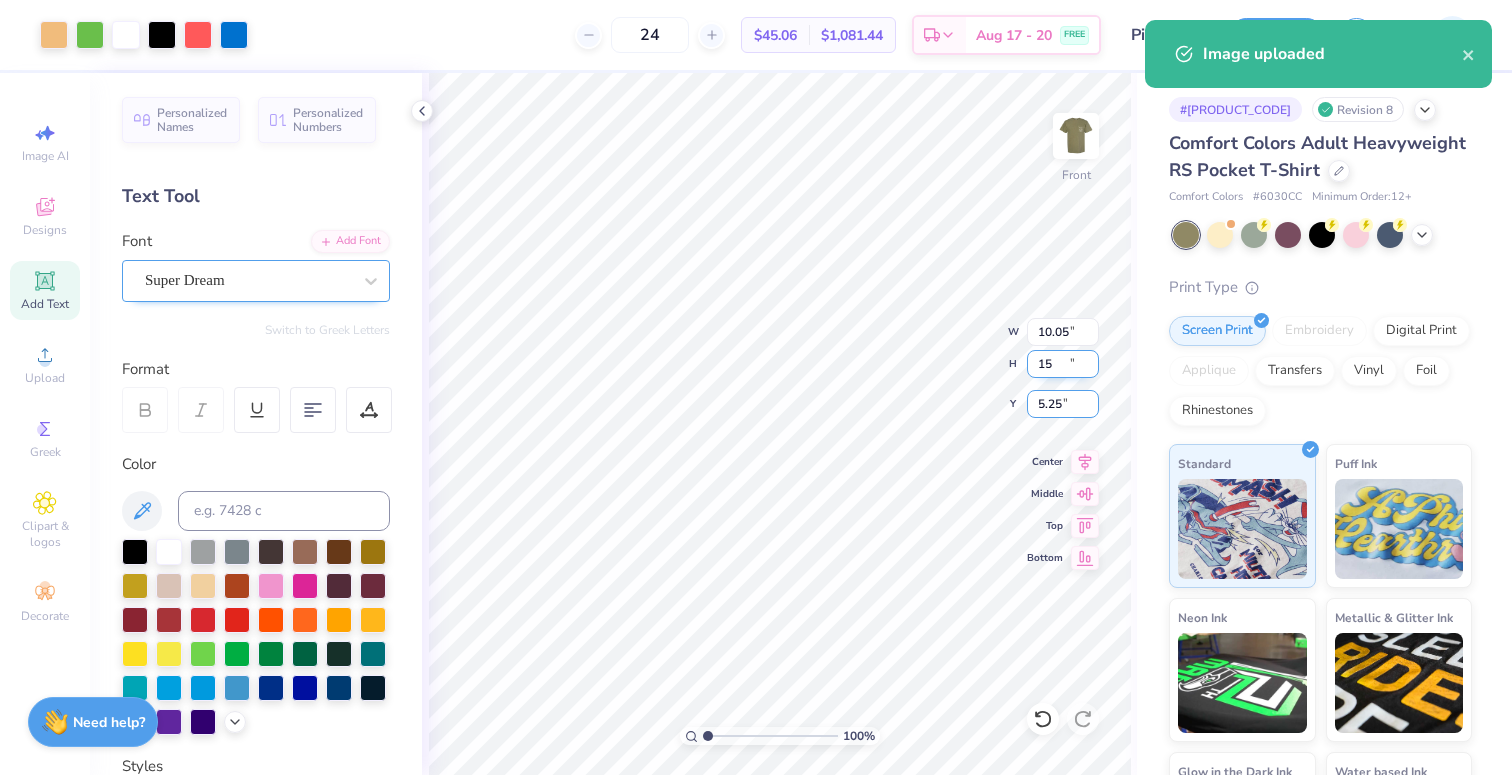 type on "10.05" 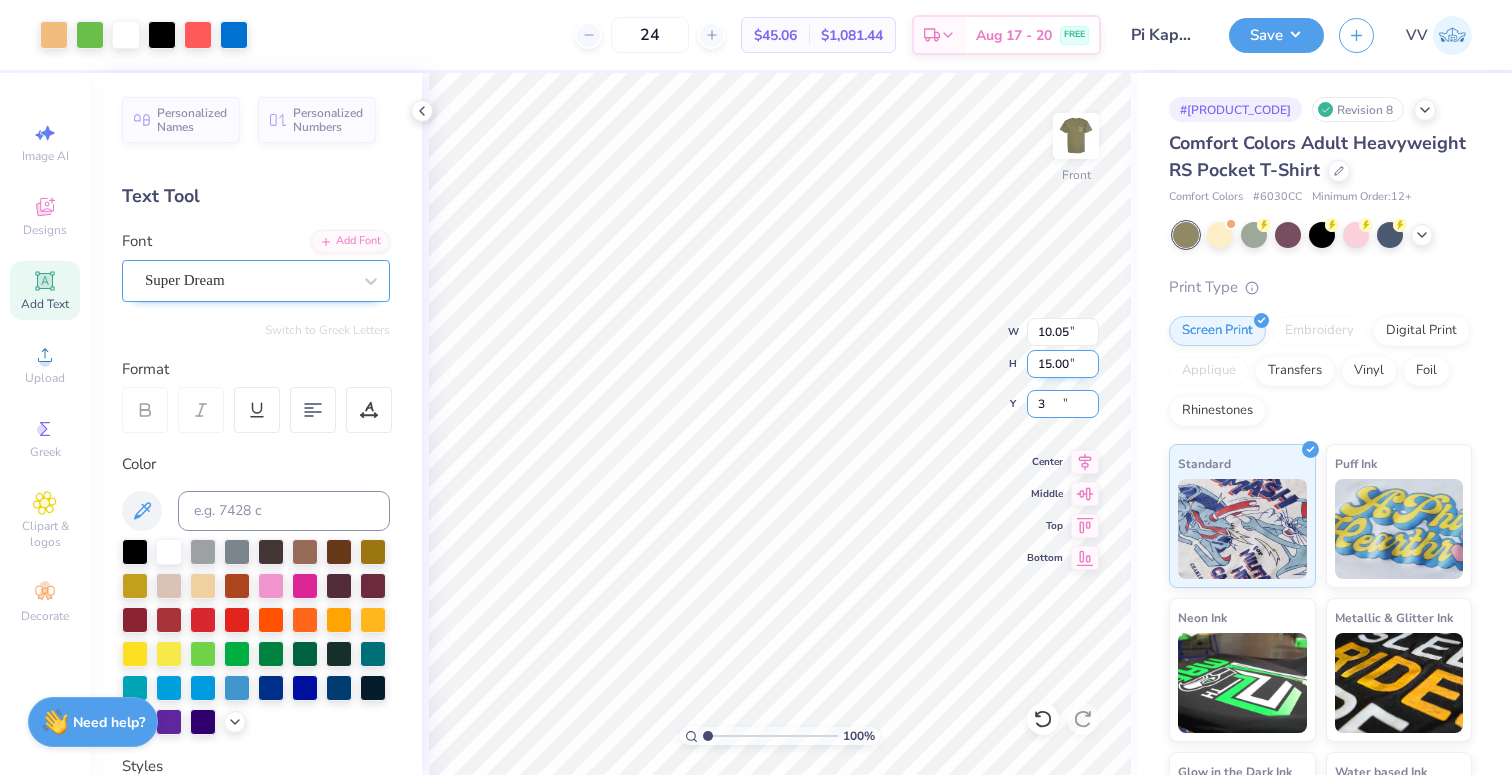 type on "3.00" 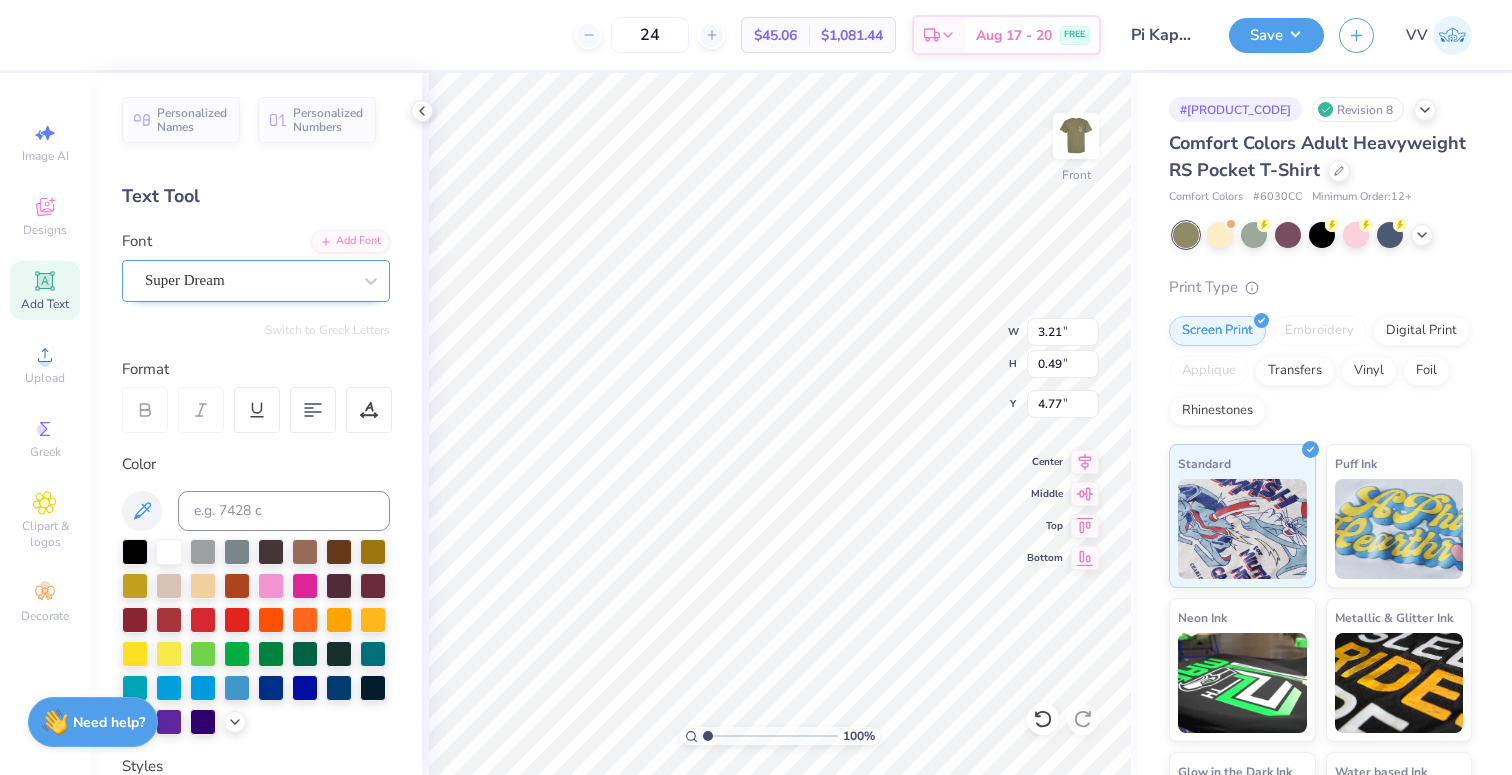 click at bounding box center (248, 280) 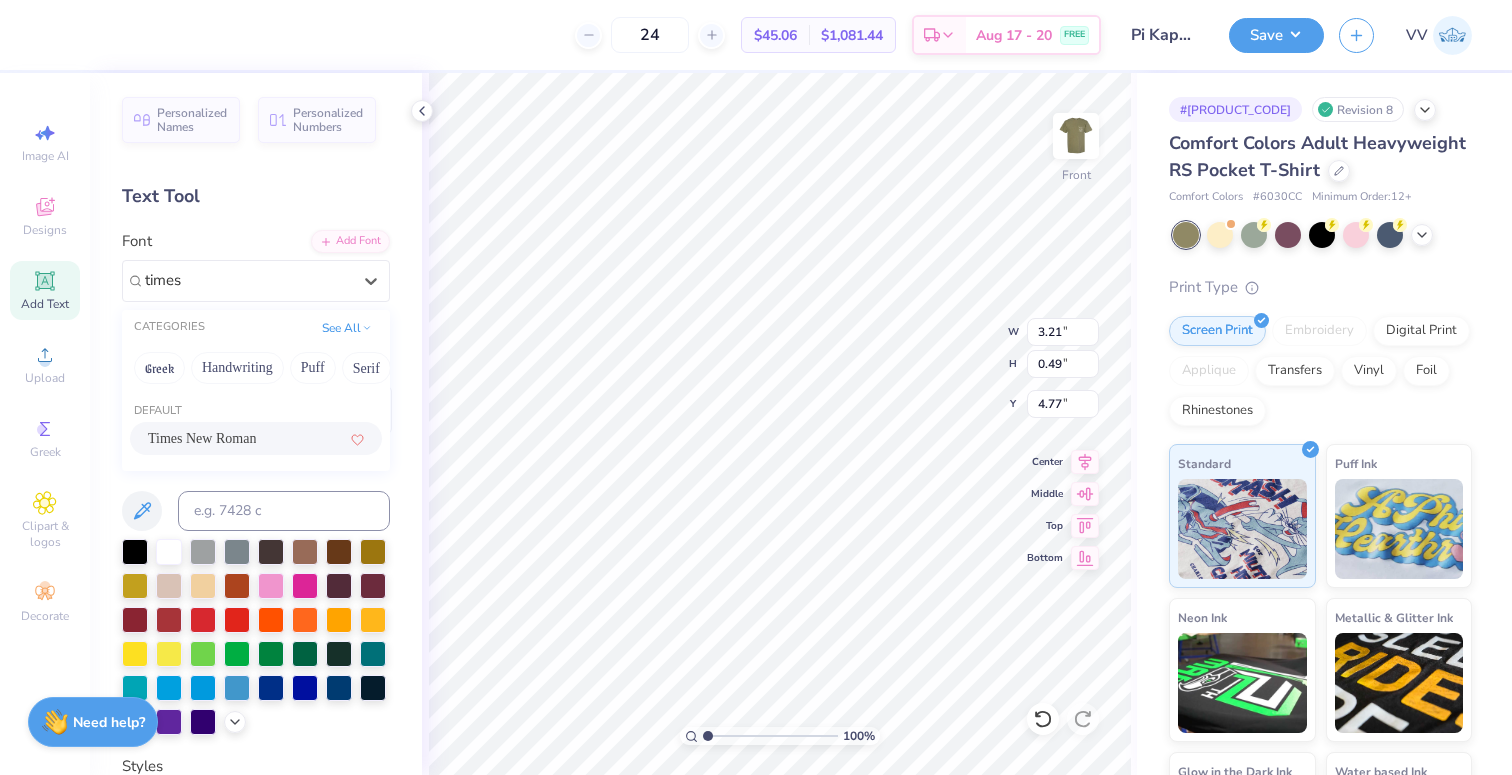 click on "Times New Roman" at bounding box center (202, 438) 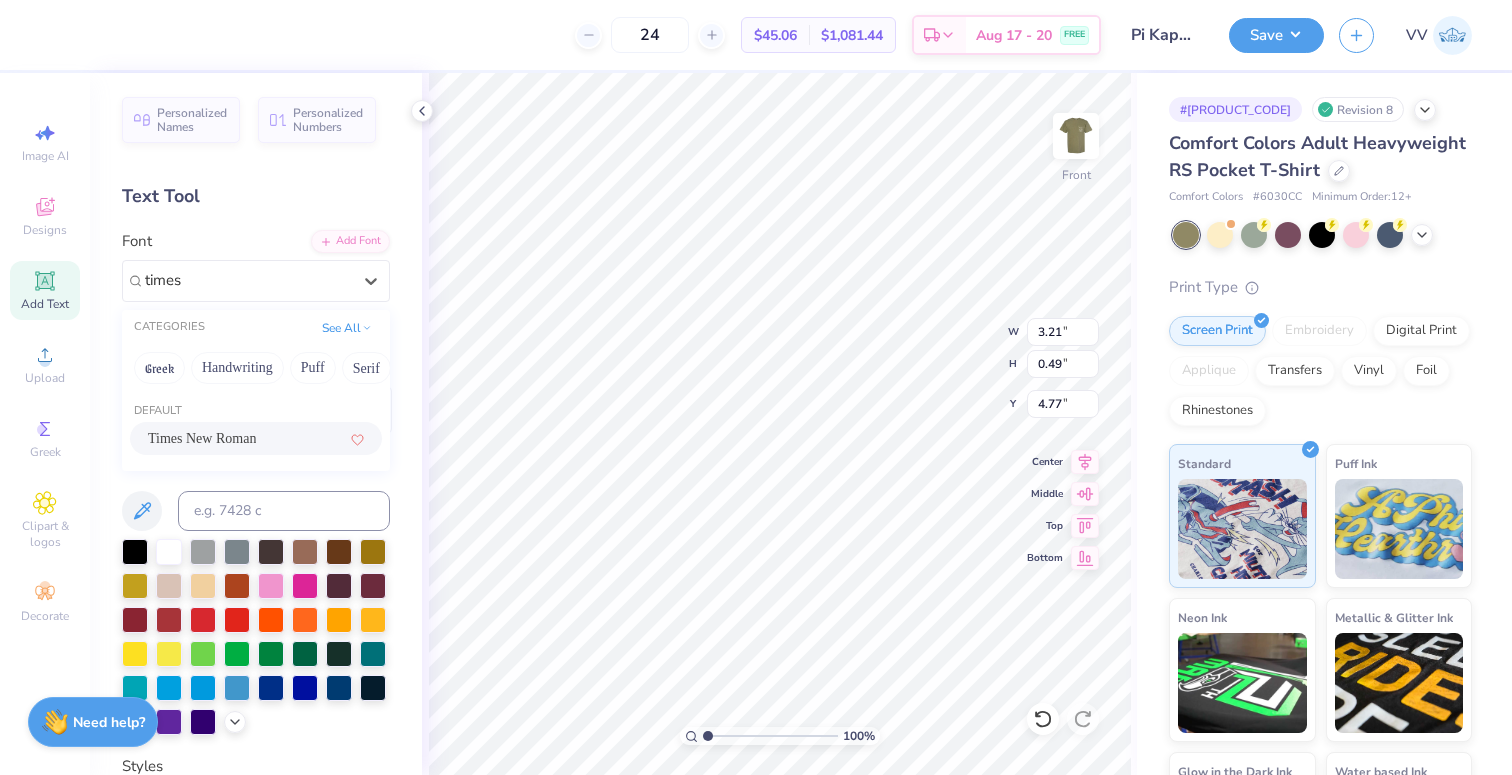 type 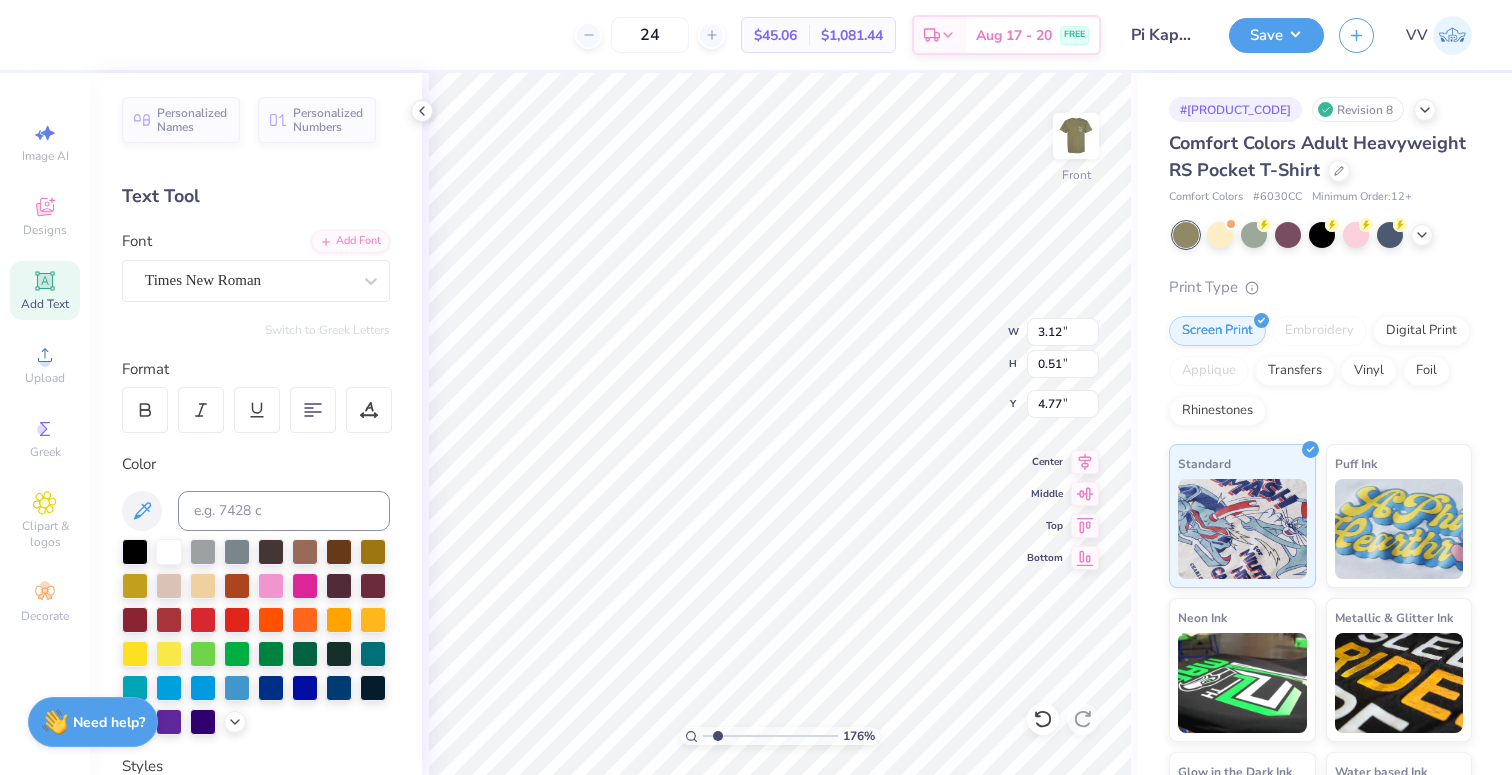 click at bounding box center [770, 736] 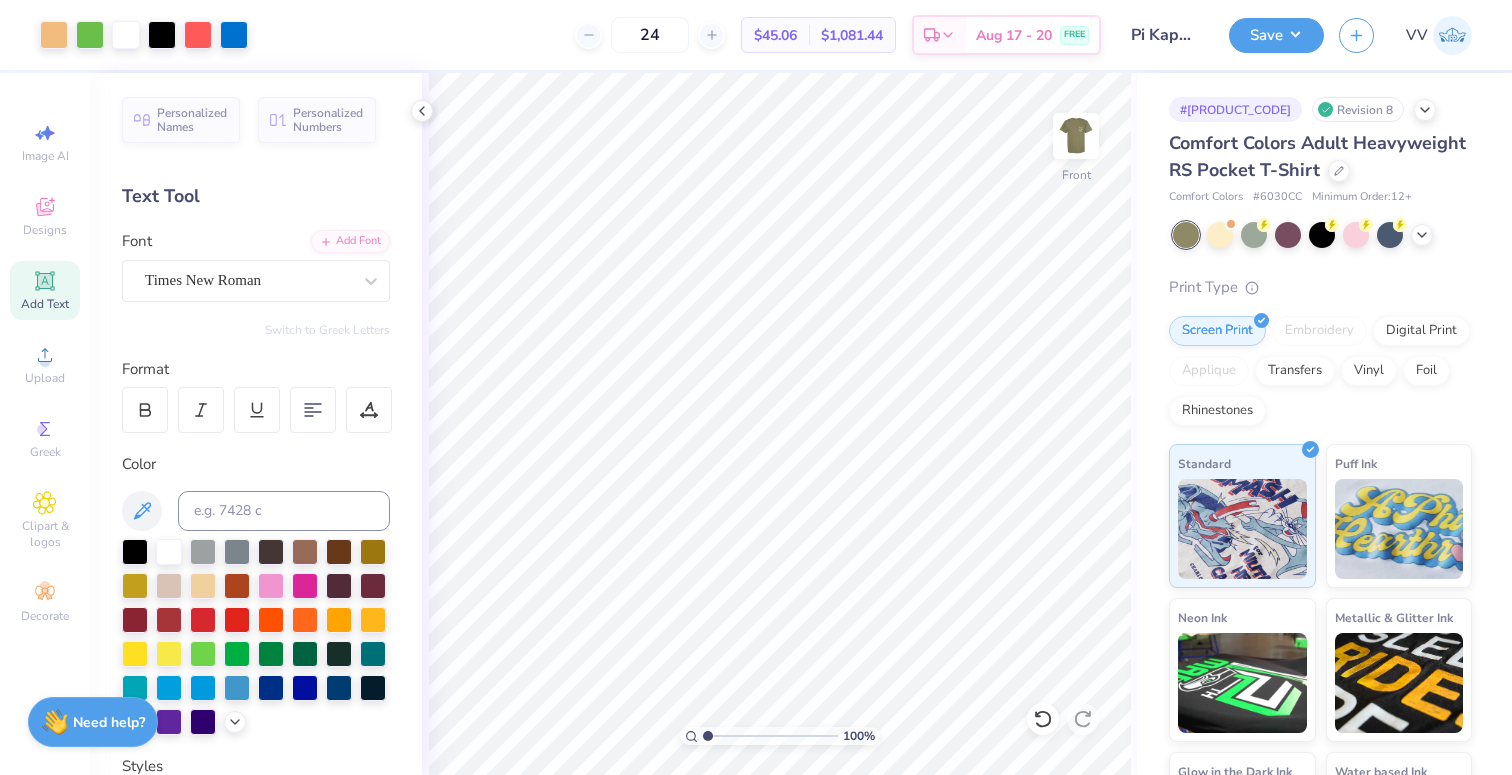 drag, startPoint x: 688, startPoint y: 735, endPoint x: 664, endPoint y: 734, distance: 24.020824 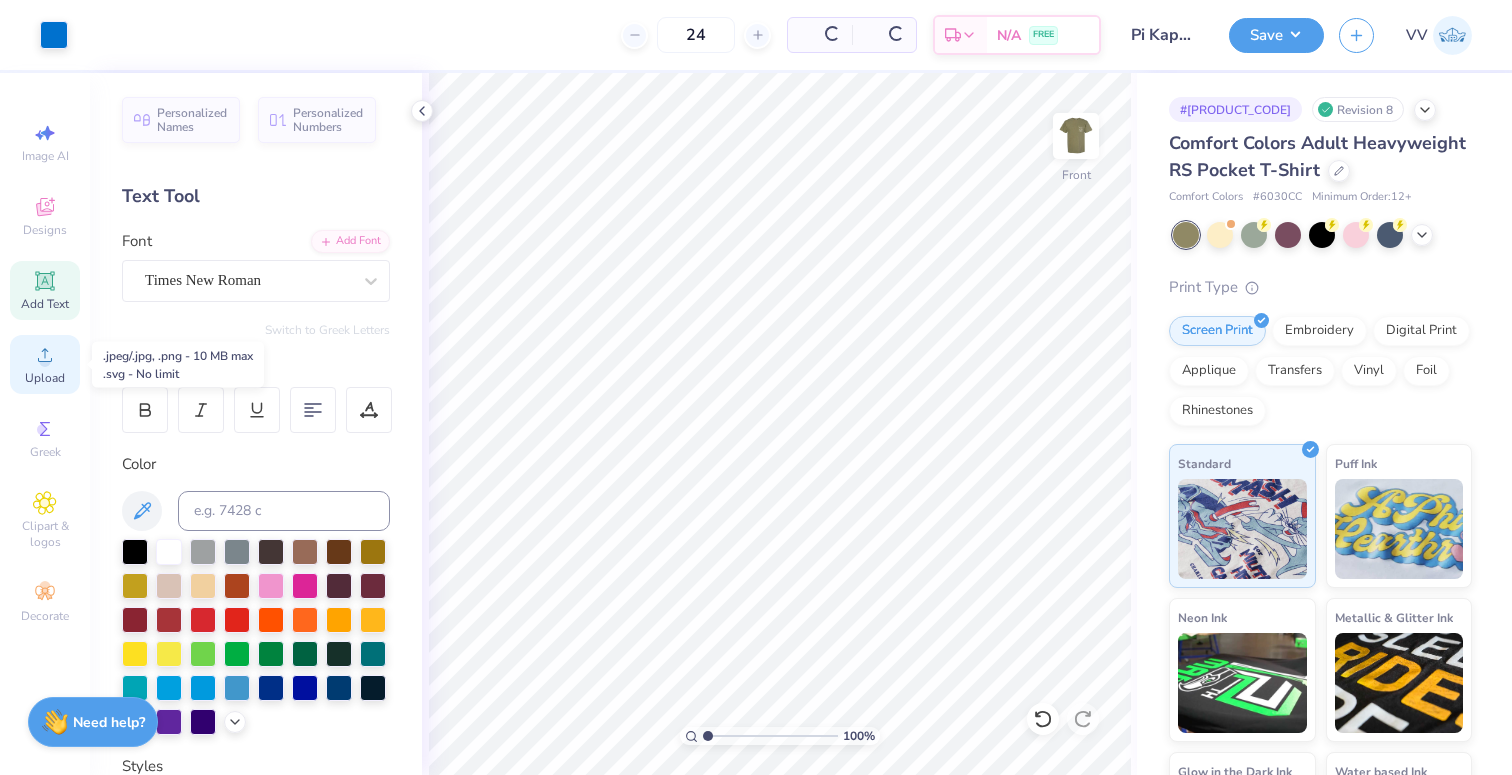 click on "Upload" at bounding box center [45, 364] 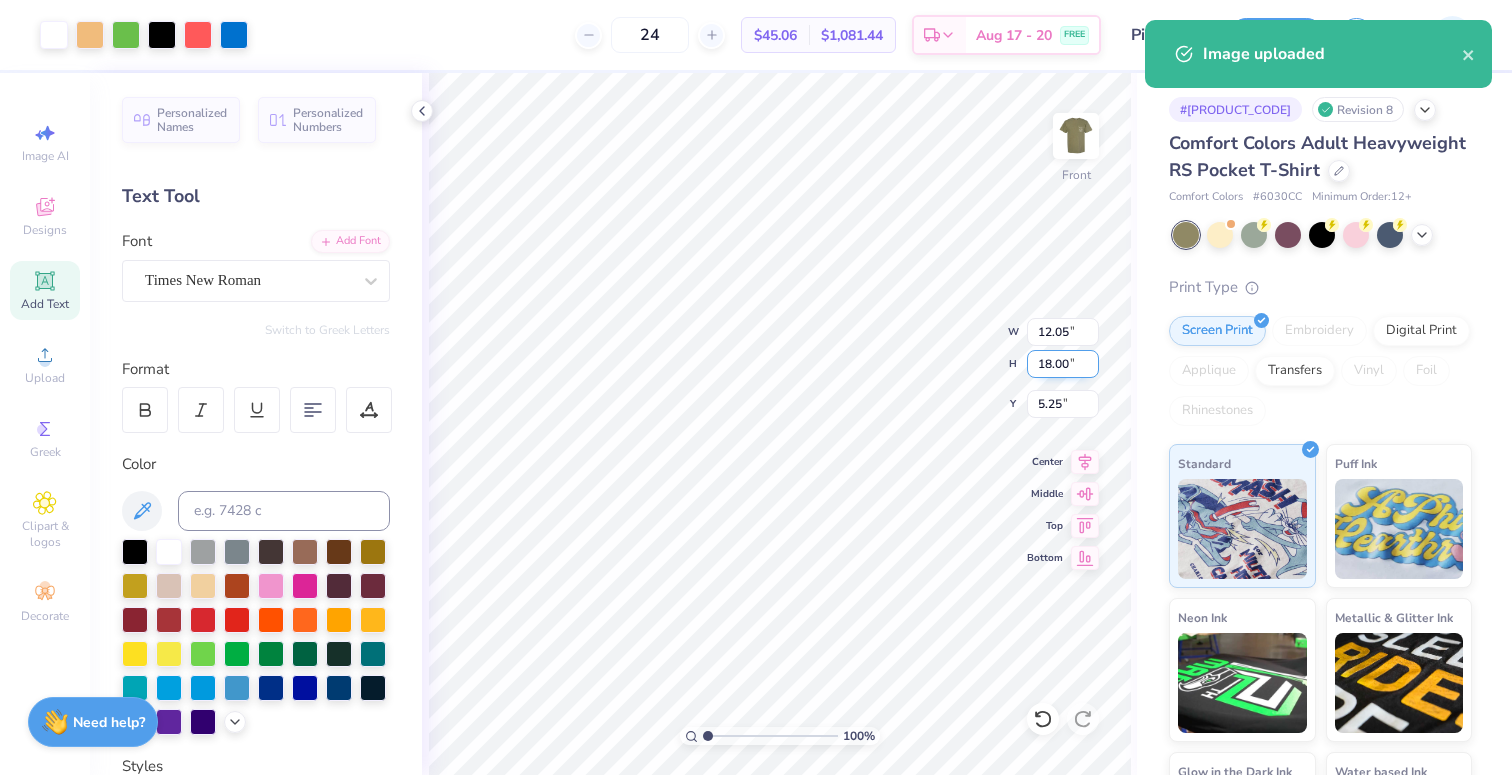 click on "18.00" at bounding box center [1063, 364] 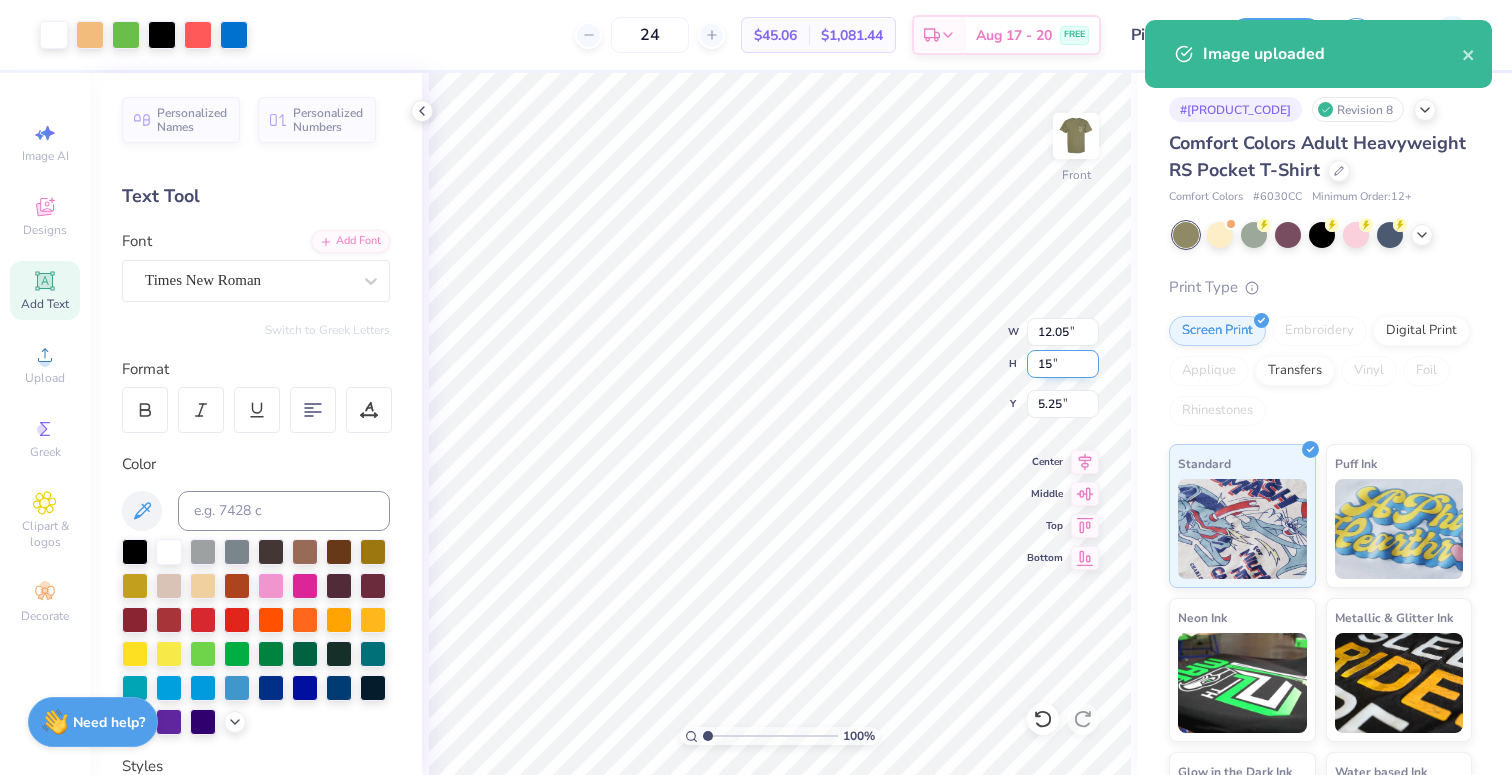 type on "15" 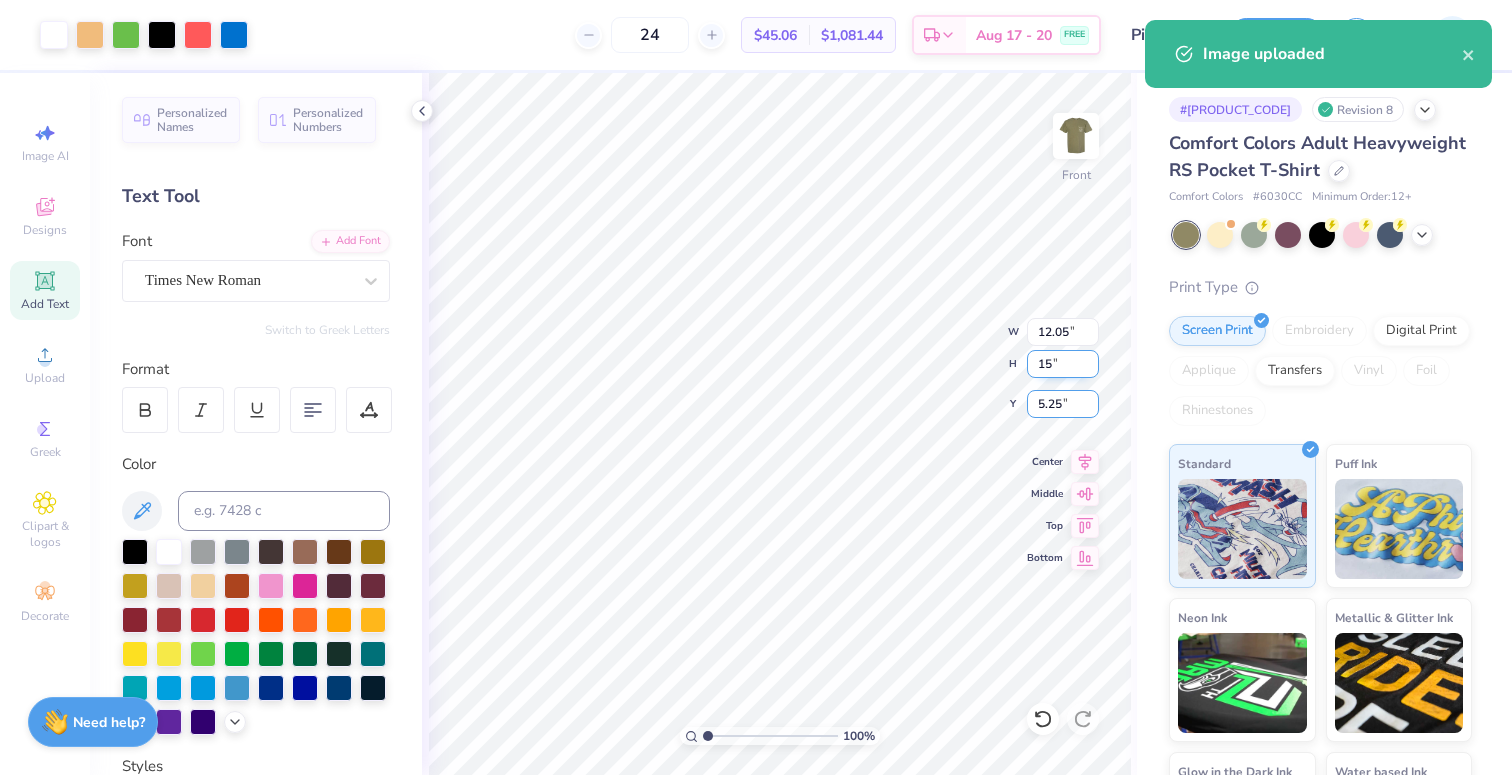 type on "10.05" 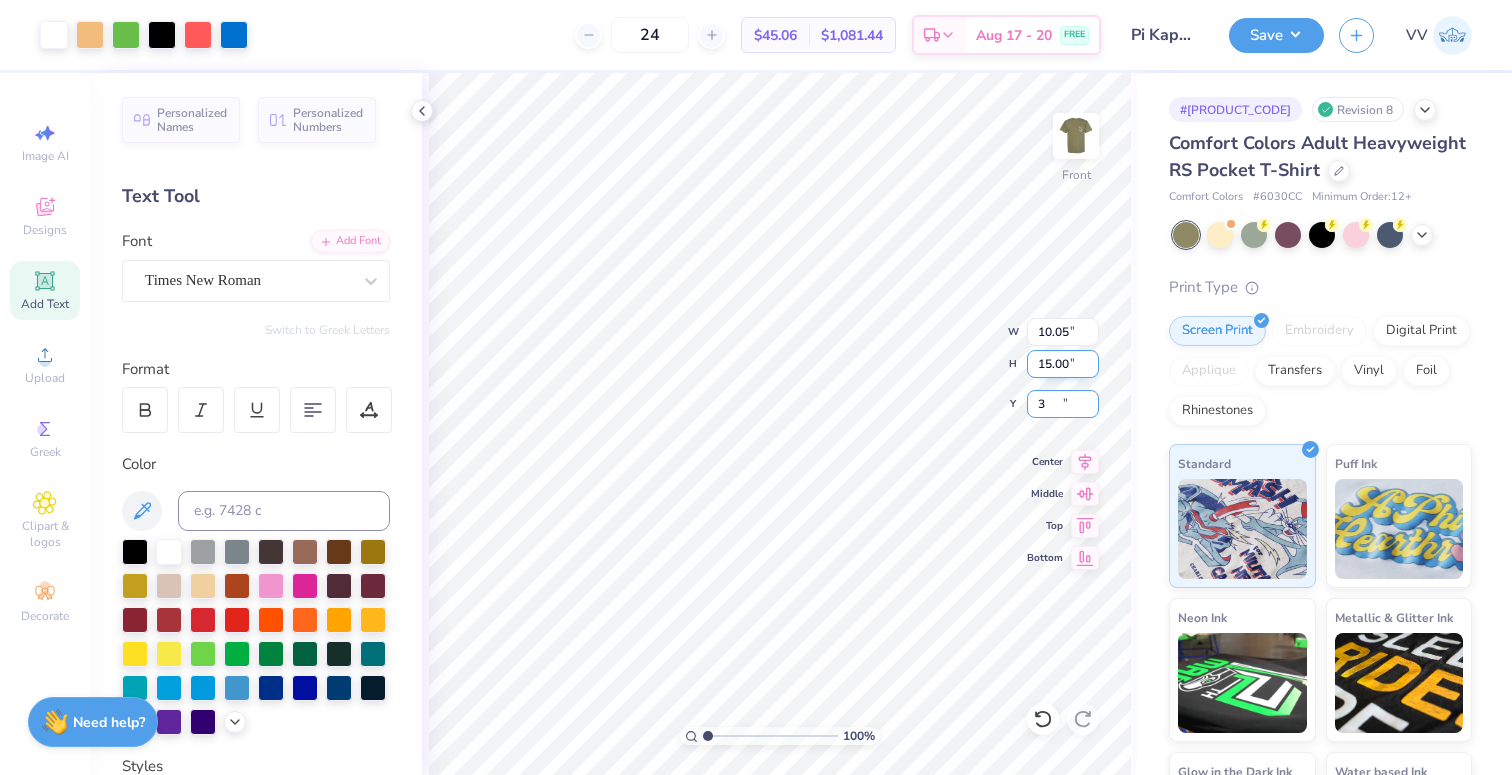 type on "3.00" 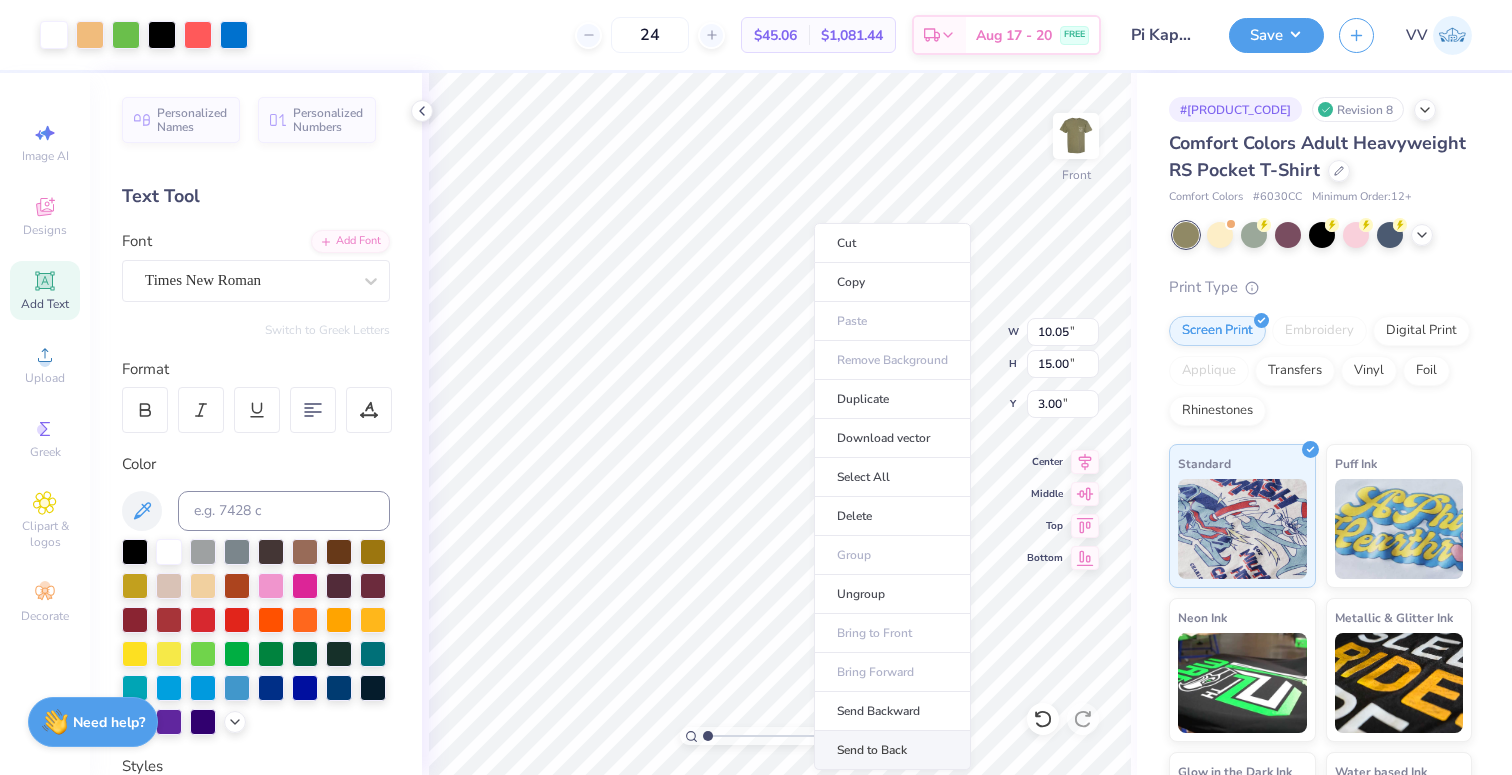 click on "Send to Back" at bounding box center (892, 750) 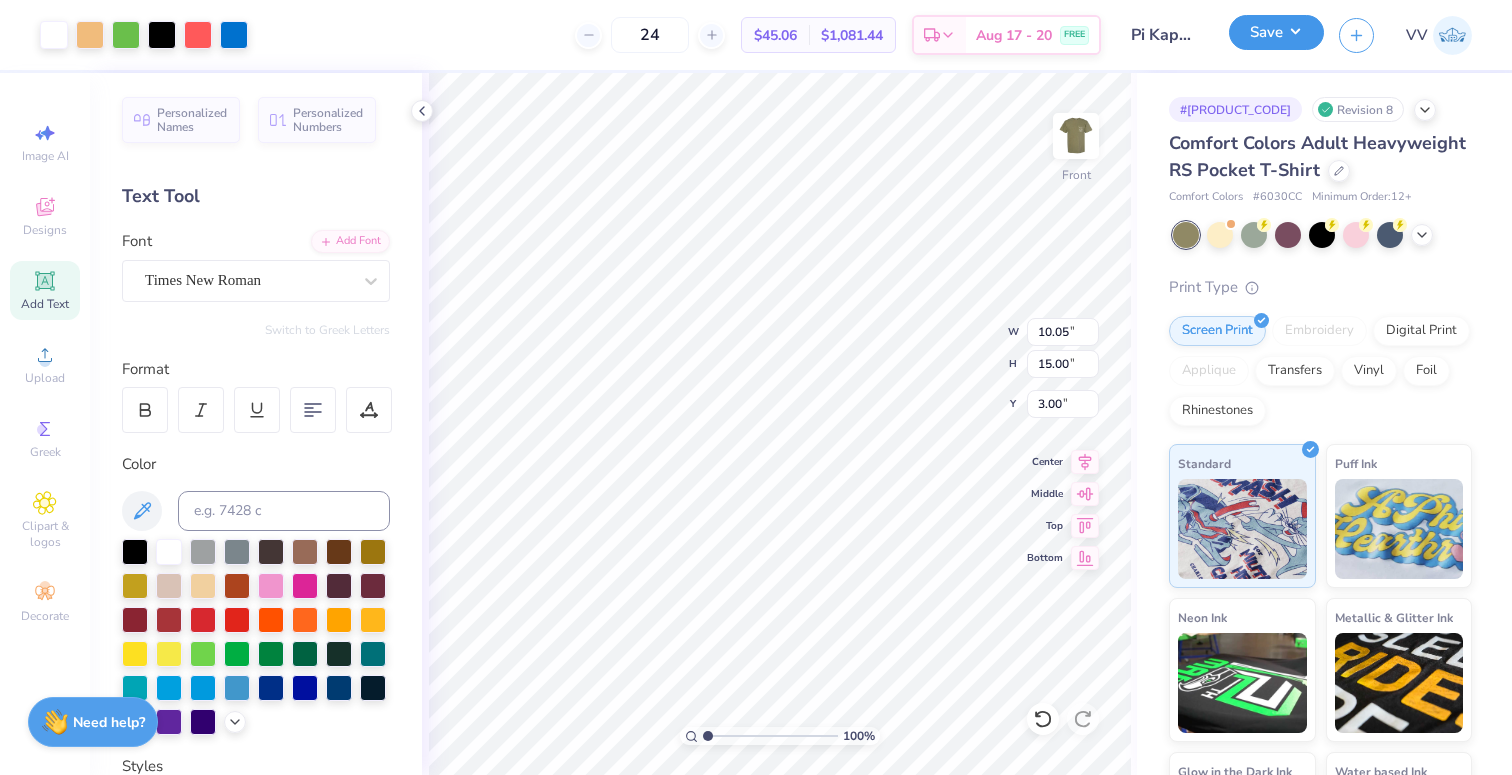 click on "Save" at bounding box center [1276, 32] 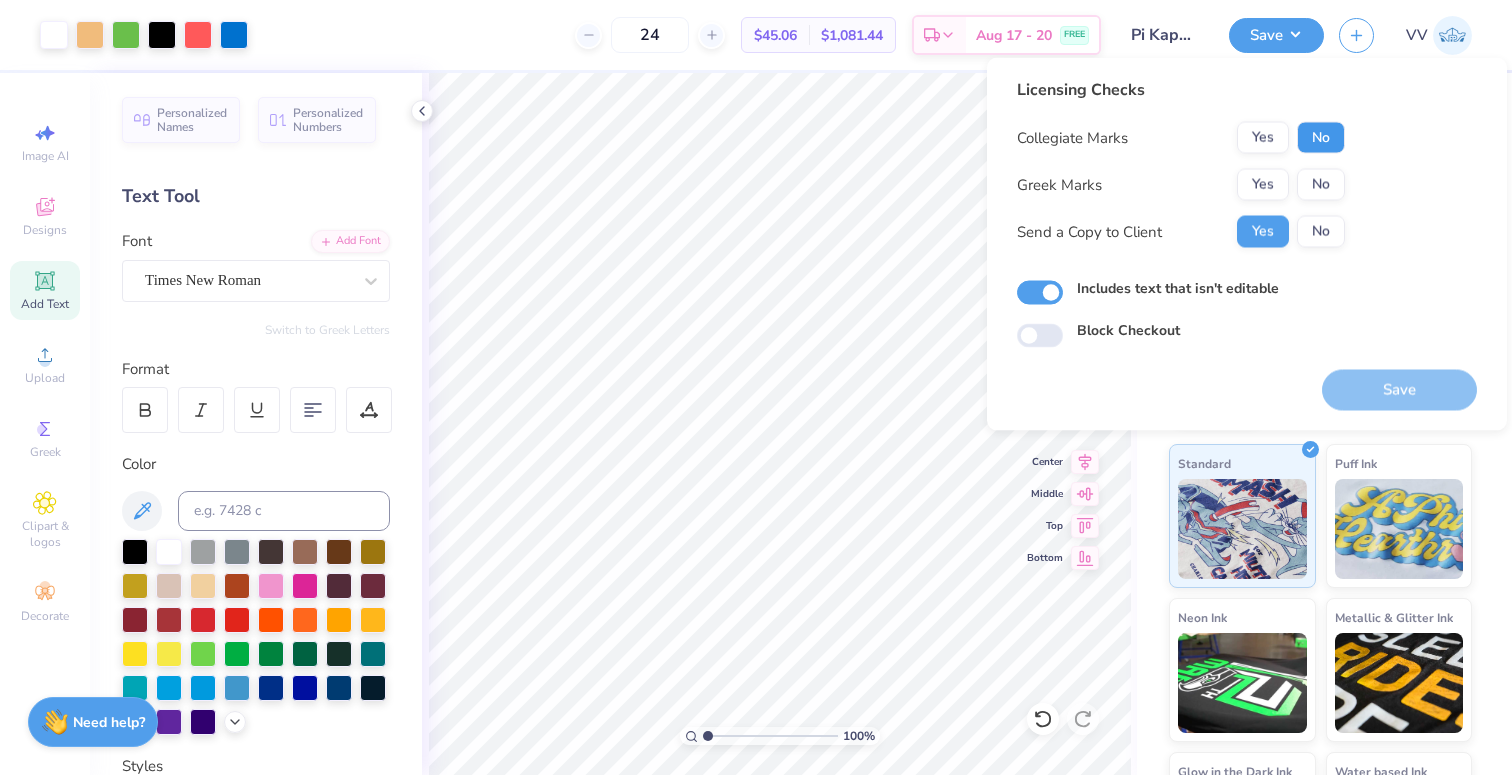click on "No" at bounding box center (1321, 138) 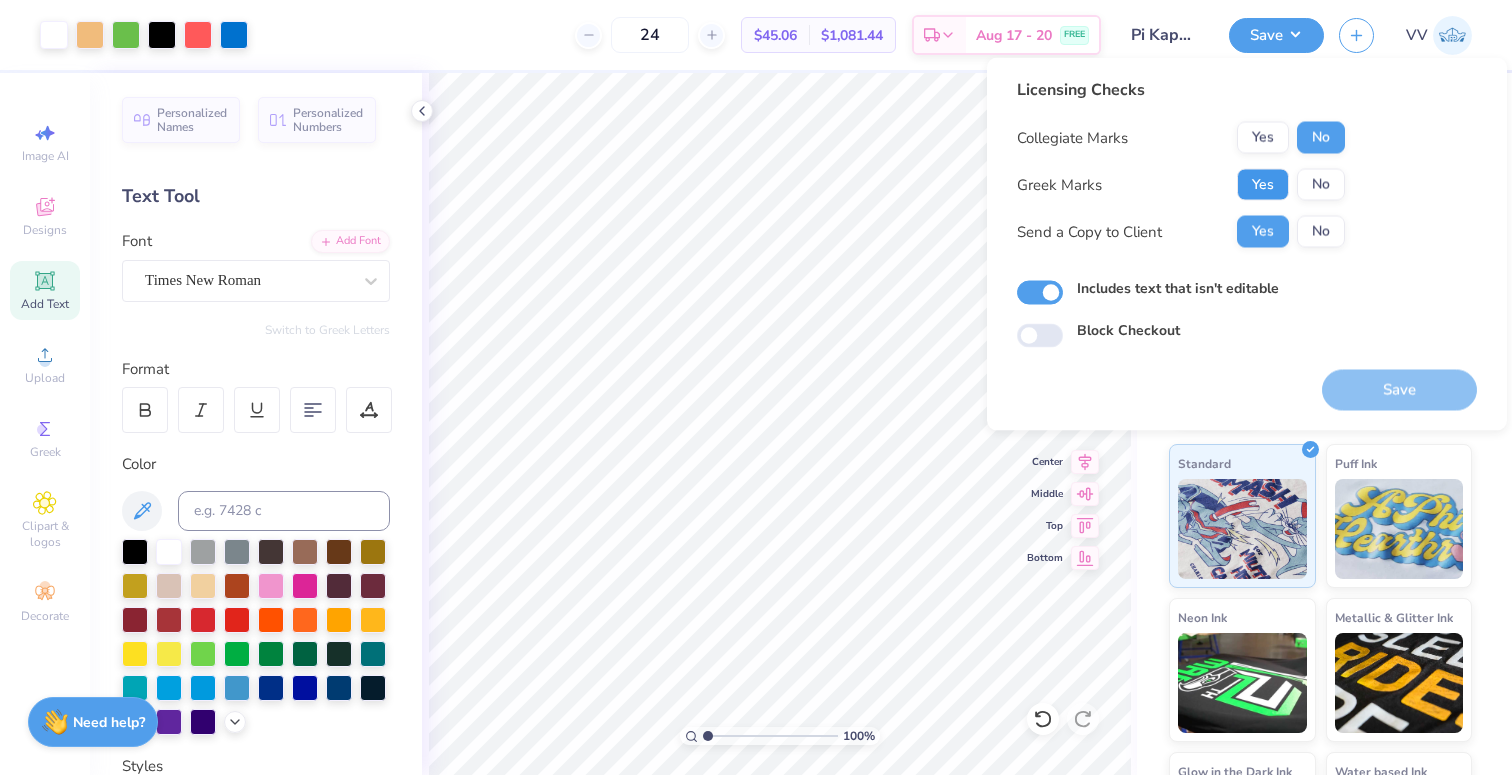 click on "Yes" at bounding box center (1263, 185) 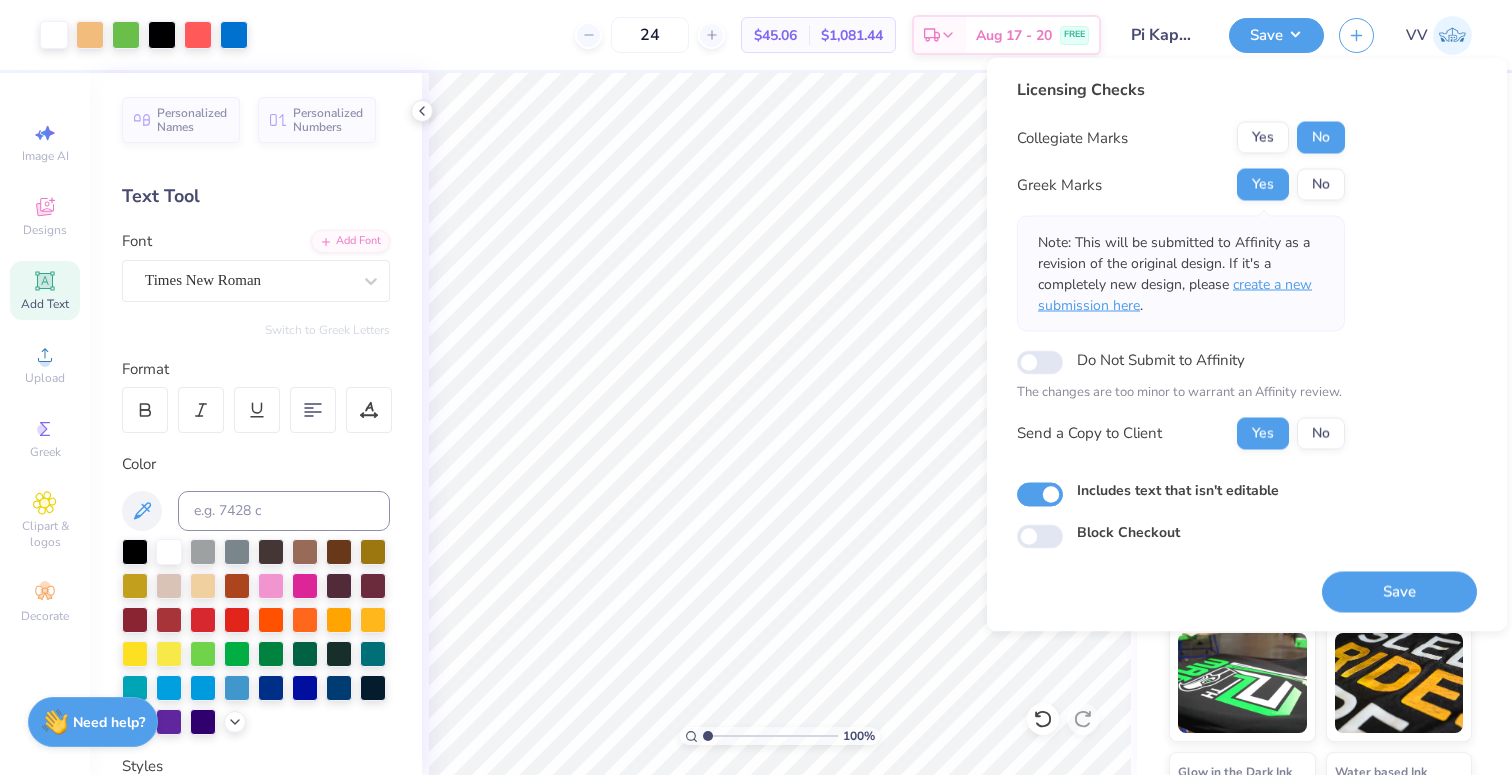 click on "create a new submission here" at bounding box center (1175, 295) 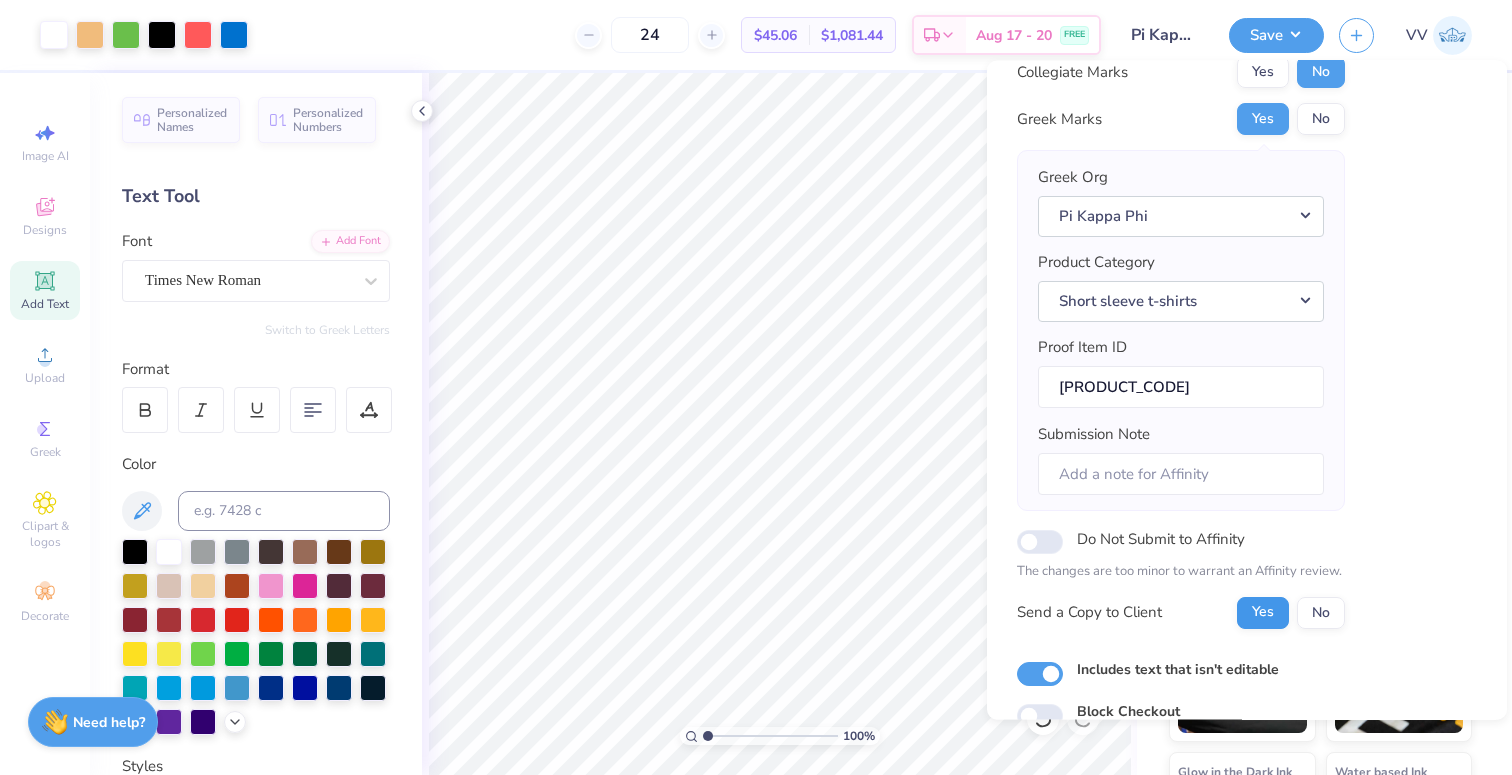 scroll, scrollTop: 160, scrollLeft: 0, axis: vertical 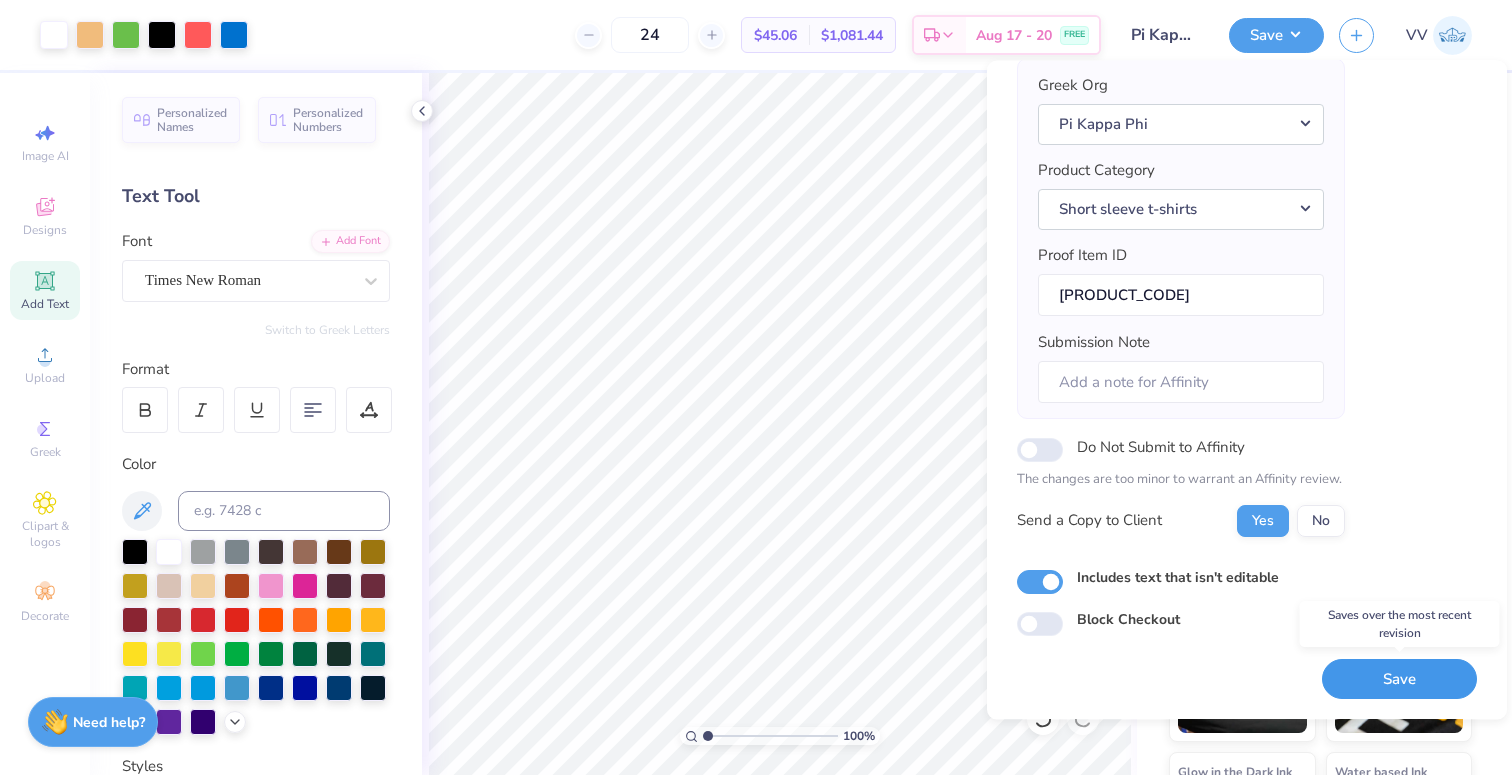 click on "Save" at bounding box center (1399, 679) 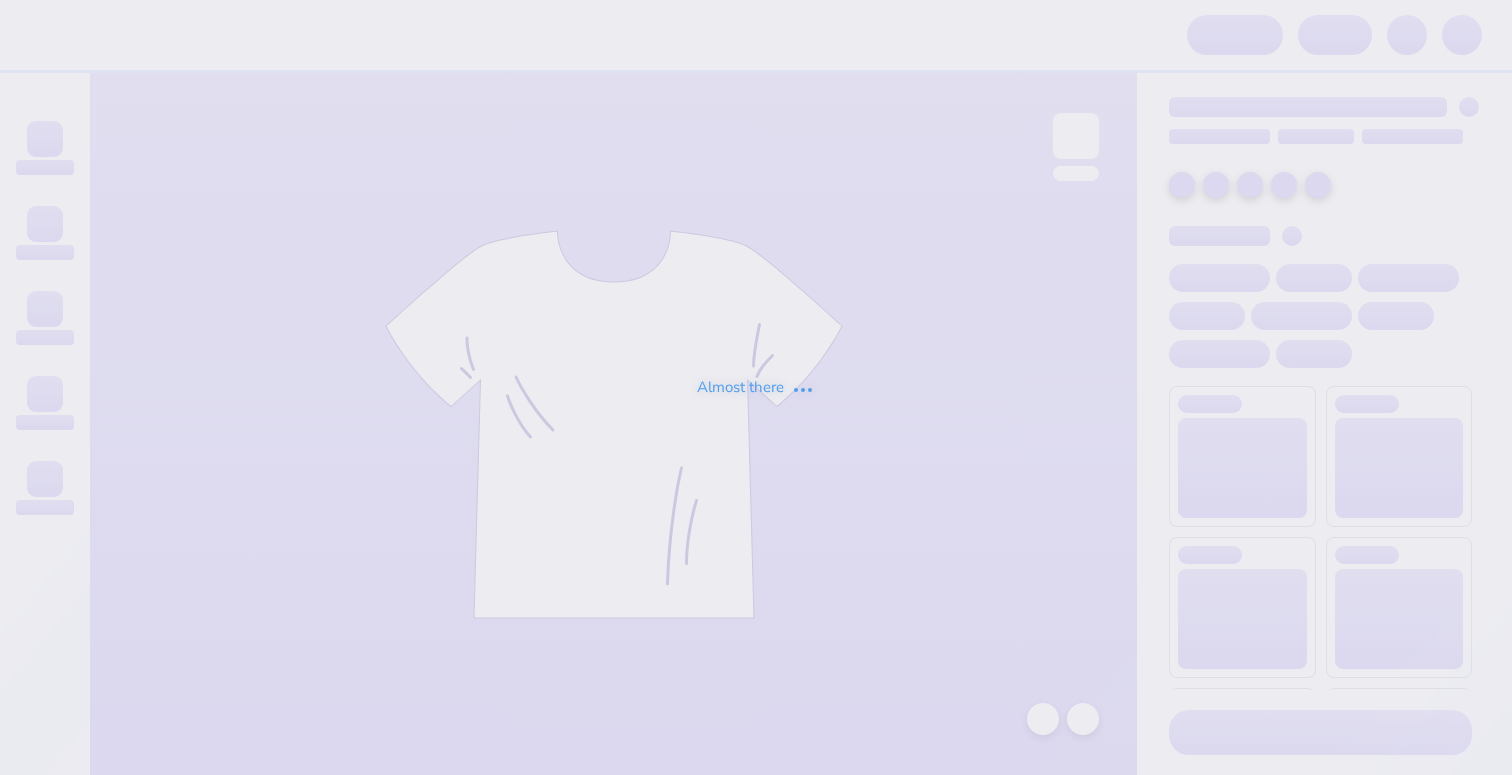 scroll, scrollTop: 0, scrollLeft: 0, axis: both 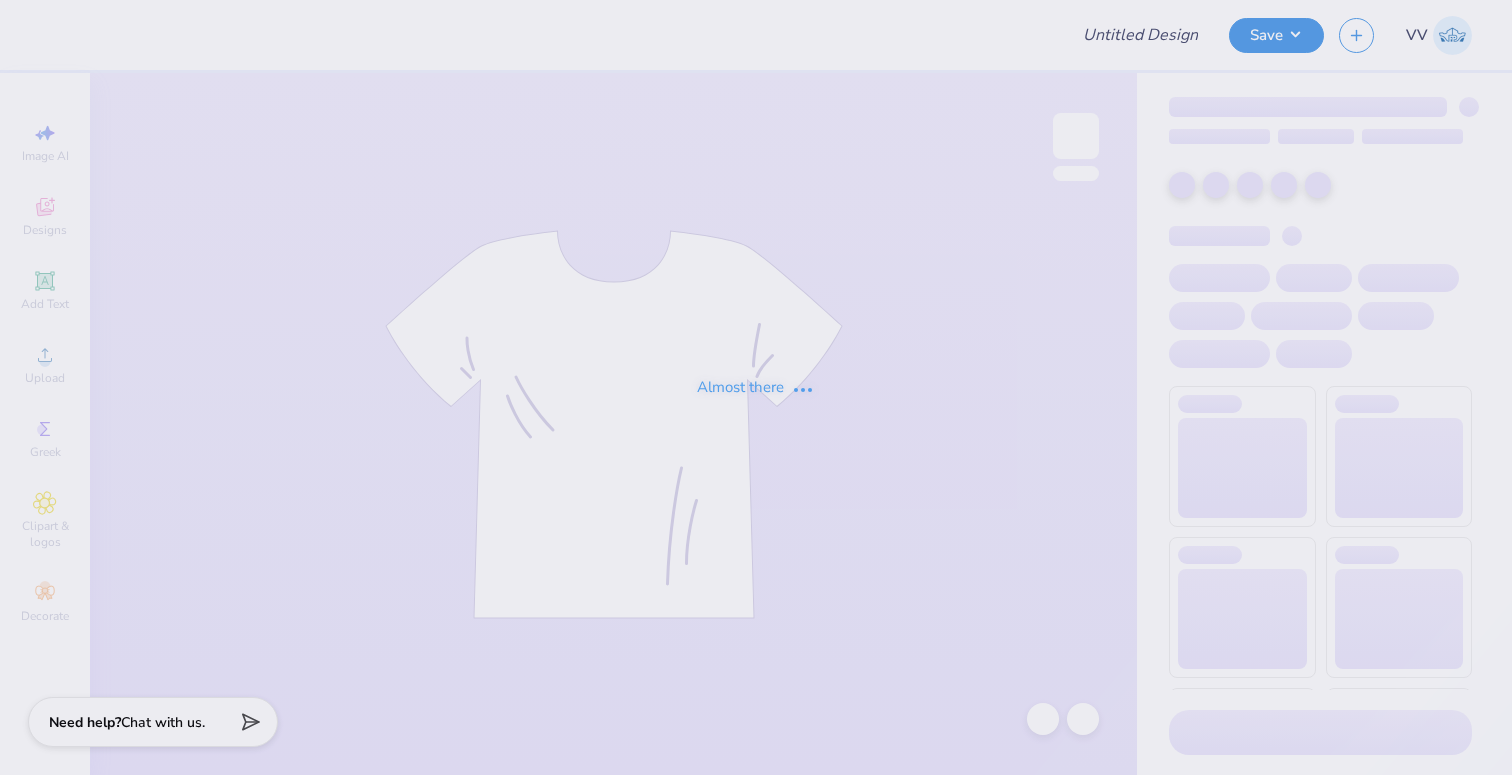 type on "Pi Kapp Fall Rush Shirts" 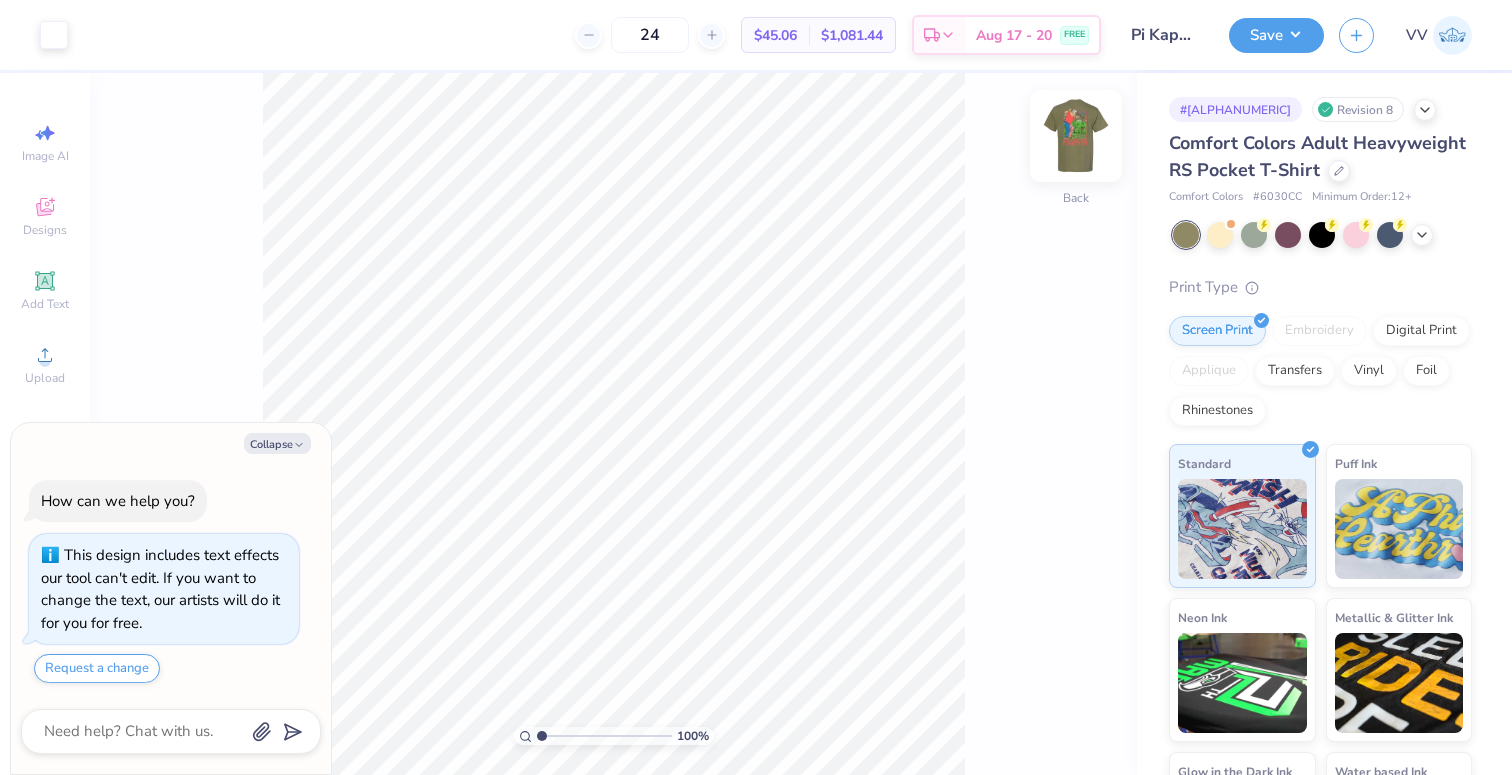 click at bounding box center [1076, 136] 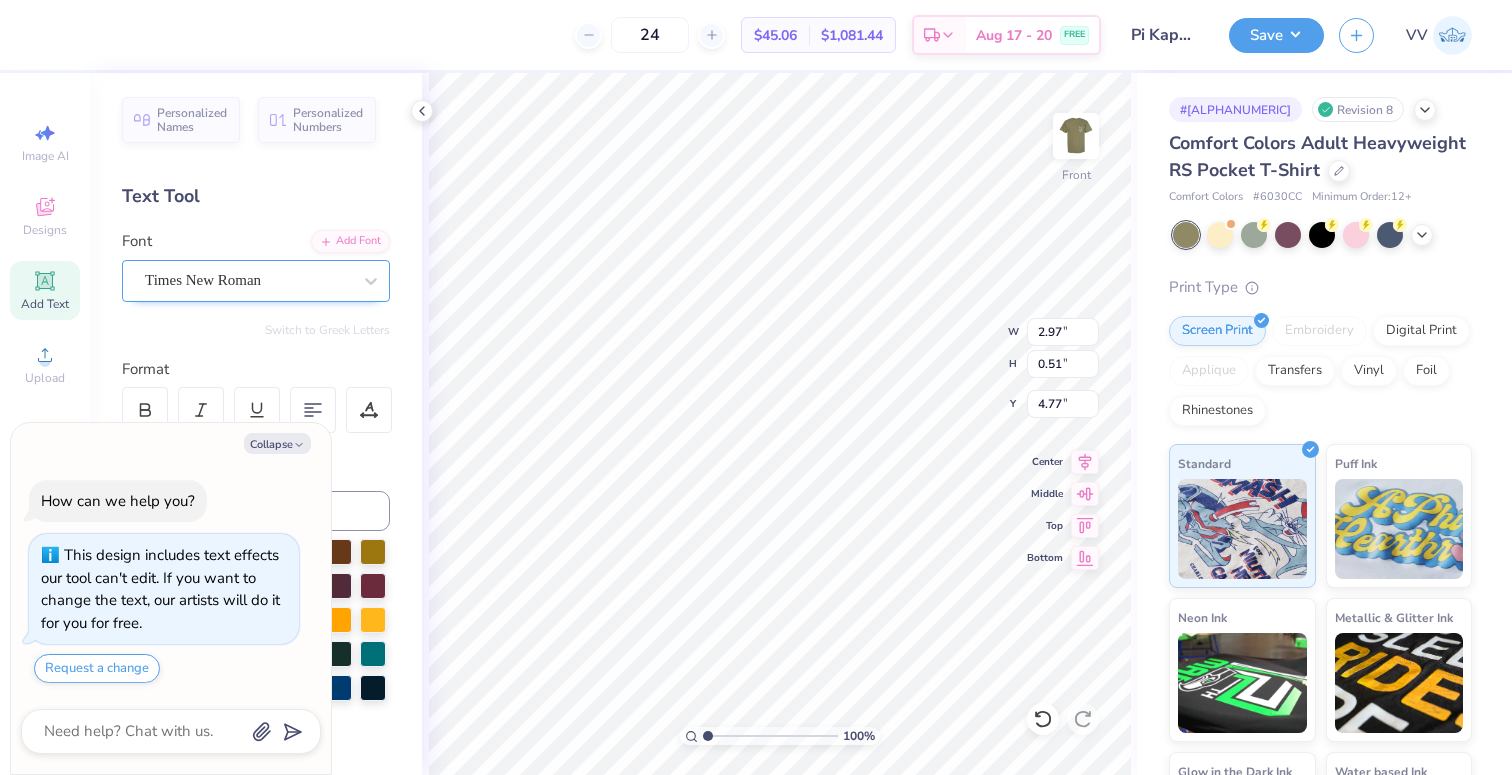 click on "Times New Roman" at bounding box center (248, 280) 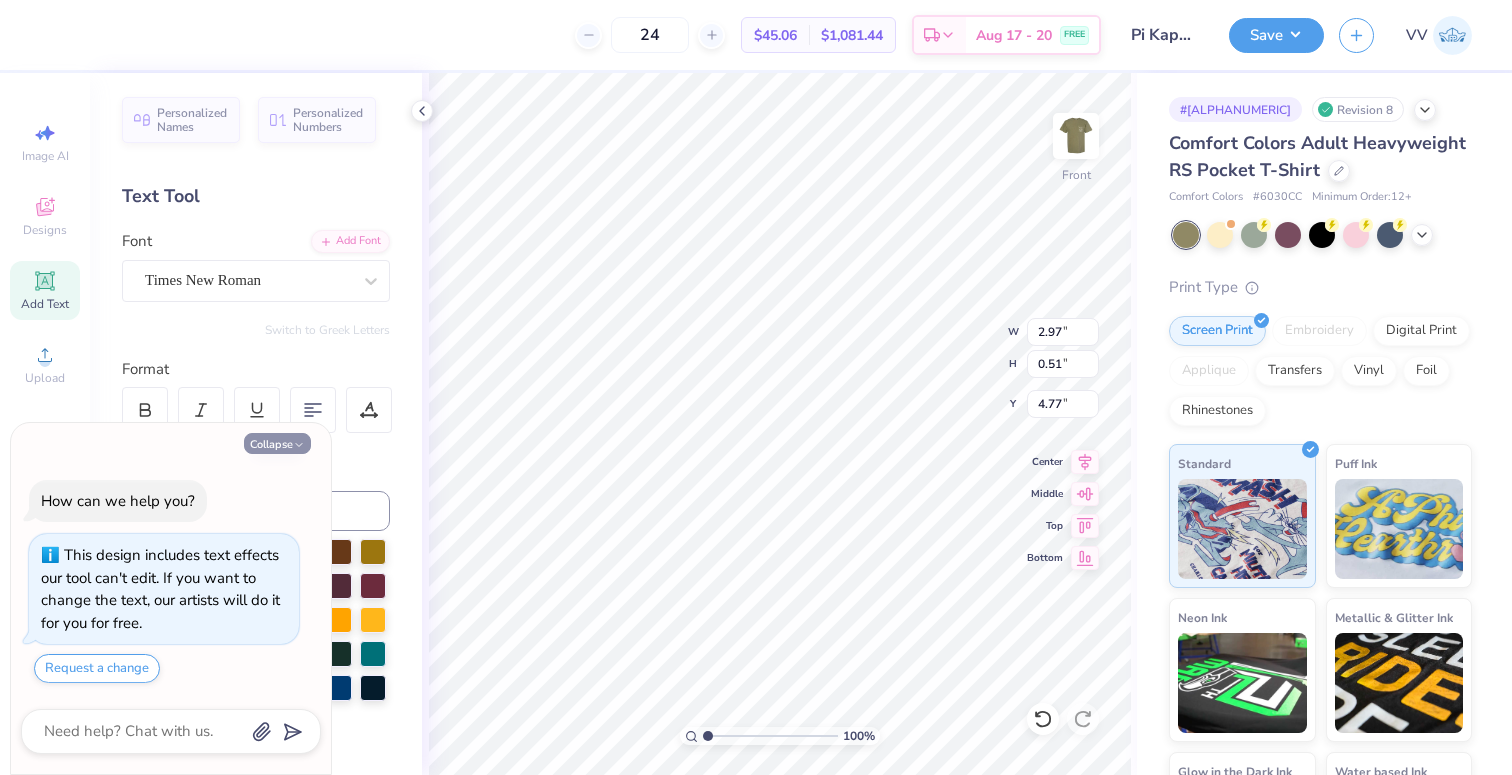 click on "Collapse" at bounding box center (277, 443) 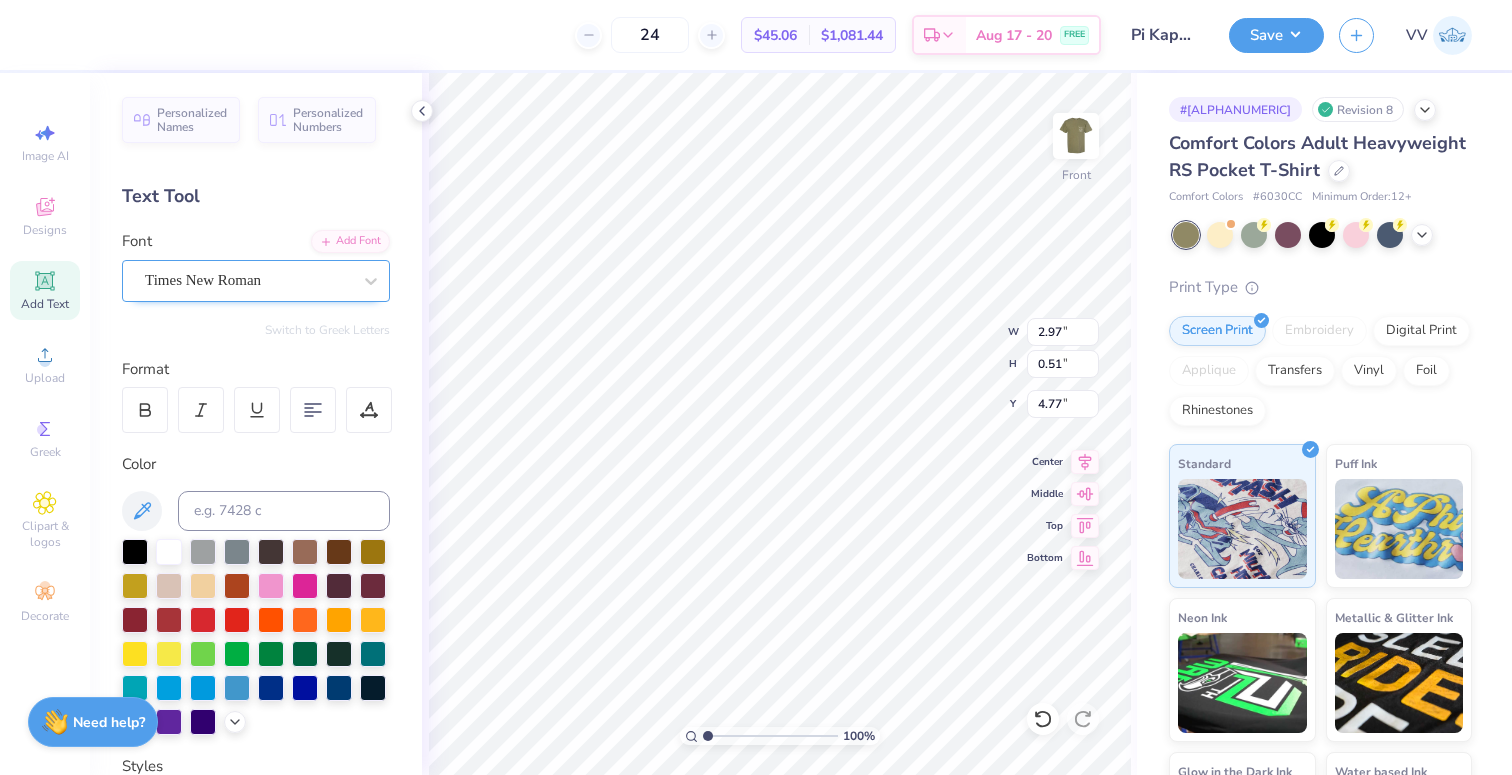click on "Times New Roman" at bounding box center (248, 280) 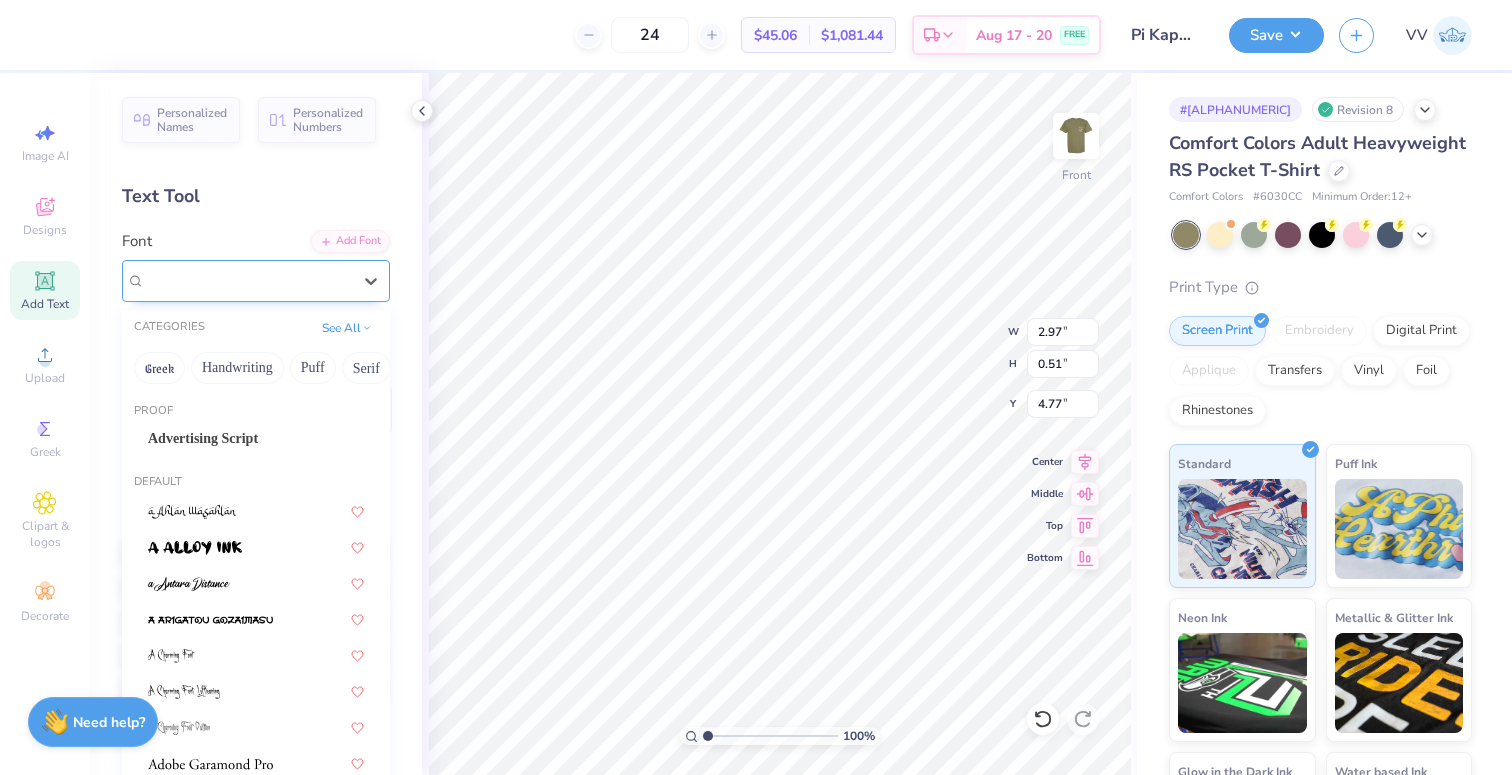 click on "Times New Roman" at bounding box center (203, 280) 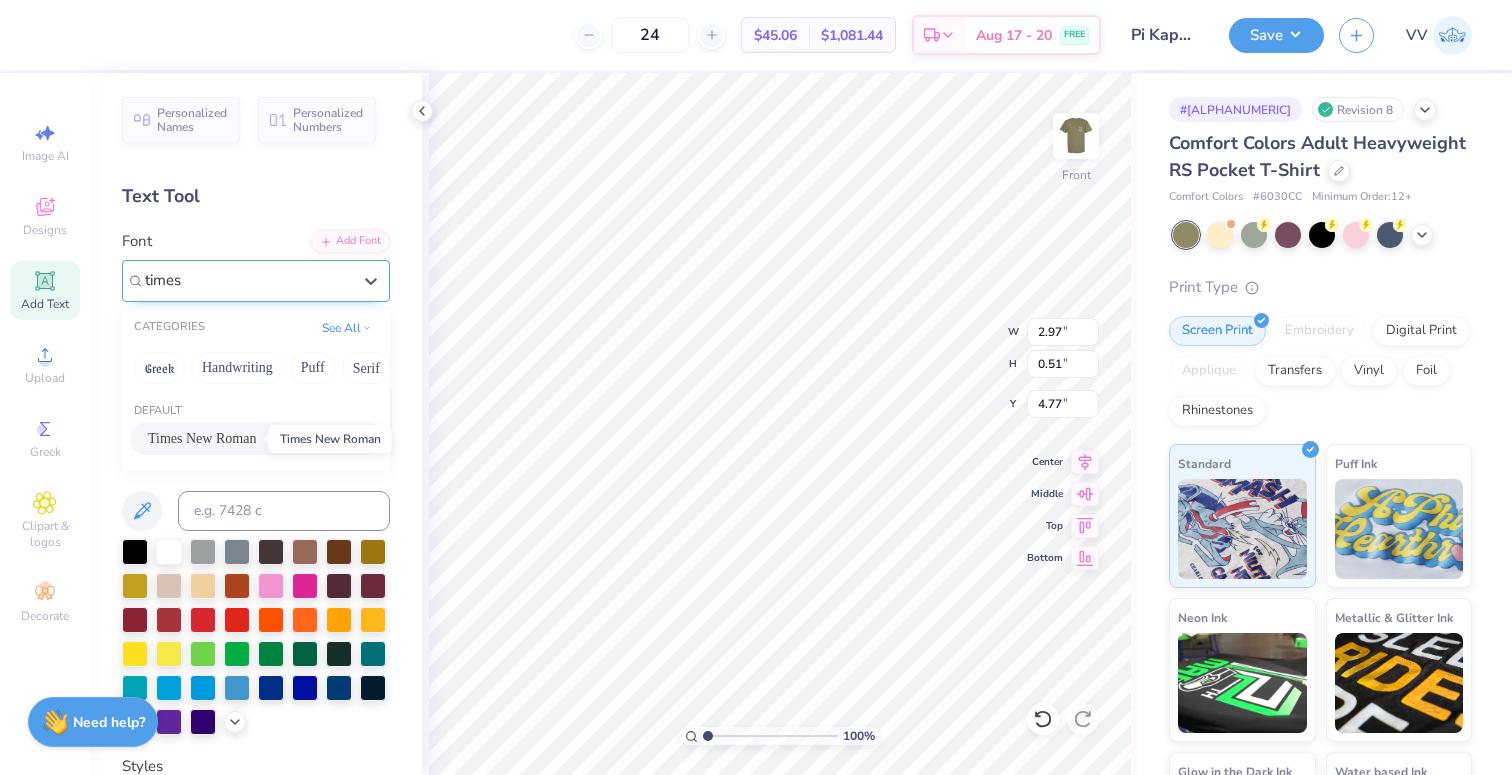 click on "Times New Roman" at bounding box center (202, 438) 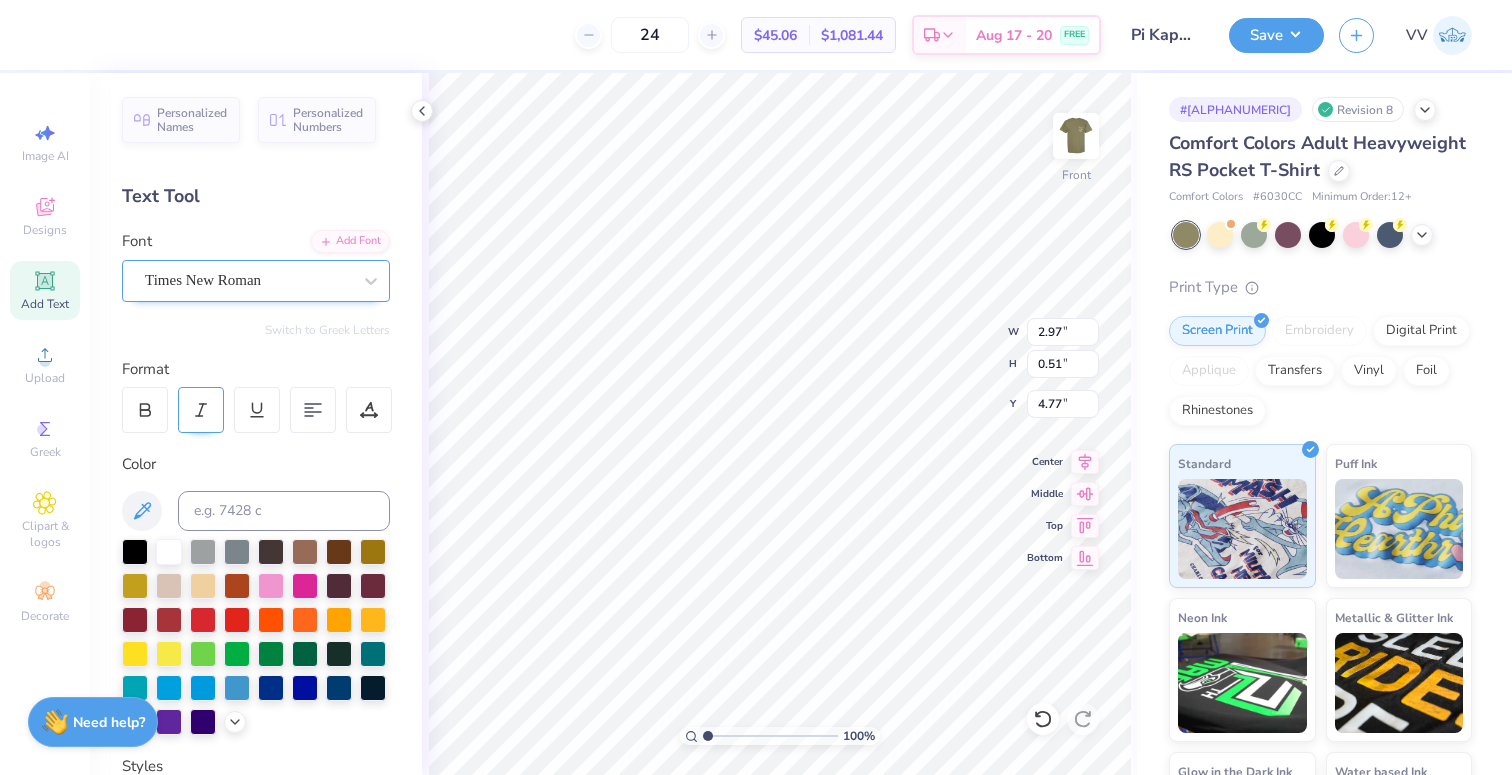 drag, startPoint x: 147, startPoint y: 406, endPoint x: 181, endPoint y: 408, distance: 34.058773 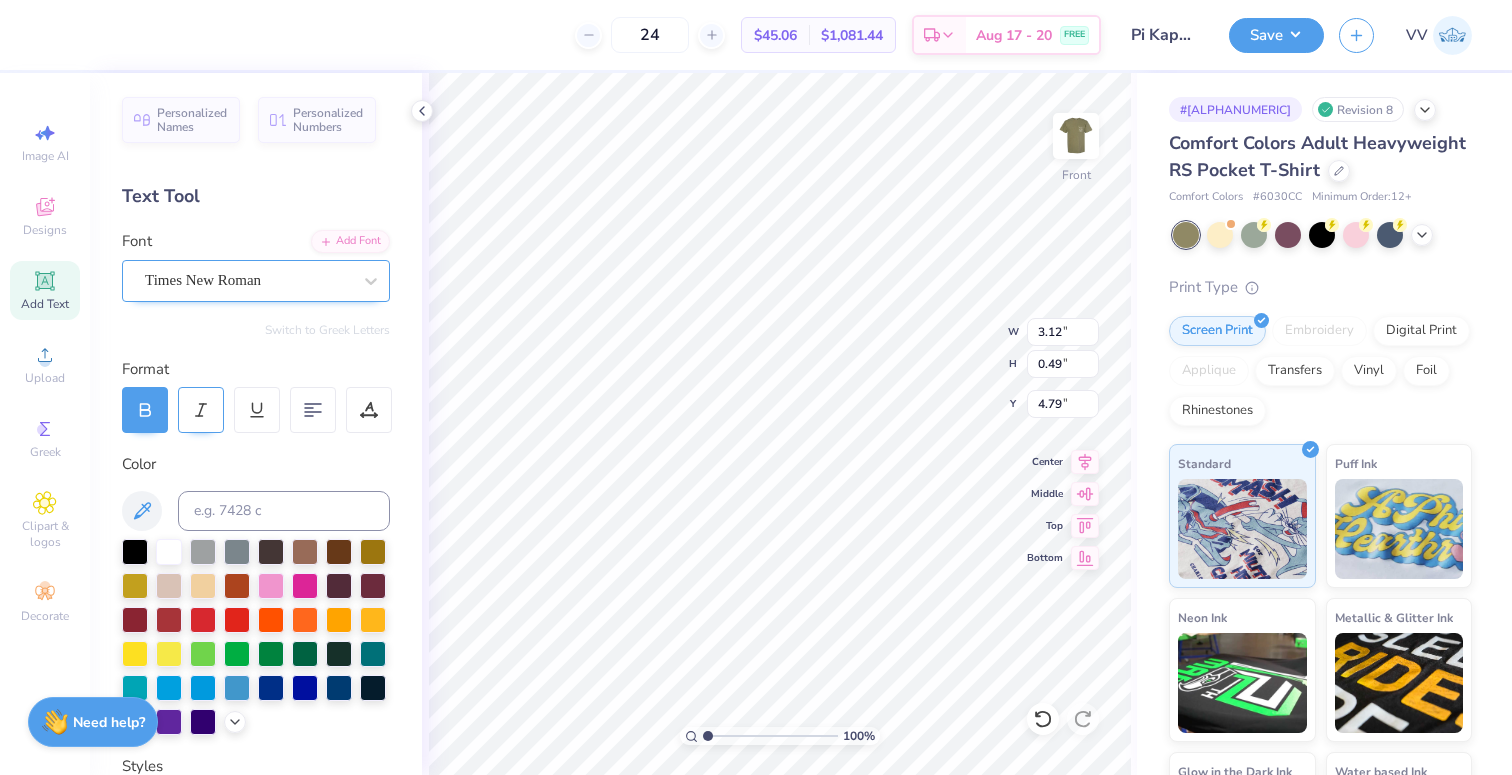 type on "3.12" 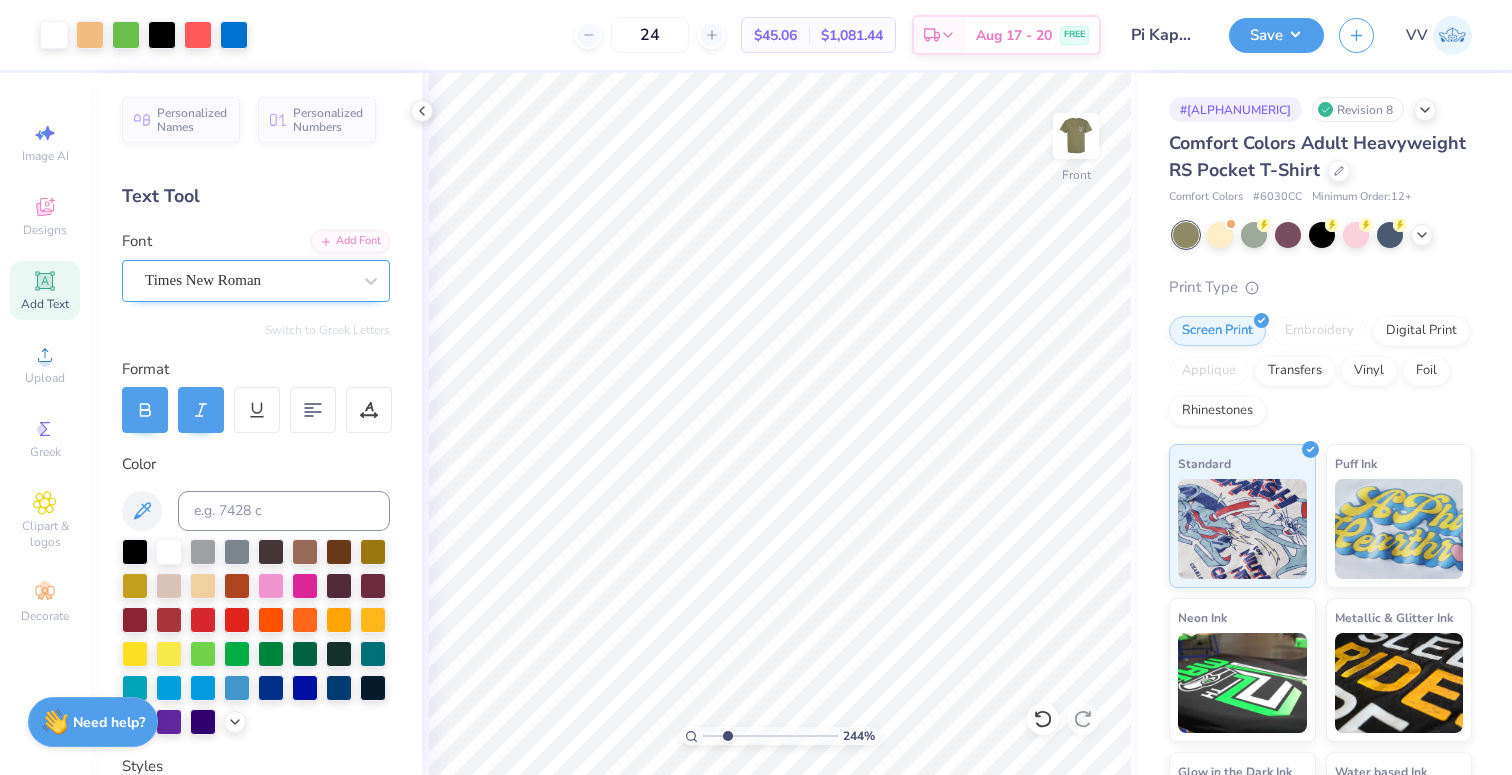 click at bounding box center (770, 736) 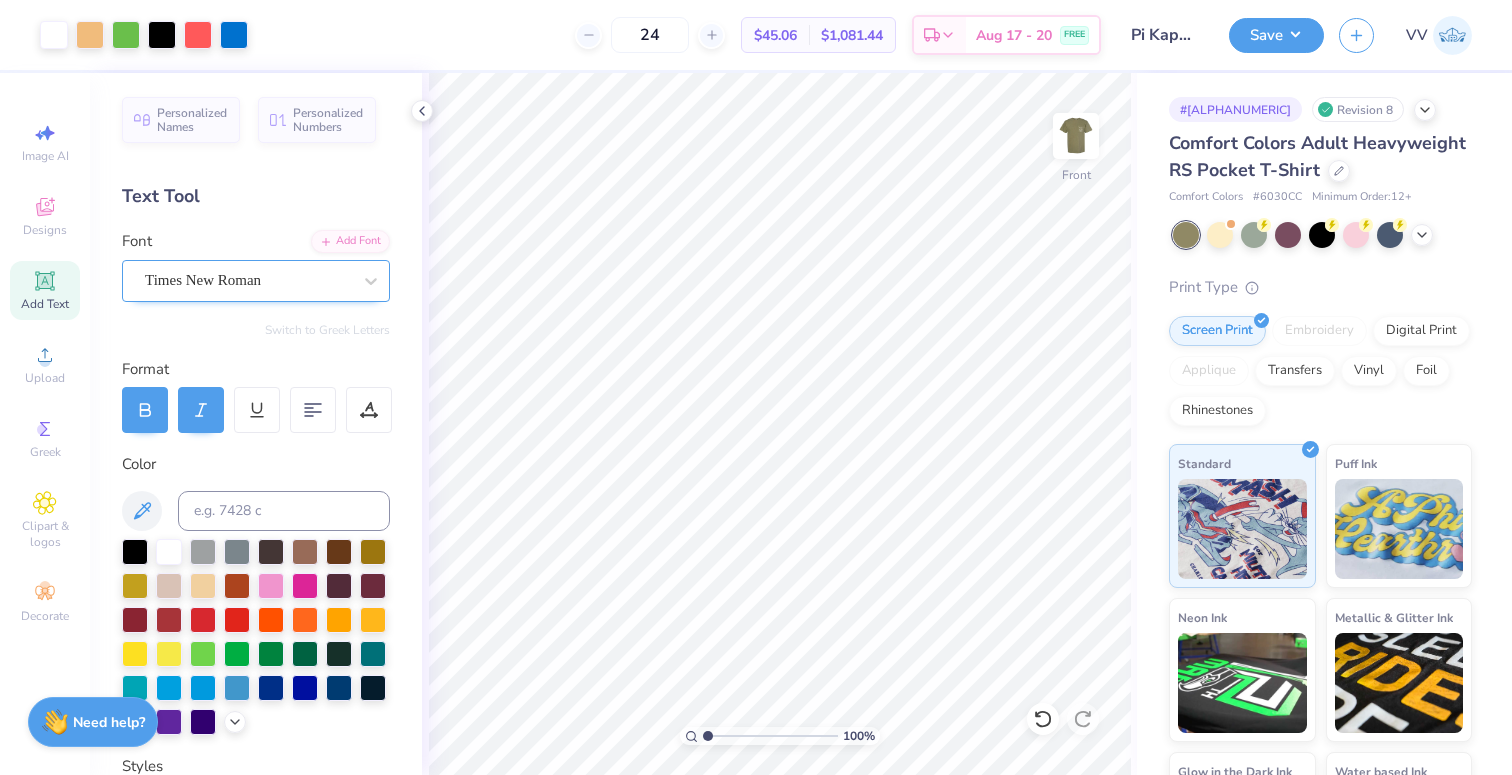 drag, startPoint x: 702, startPoint y: 731, endPoint x: 669, endPoint y: 729, distance: 33.06055 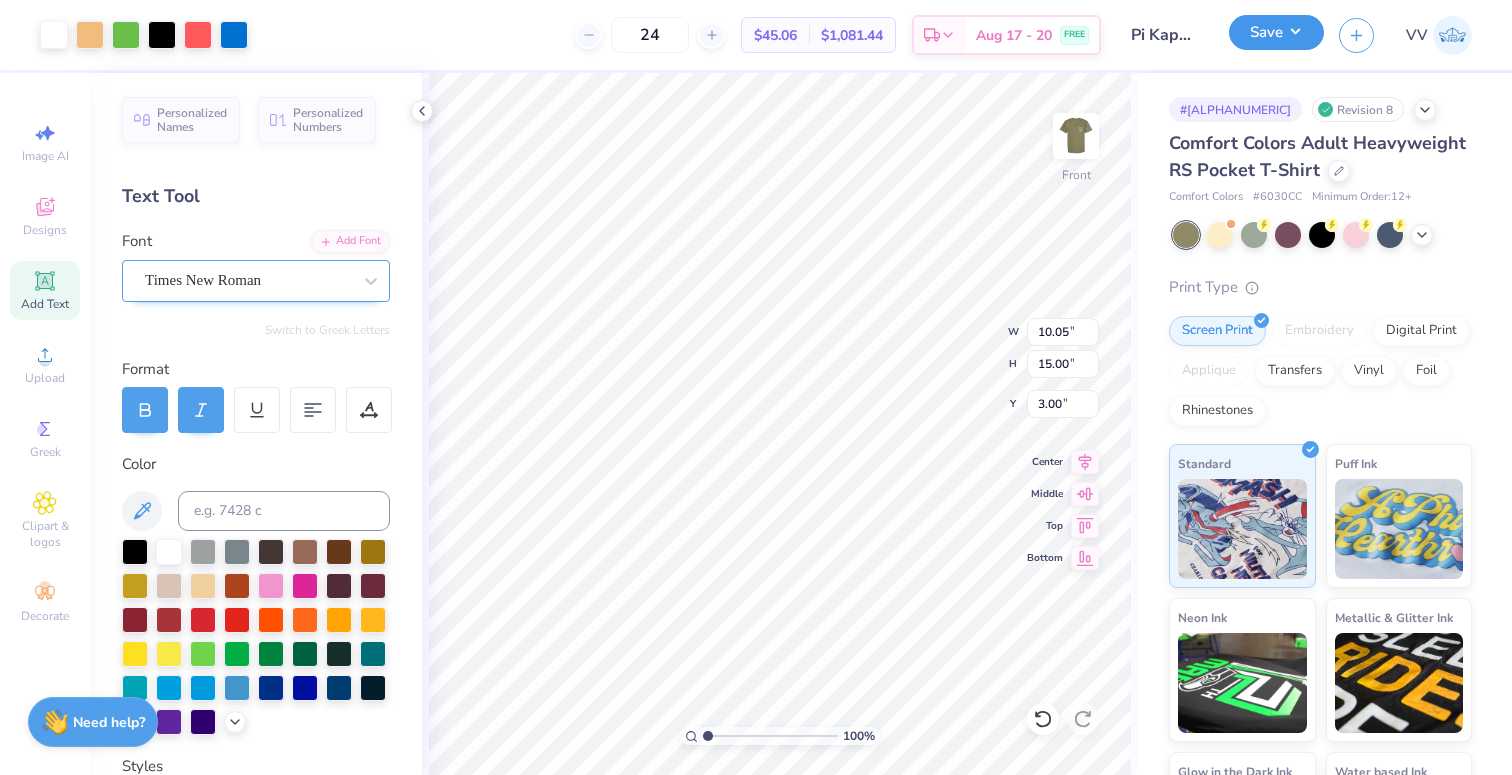 click on "Save" at bounding box center [1276, 32] 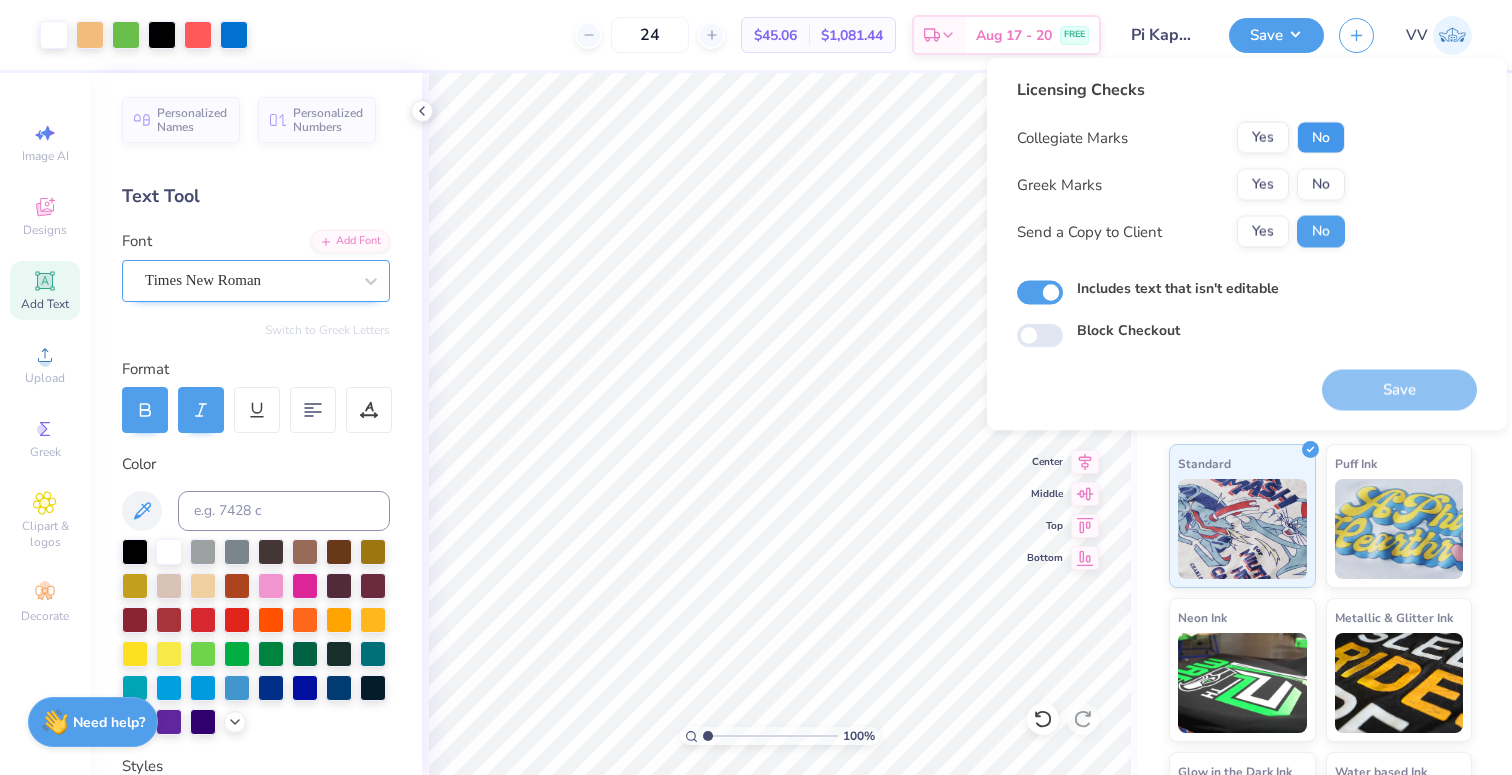 click on "No" at bounding box center (1321, 138) 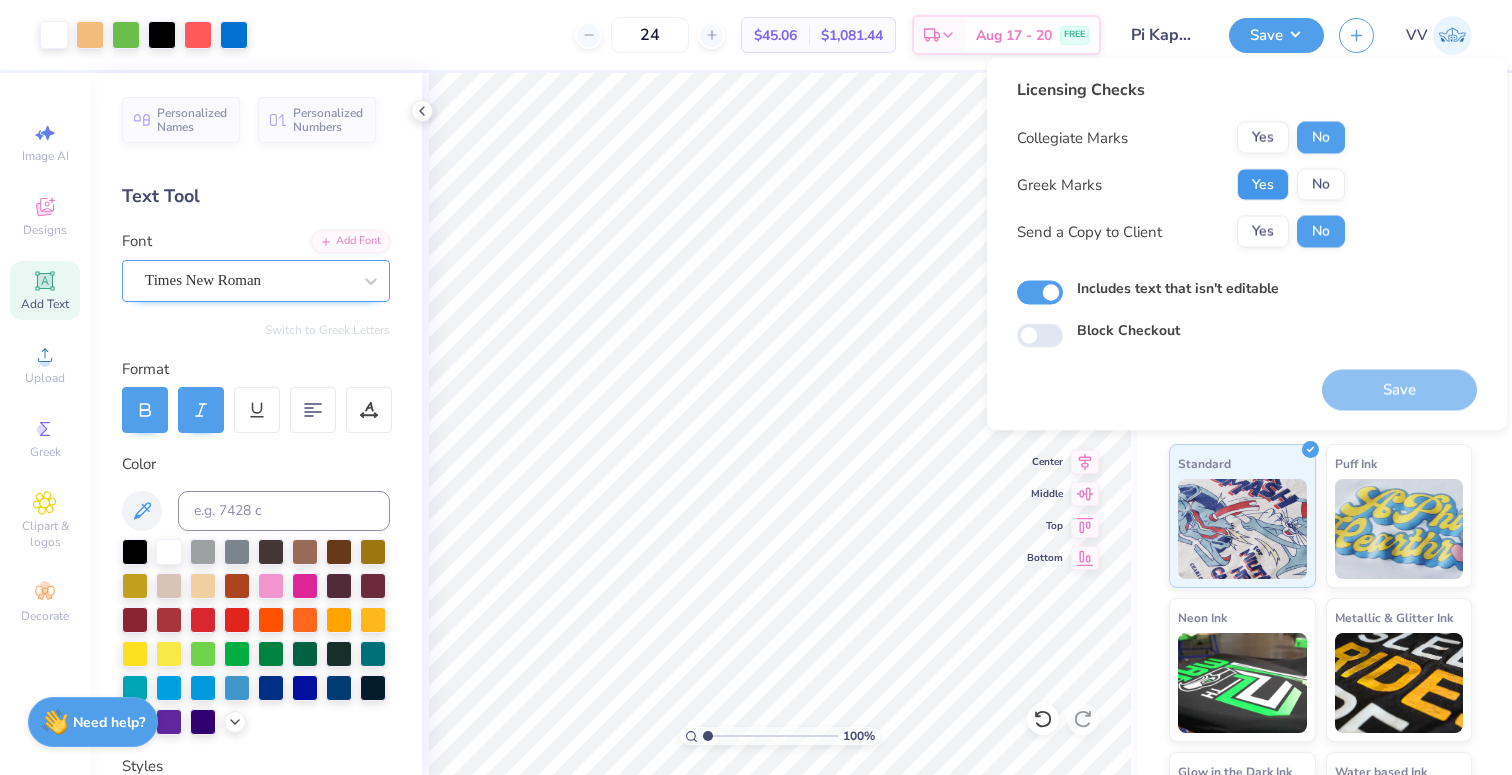 click on "Yes" at bounding box center (1263, 185) 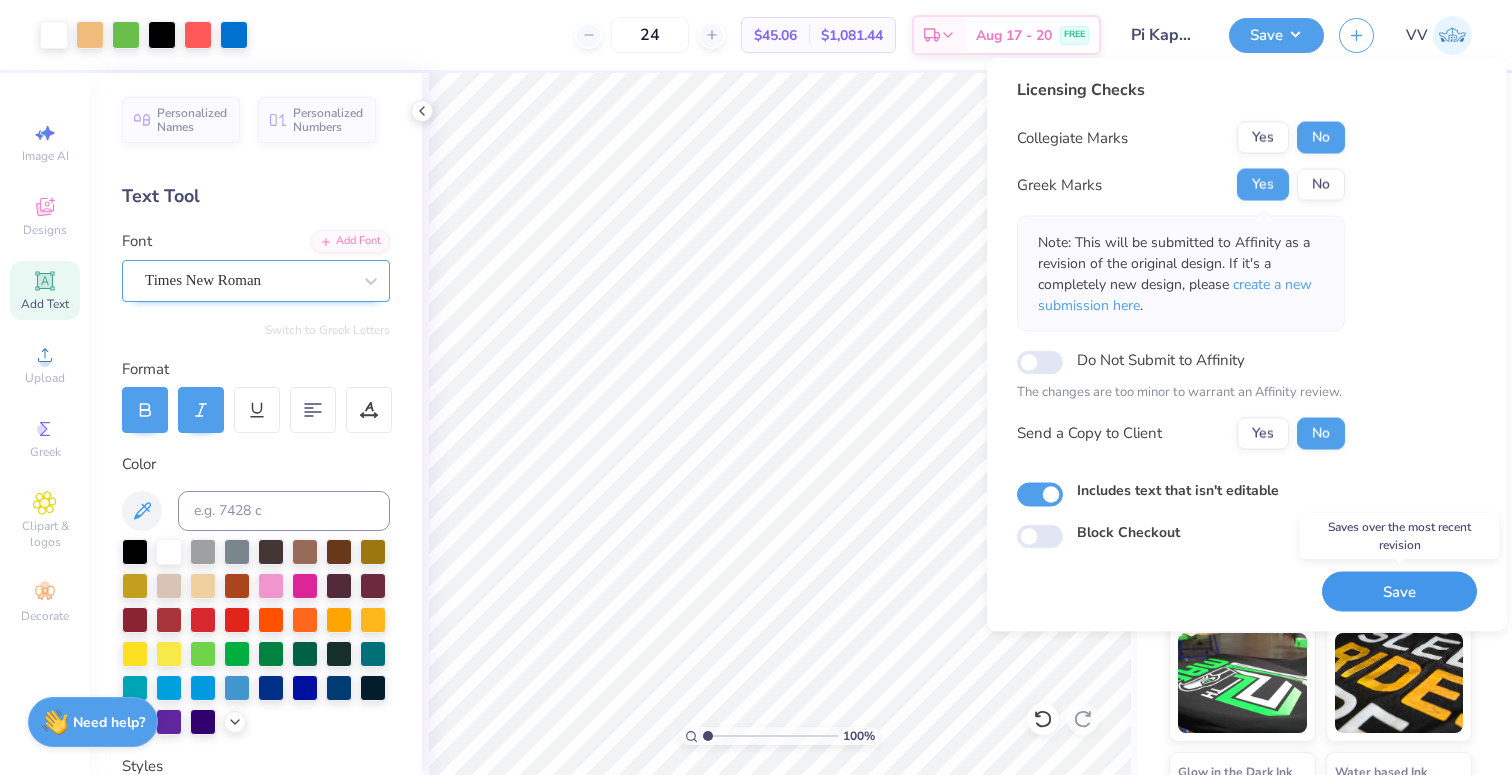 click on "Save" at bounding box center (1399, 591) 